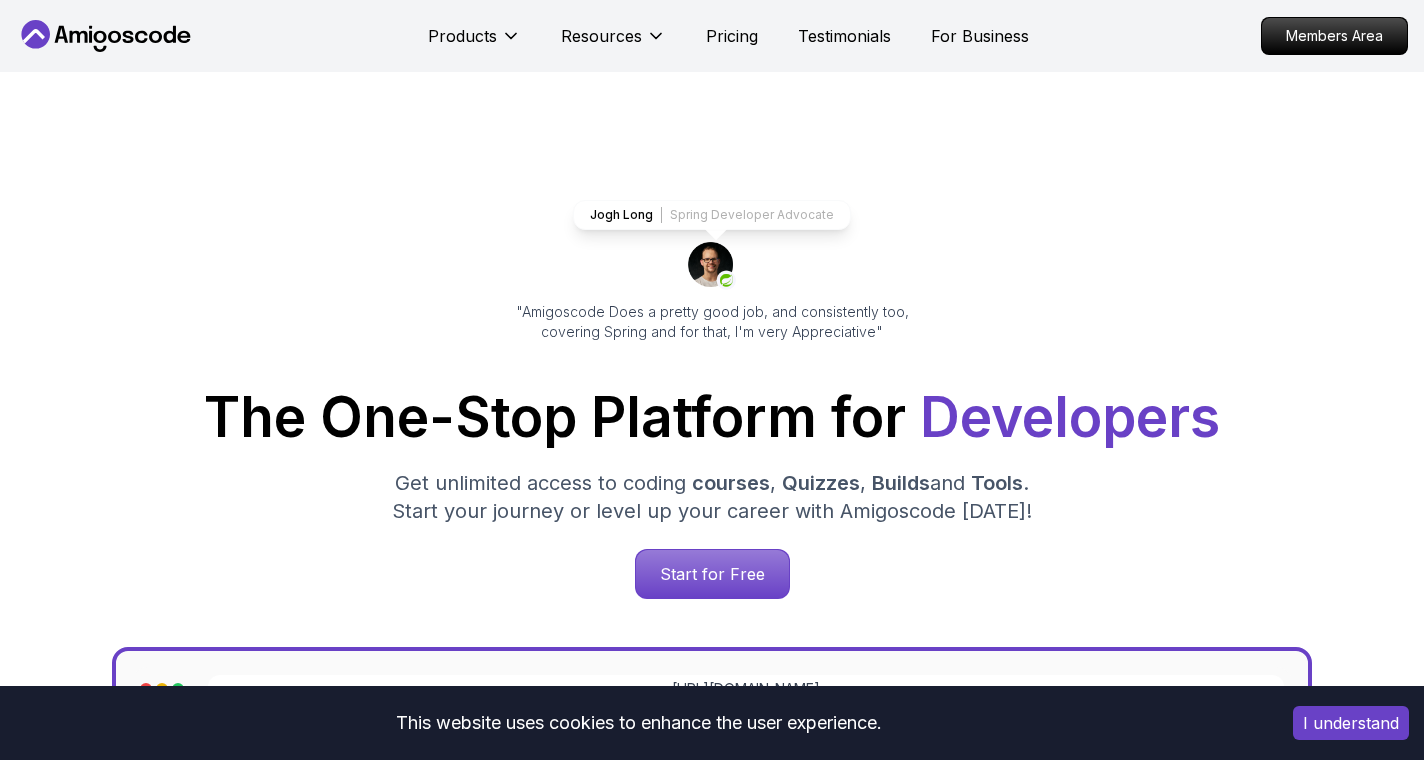 scroll, scrollTop: 0, scrollLeft: 0, axis: both 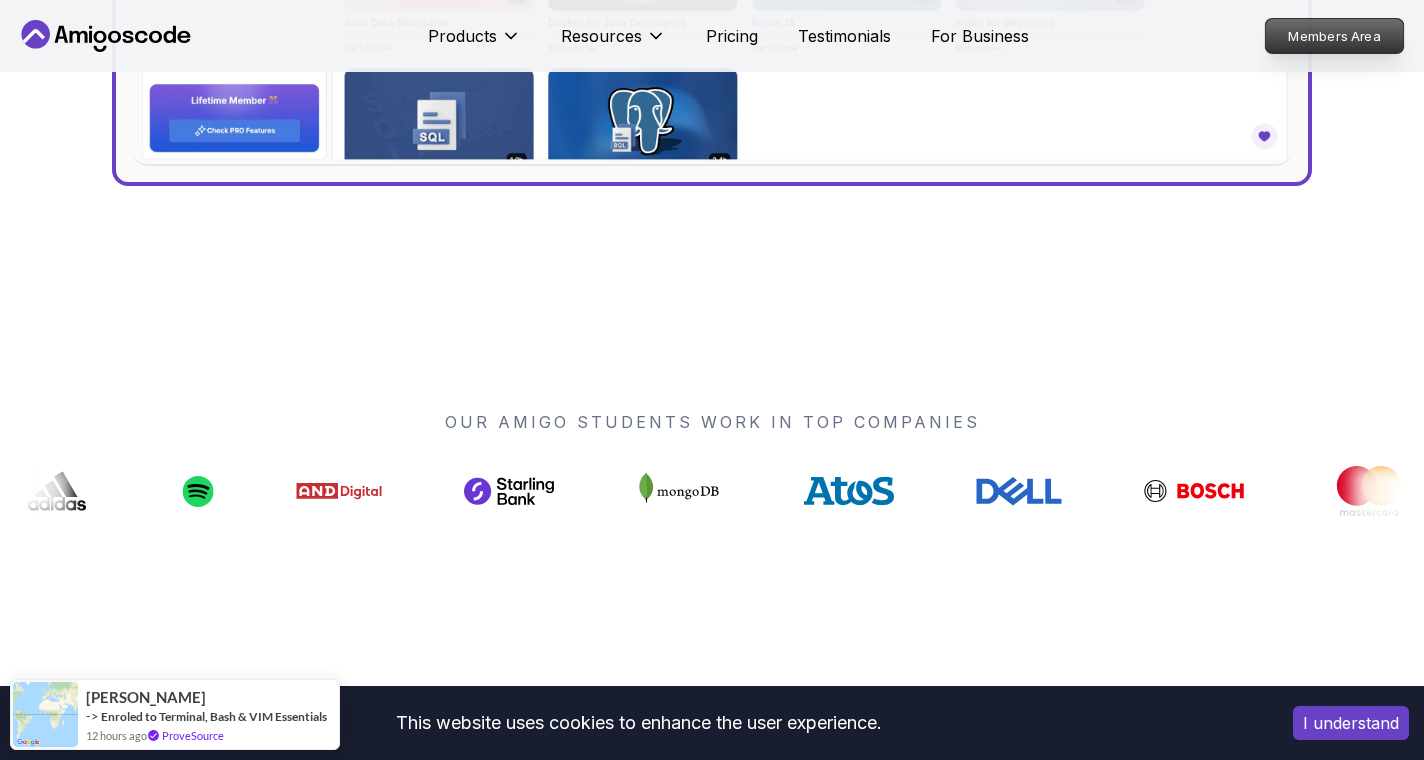 click on "Members Area" at bounding box center (1335, 36) 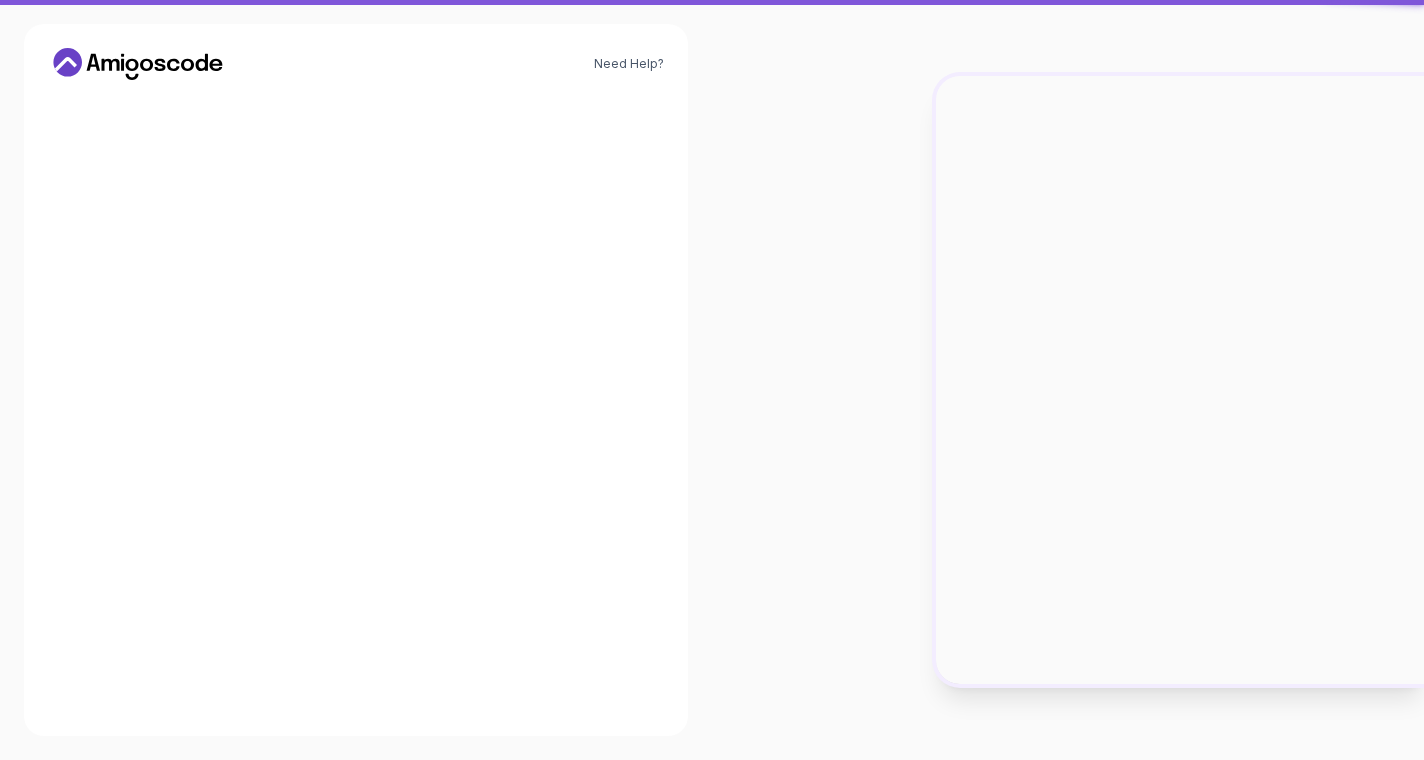 scroll, scrollTop: 0, scrollLeft: 0, axis: both 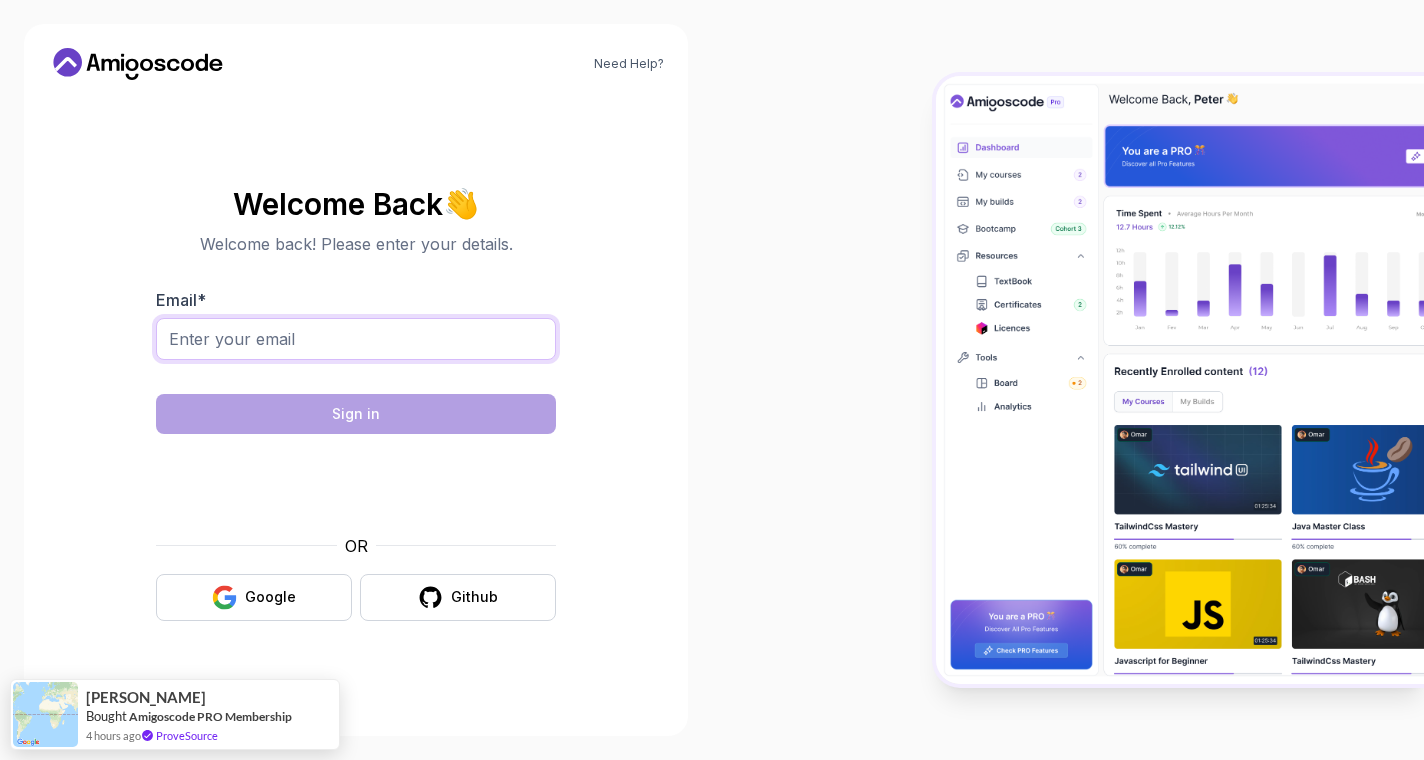 type on "saud99043@gmail.com" 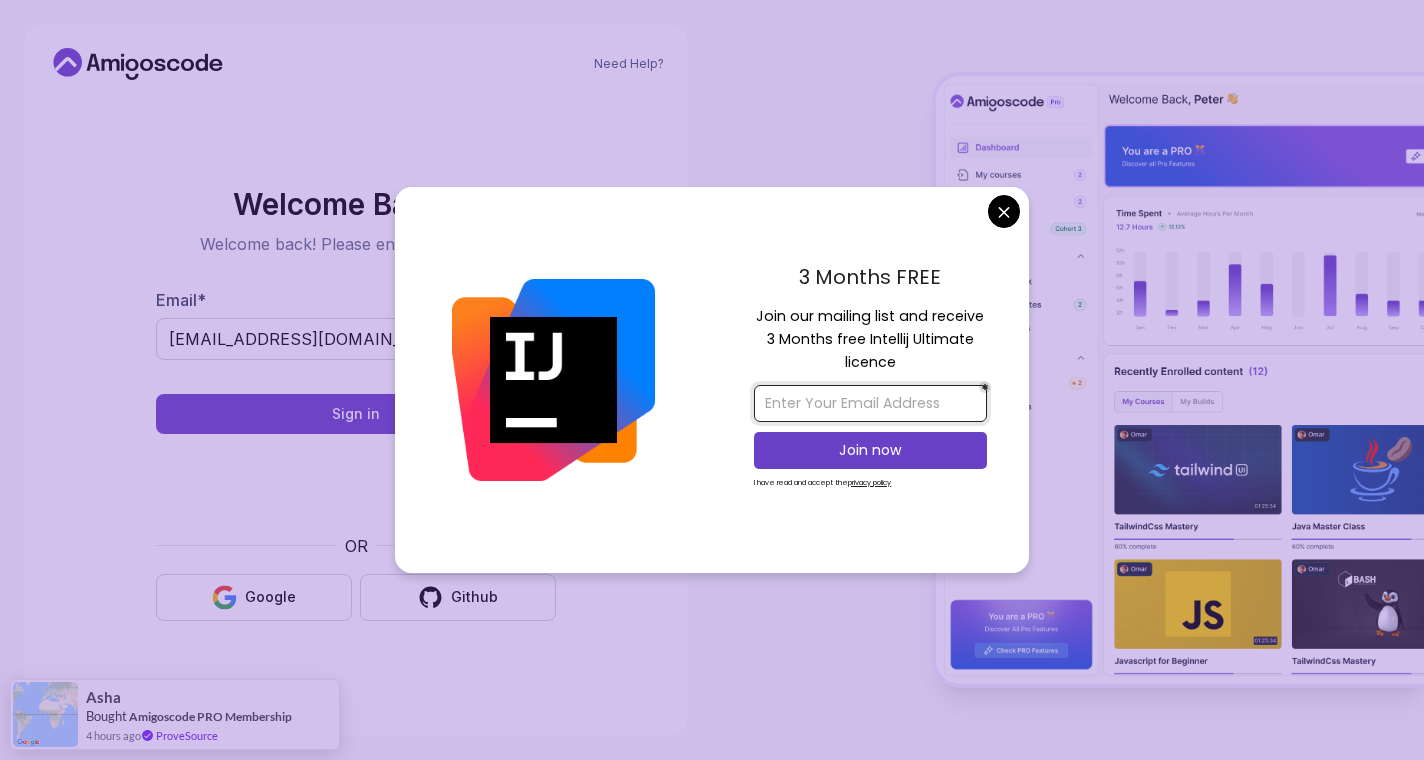click at bounding box center (870, 403) 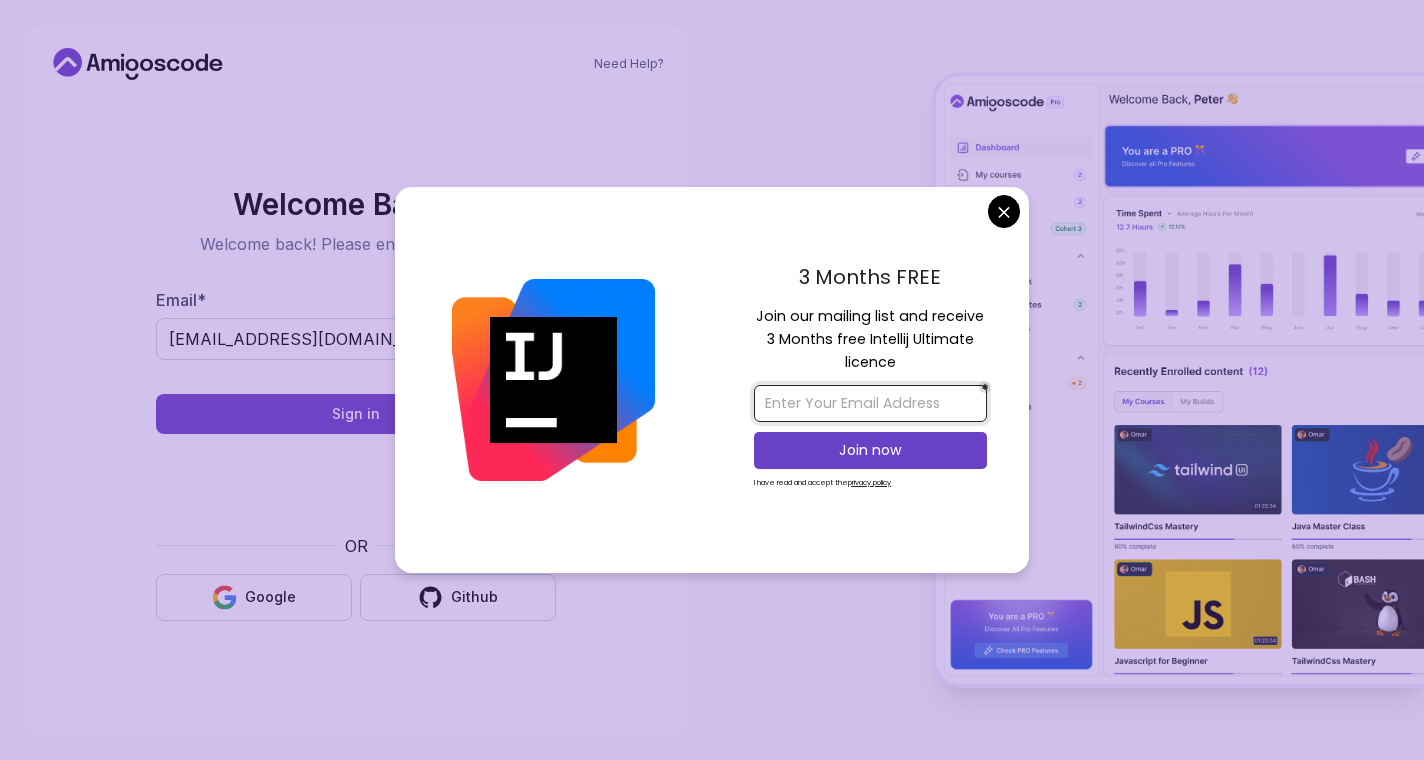 type on "saud99043@gmail.com" 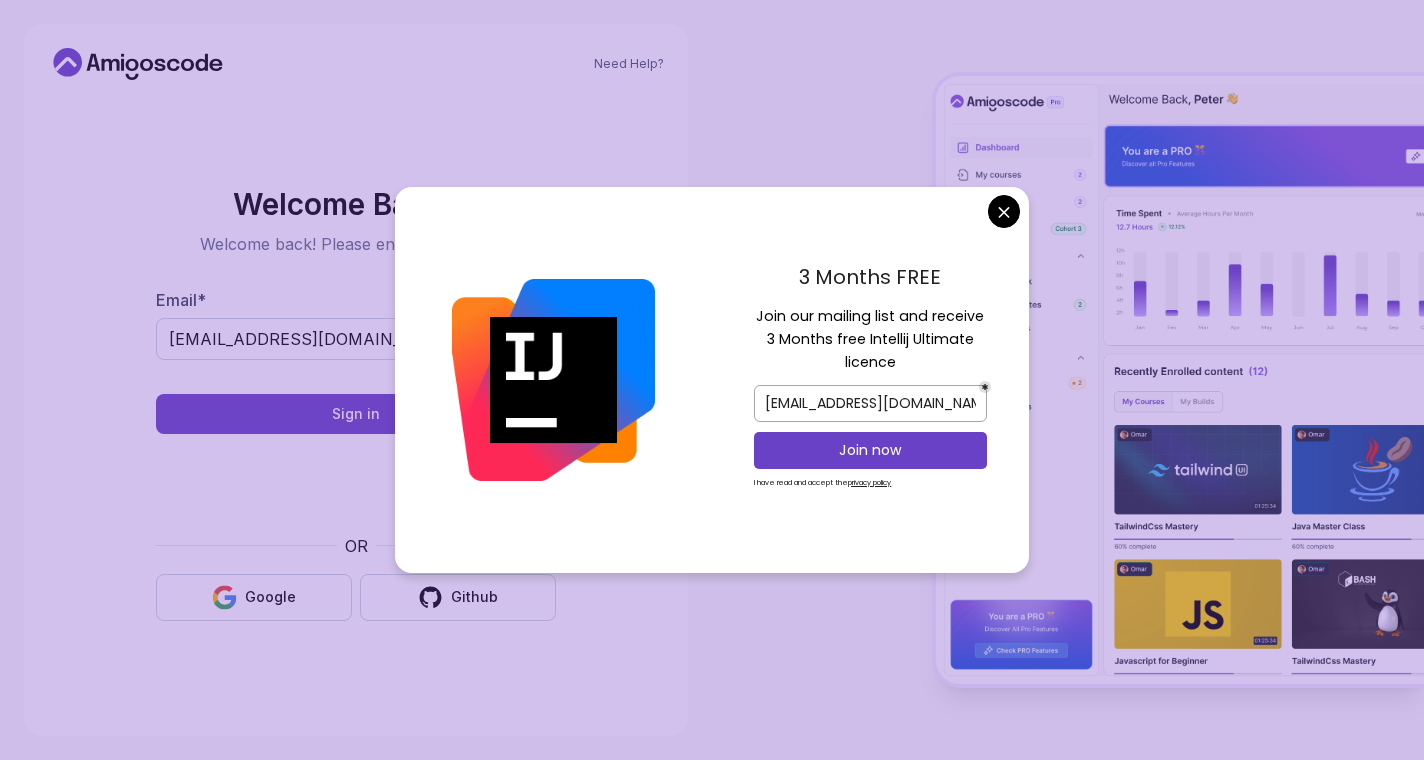 drag, startPoint x: 906, startPoint y: 367, endPoint x: 802, endPoint y: 274, distance: 139.51703 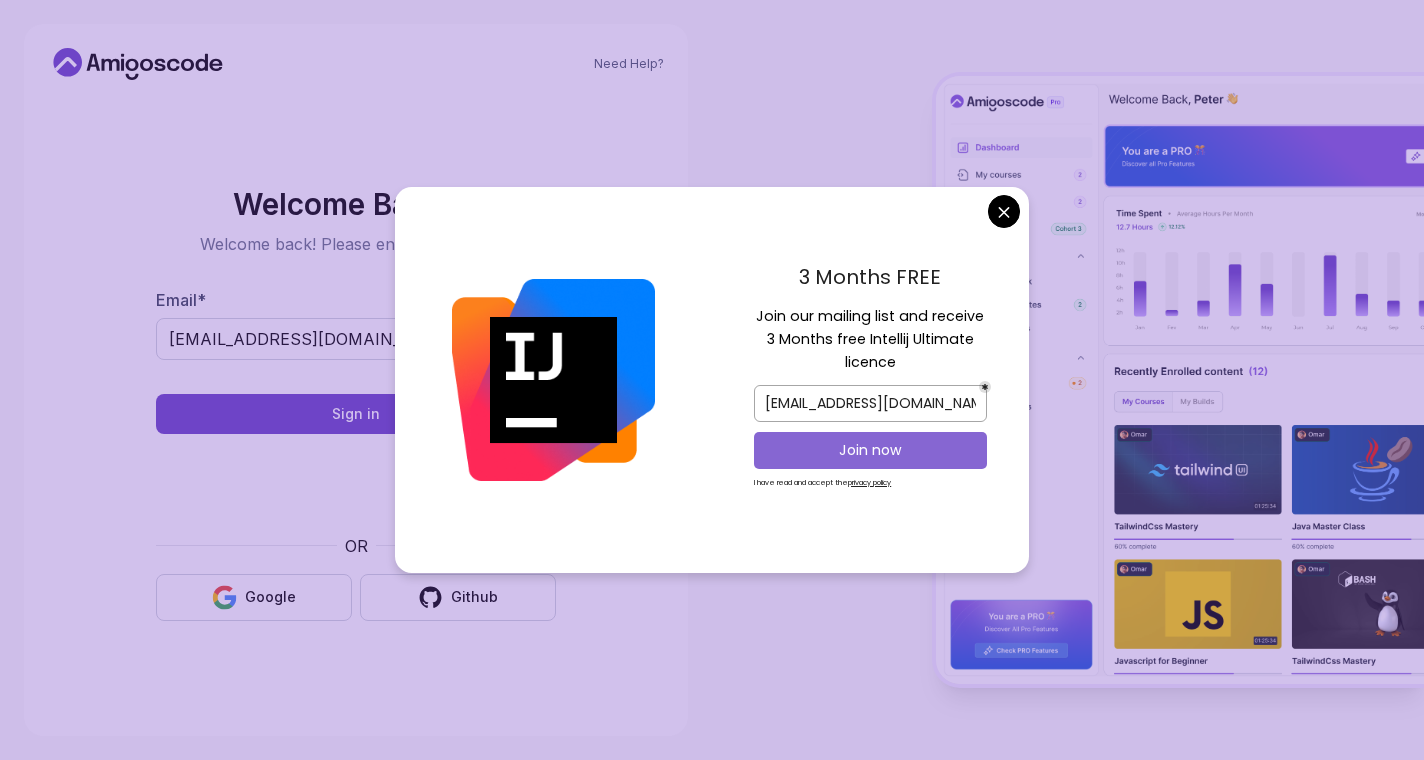 click on "Join now" at bounding box center (870, 450) 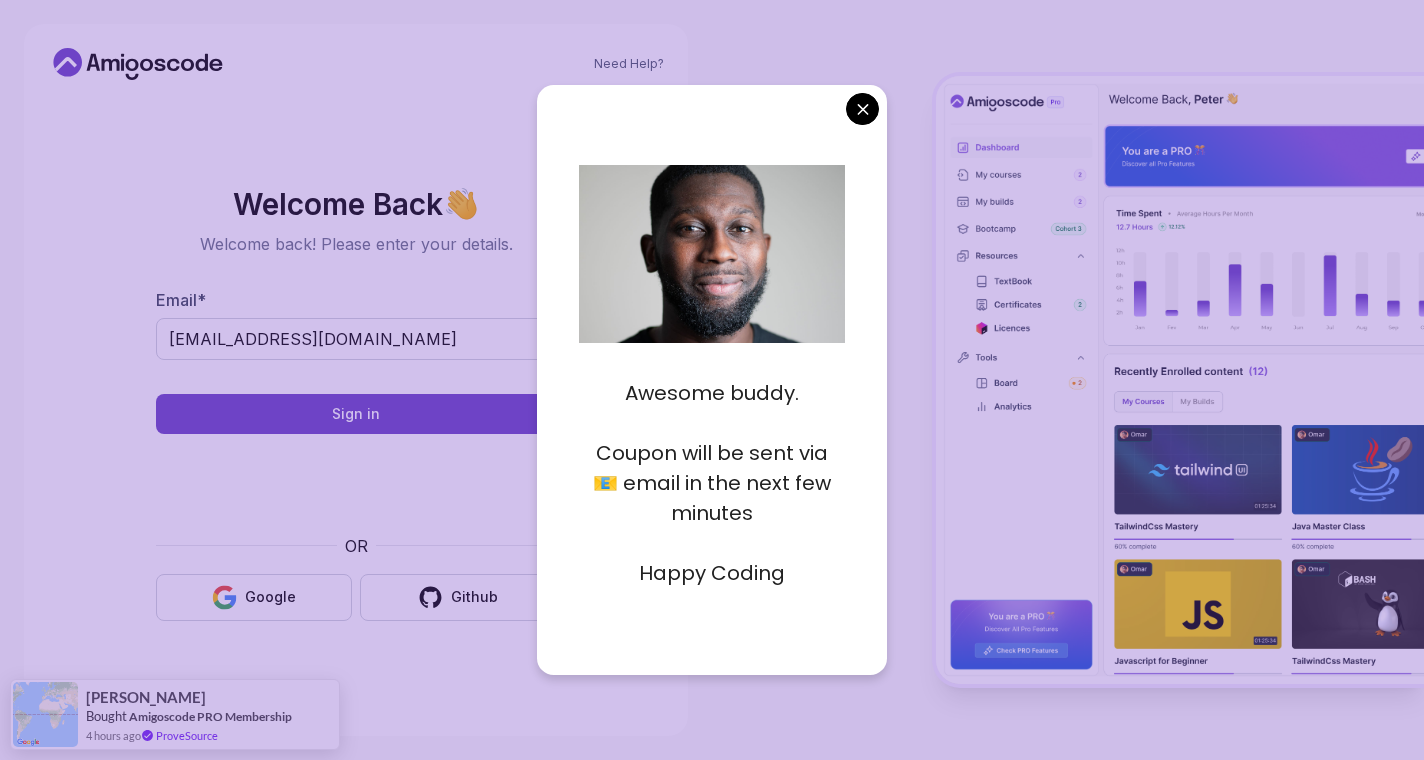 click on "Need Help? Welcome Back 👋 Welcome back! Please enter your details. Email * saud99043@gmail.com Sign in OR Google Github
Elwin Bought   Amigoscode PRO Membership 4 hours ago     ProveSource" at bounding box center [712, 380] 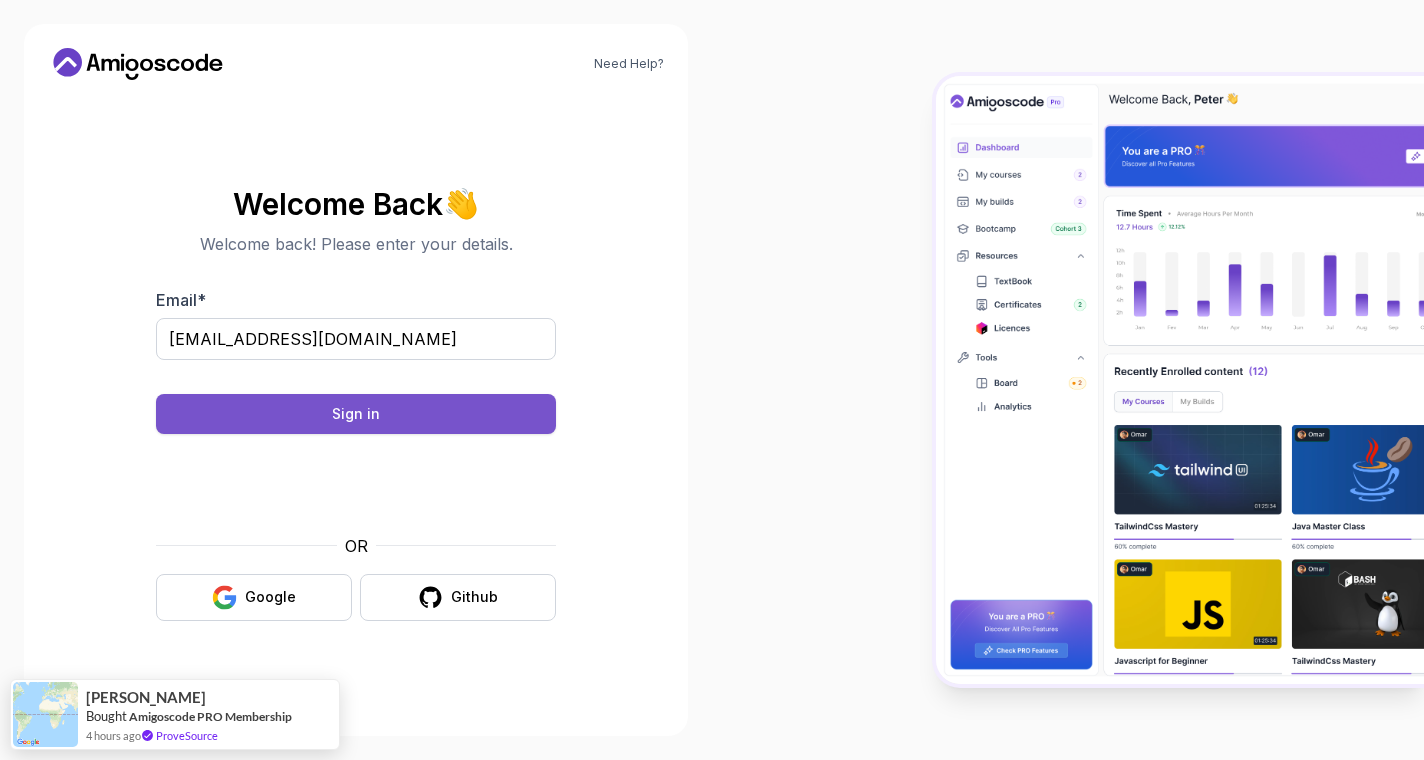 click on "Sign in" at bounding box center (356, 414) 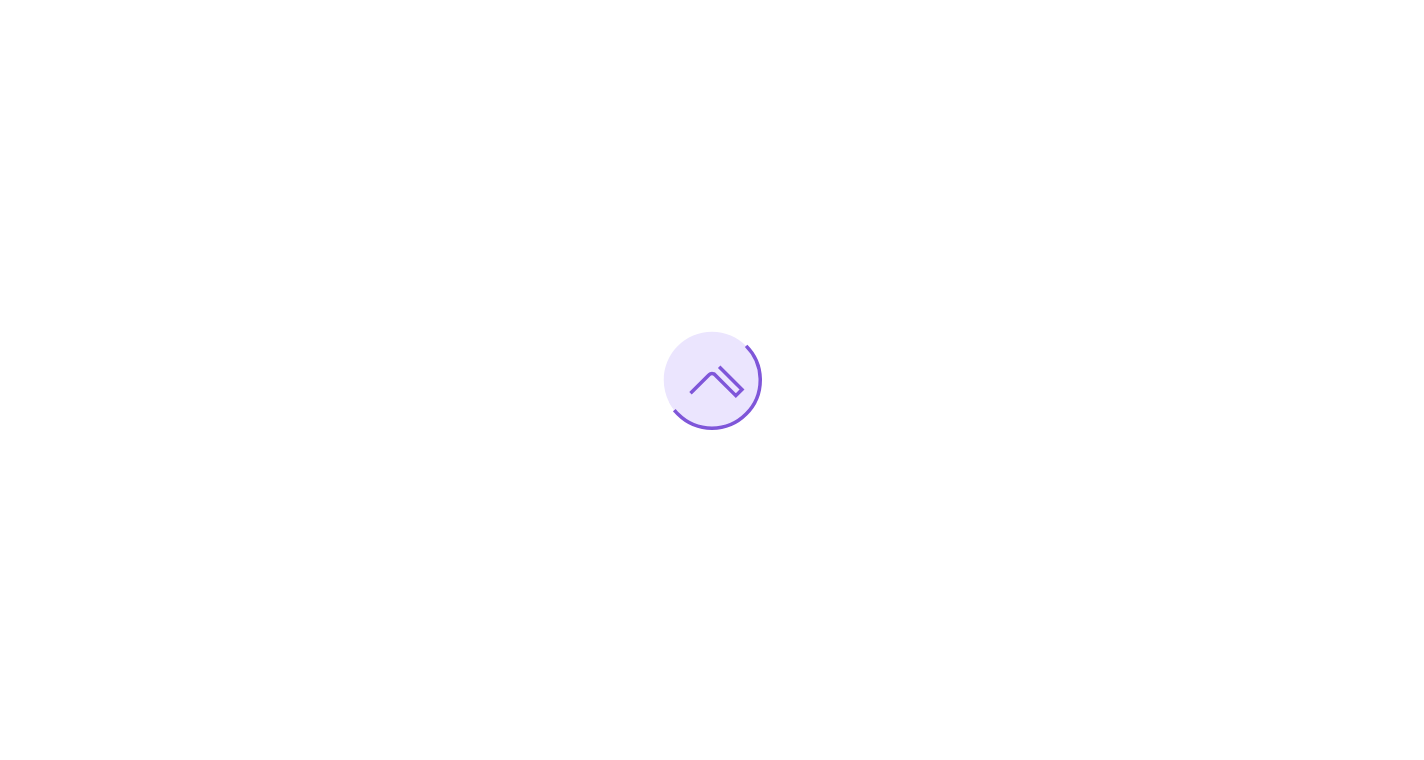 scroll, scrollTop: 0, scrollLeft: 0, axis: both 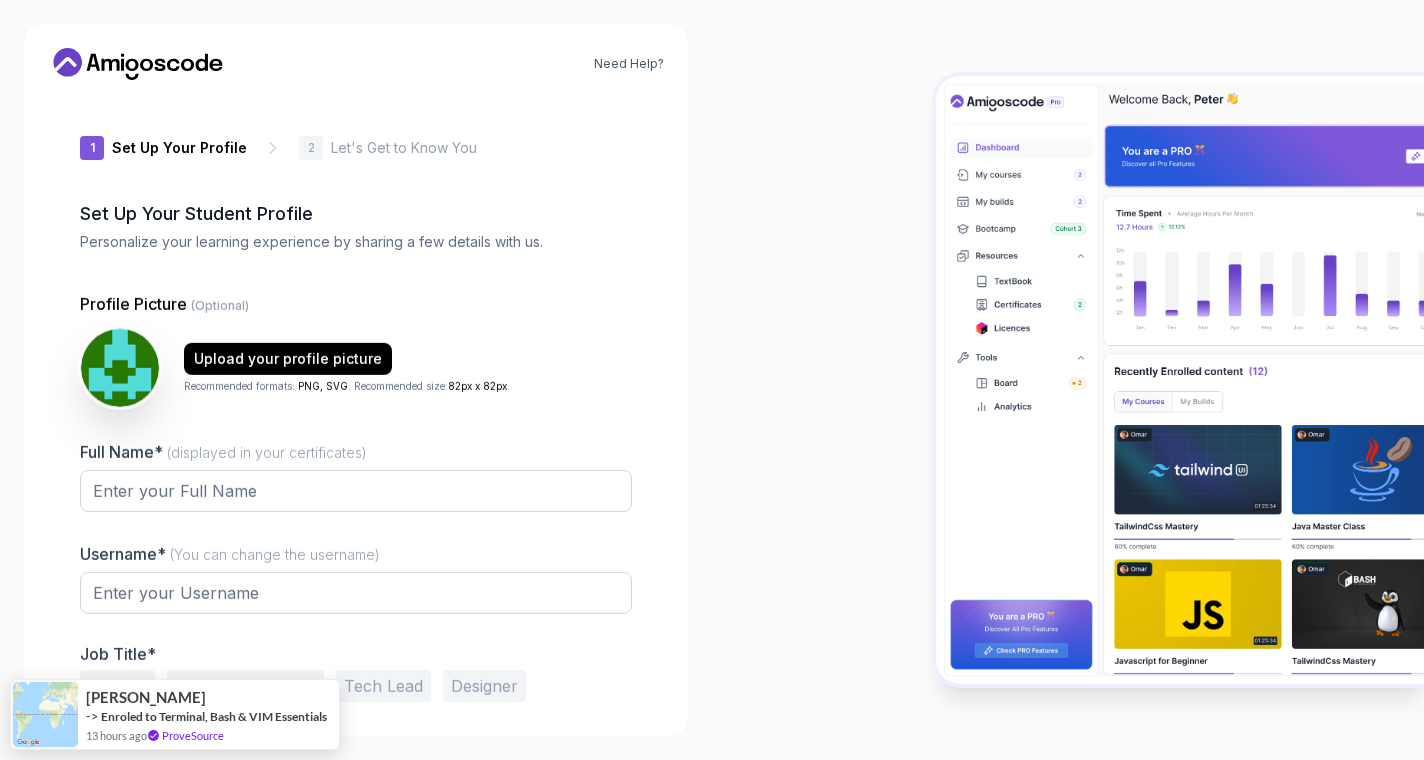 type on "loftyhummingbird42ba7" 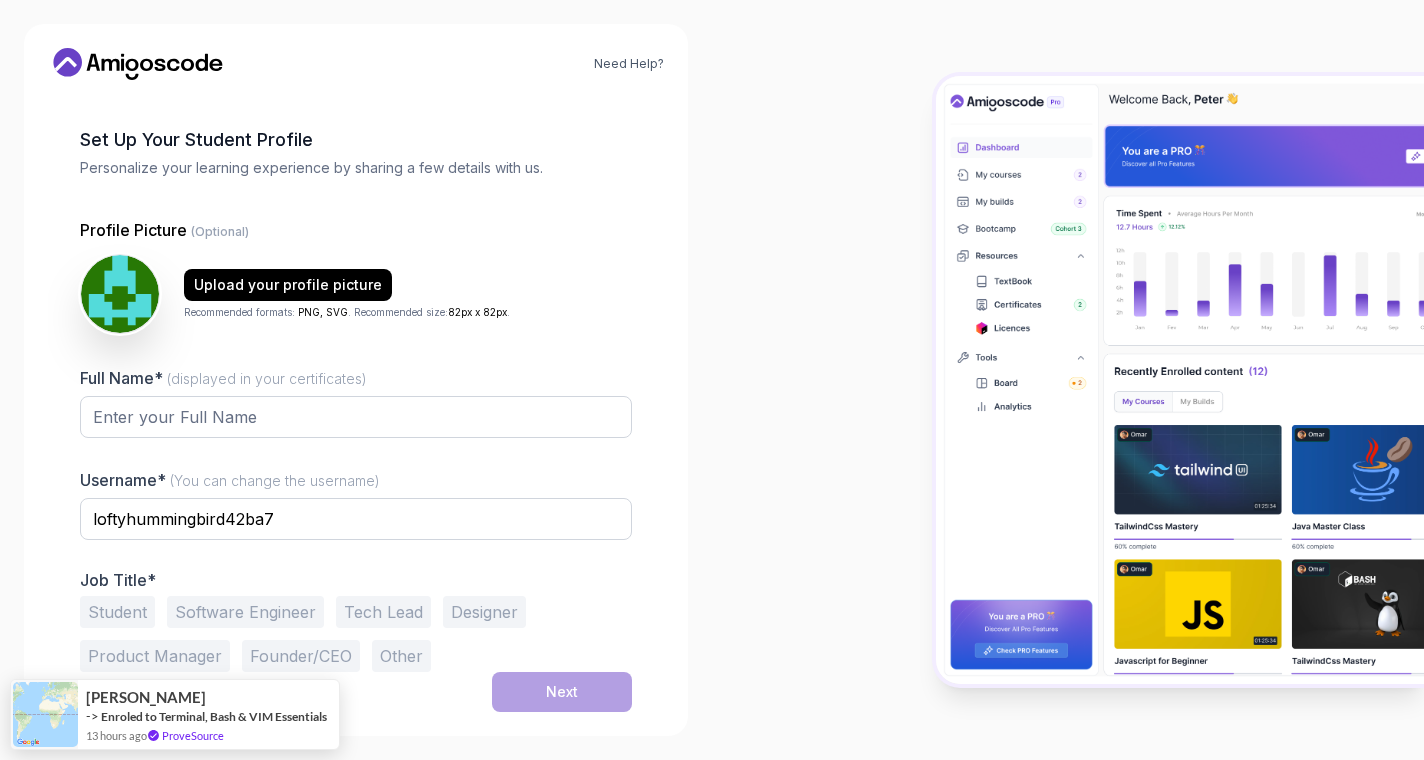 scroll, scrollTop: 74, scrollLeft: 0, axis: vertical 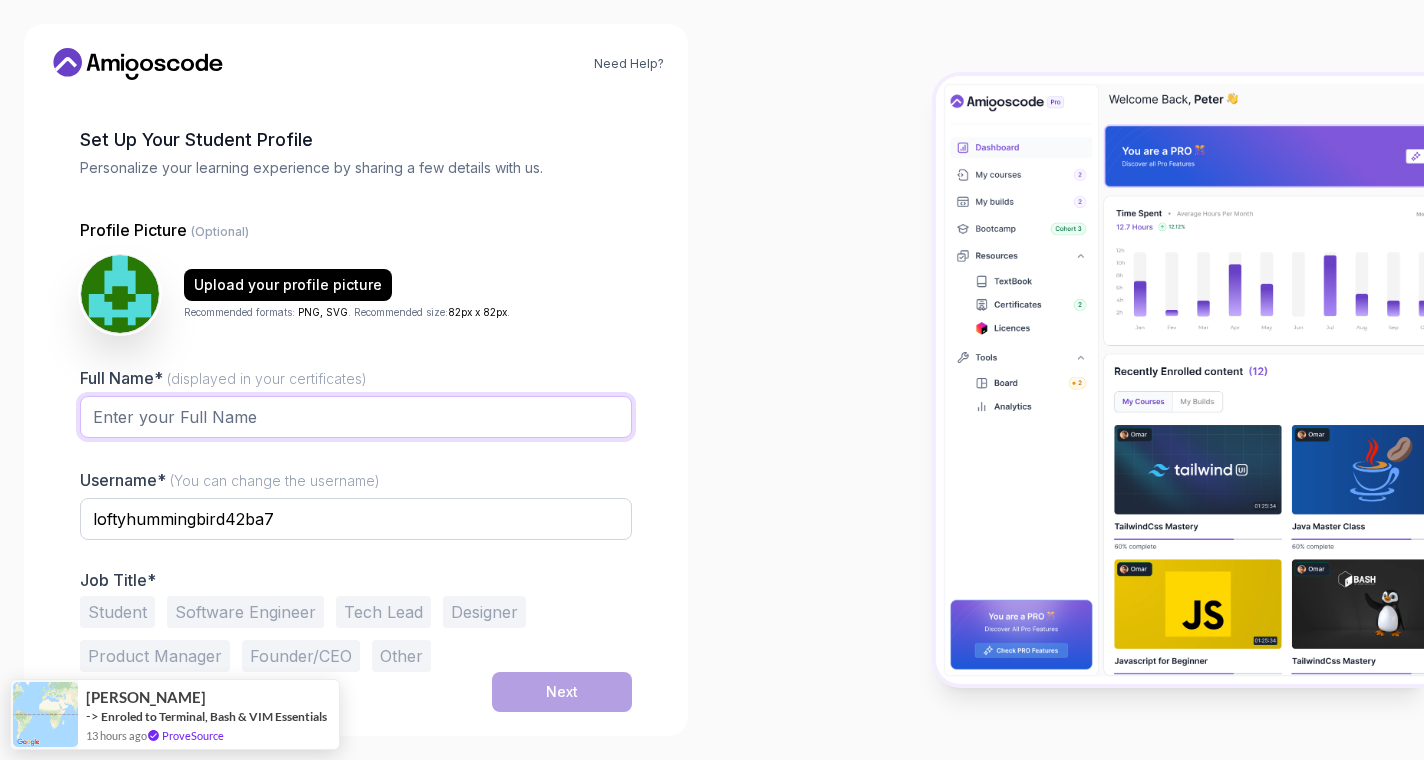click on "Full Name*   (displayed in your certificates)" at bounding box center [356, 417] 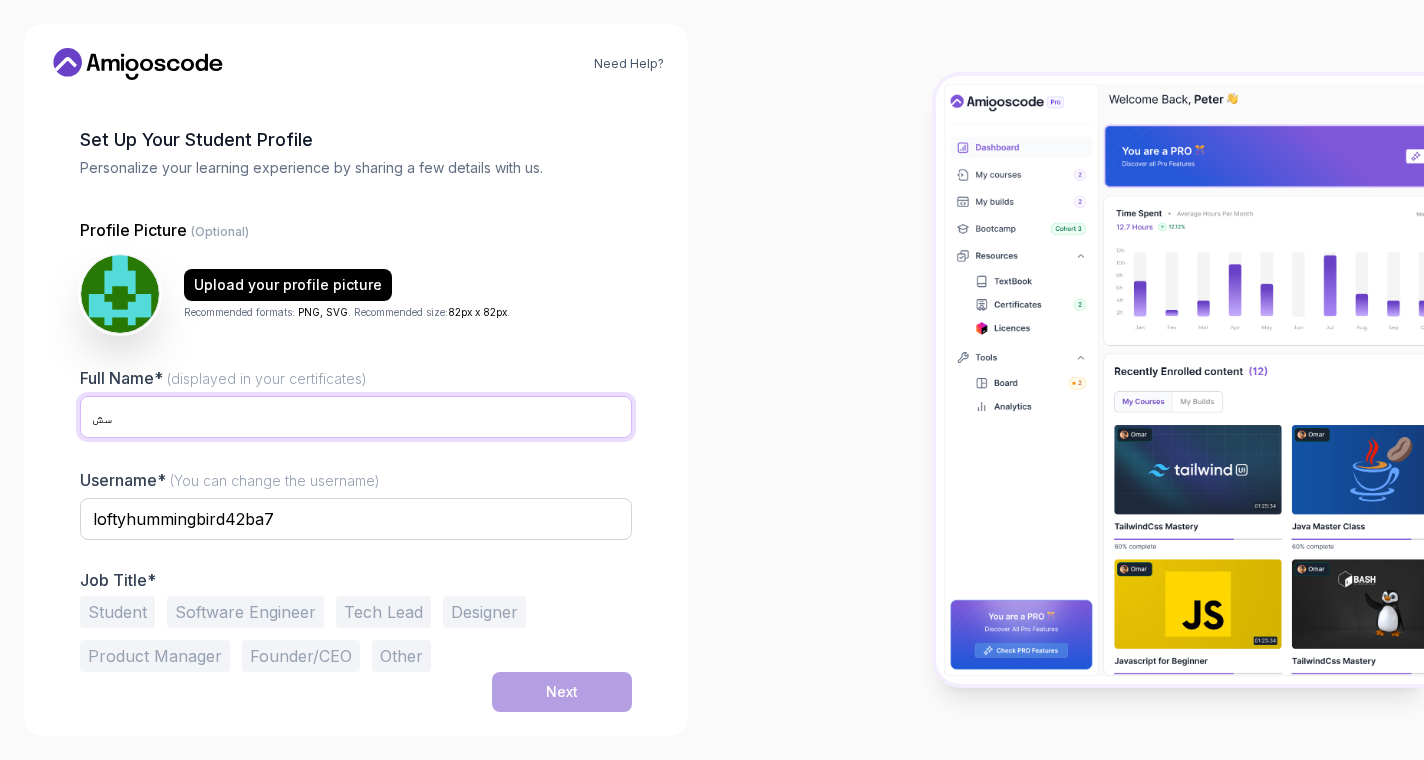 type on "س" 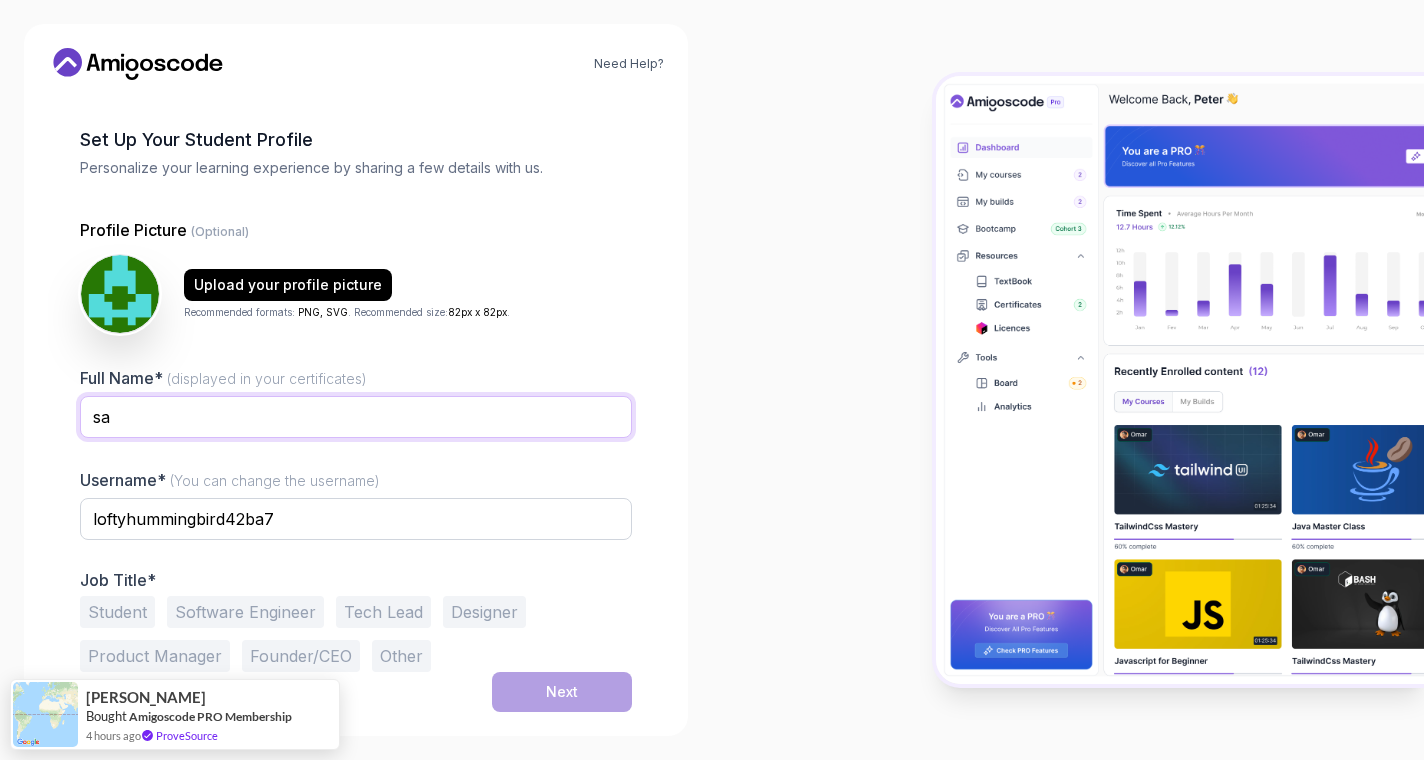 type on "s" 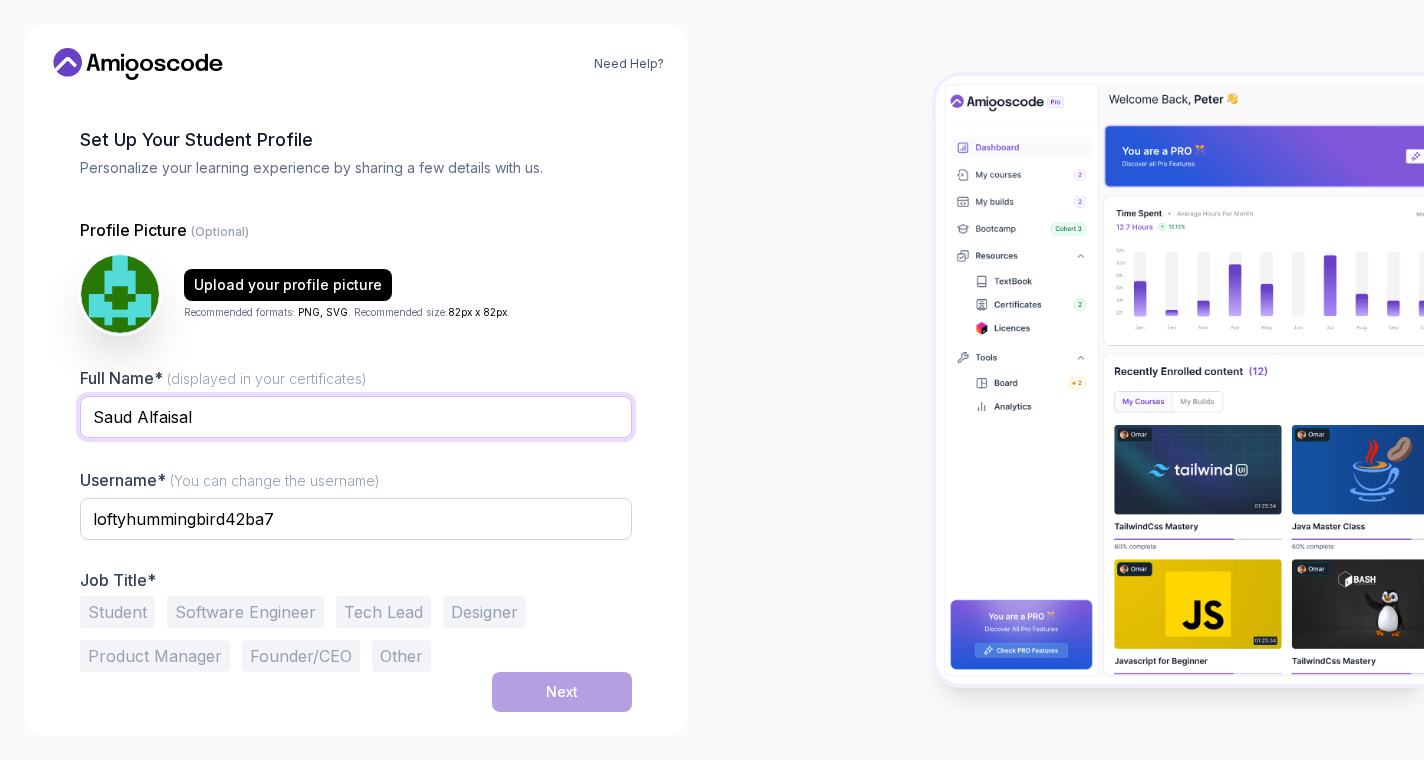 type on "Saud Alfaisal" 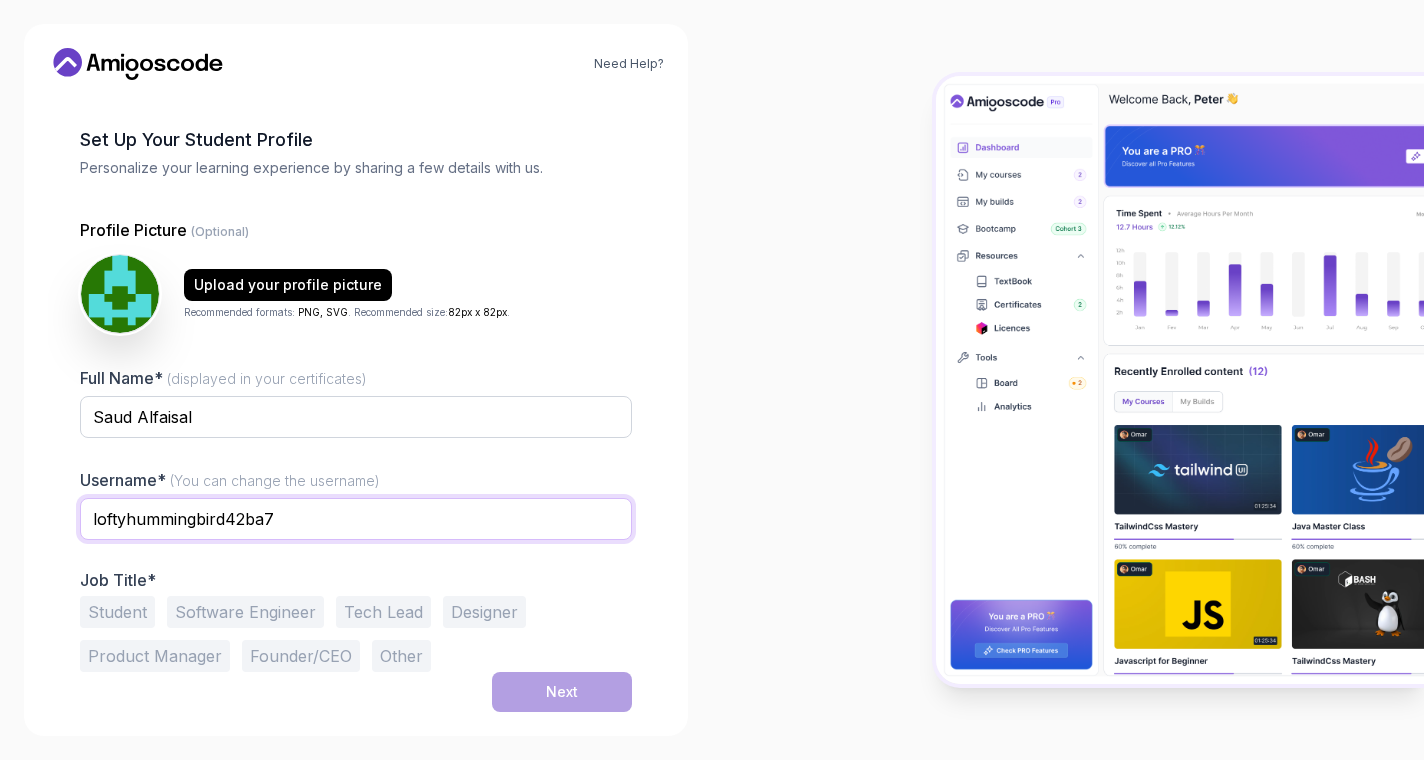 click on "loftyhummingbird42ba7" at bounding box center (356, 519) 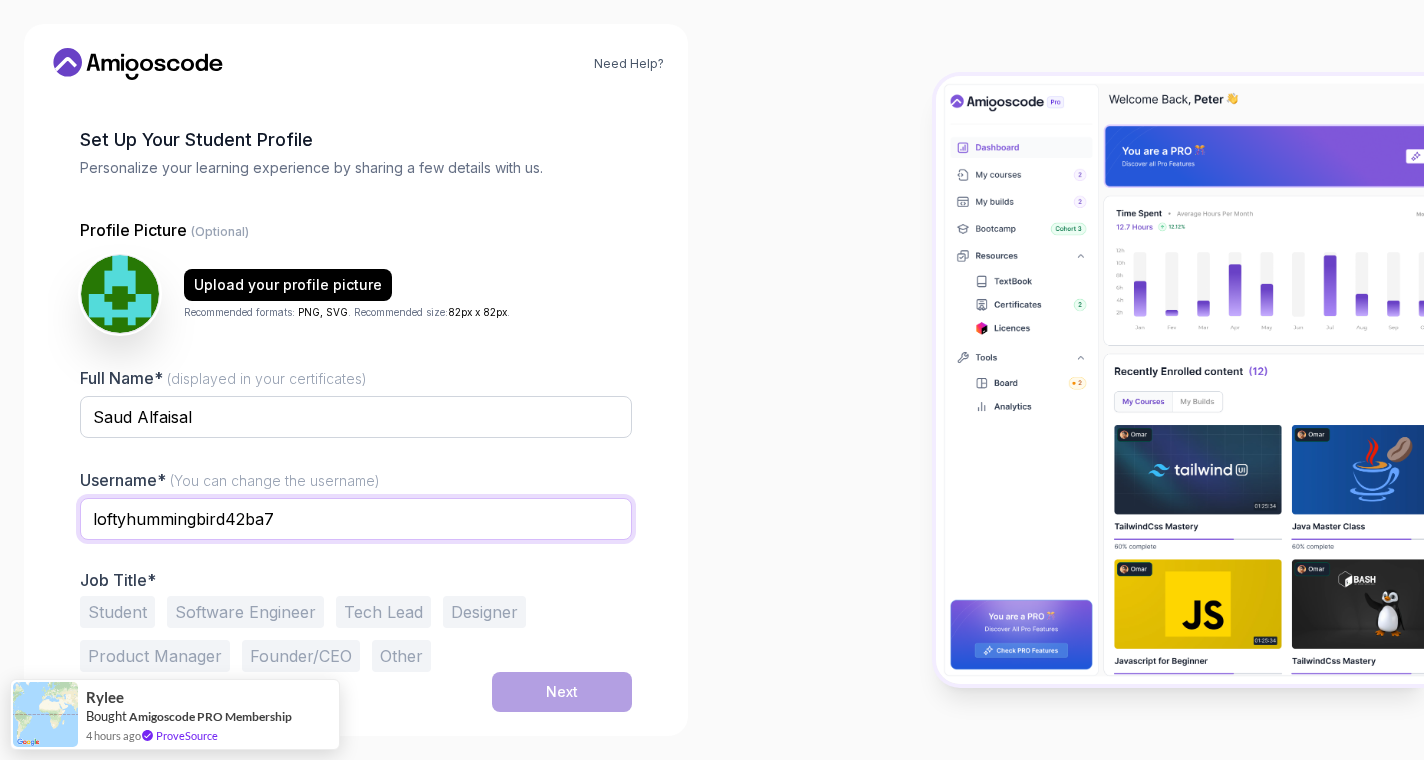 click on "loftyhummingbird42ba7" at bounding box center (356, 519) 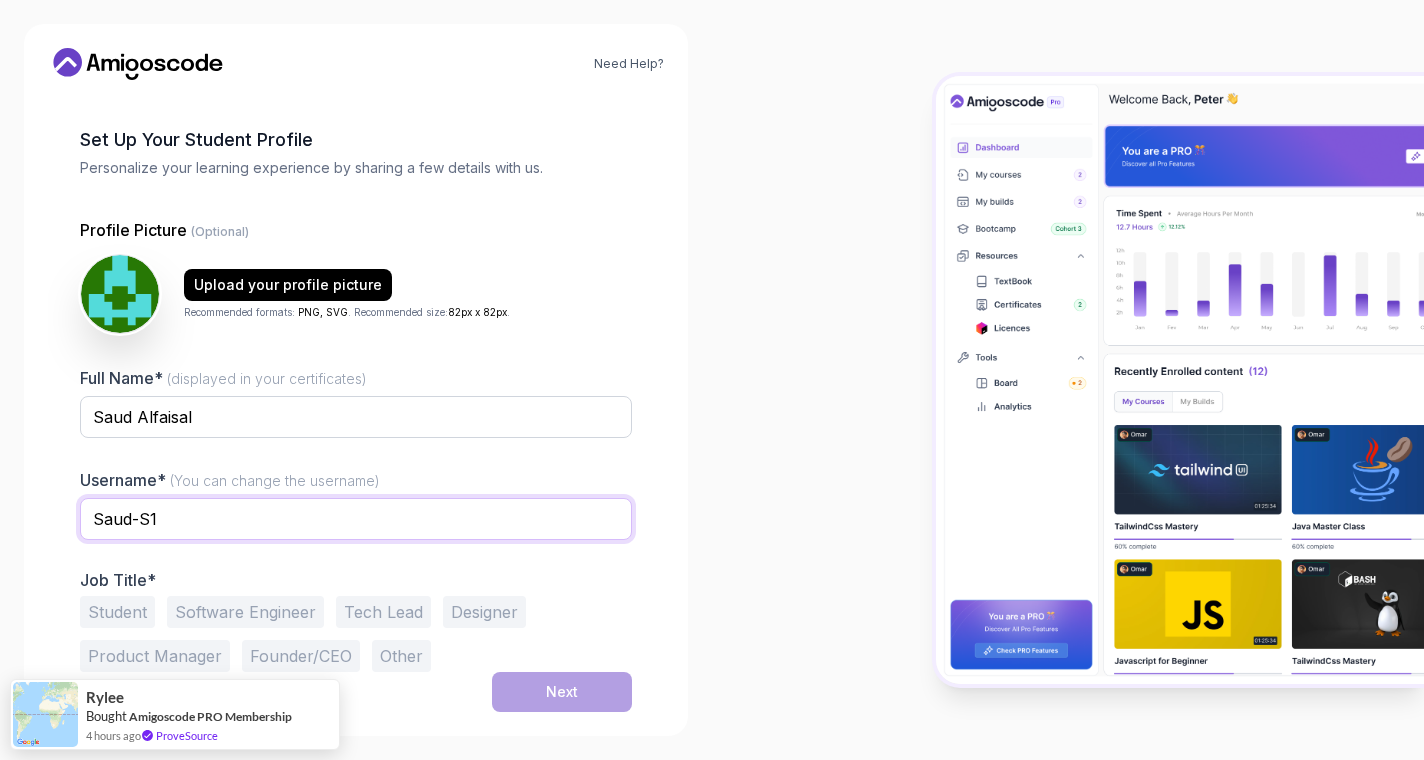 scroll, scrollTop: 0, scrollLeft: 0, axis: both 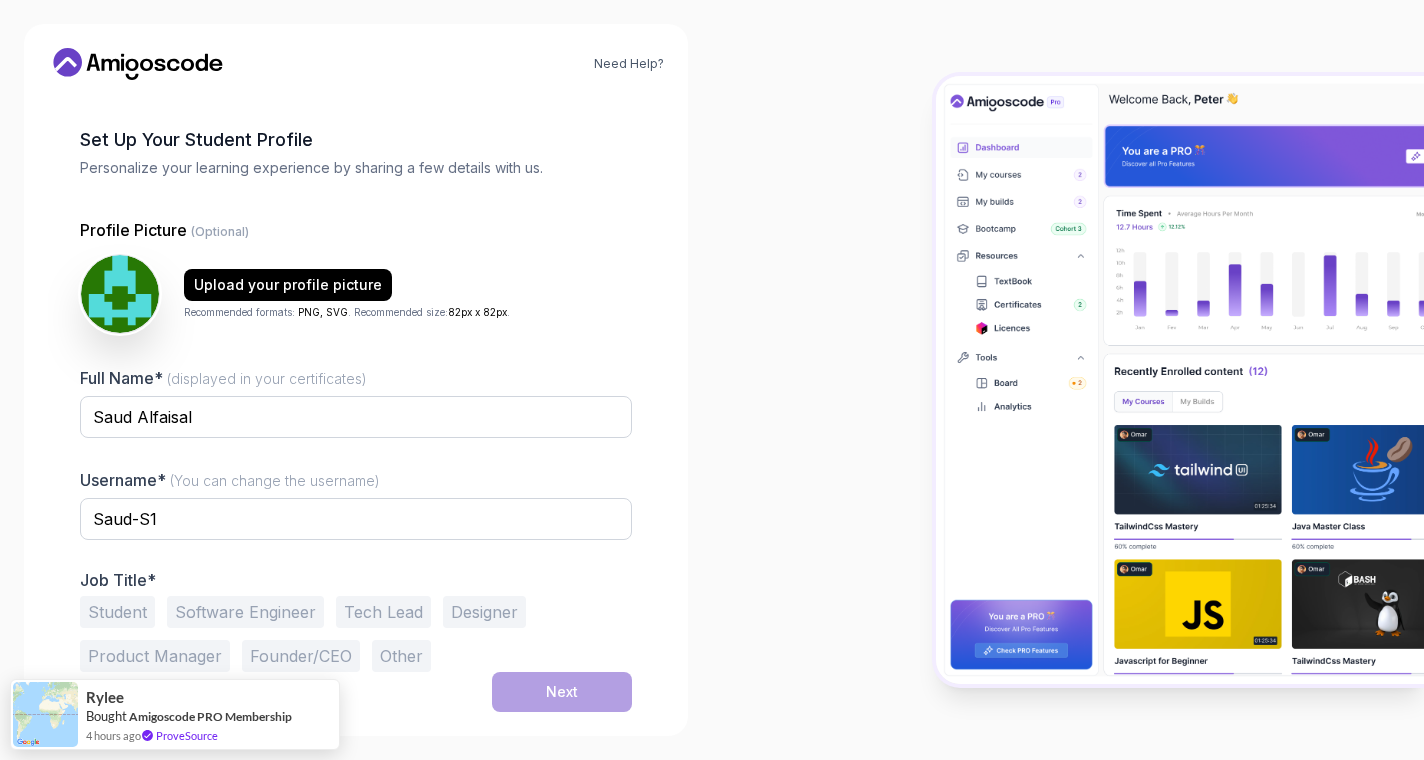 click on "Full Name*   (displayed in your certificates) Saud Alfaisal Username*   (You can change the username) Saud-S1 Job Title* Student Software Engineer Tech Lead Designer Product Manager Founder/CEO Other" at bounding box center [356, 519] 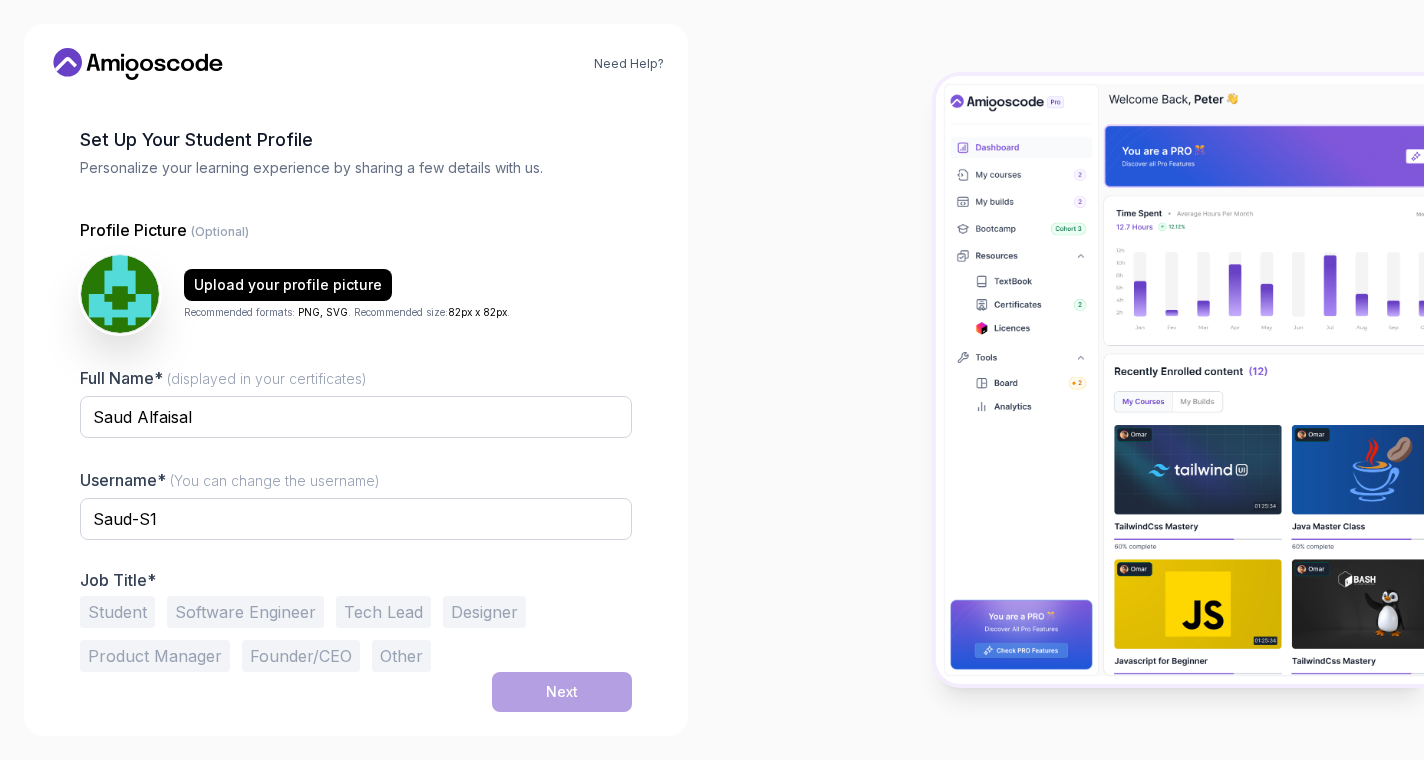 click on "Student" at bounding box center (117, 612) 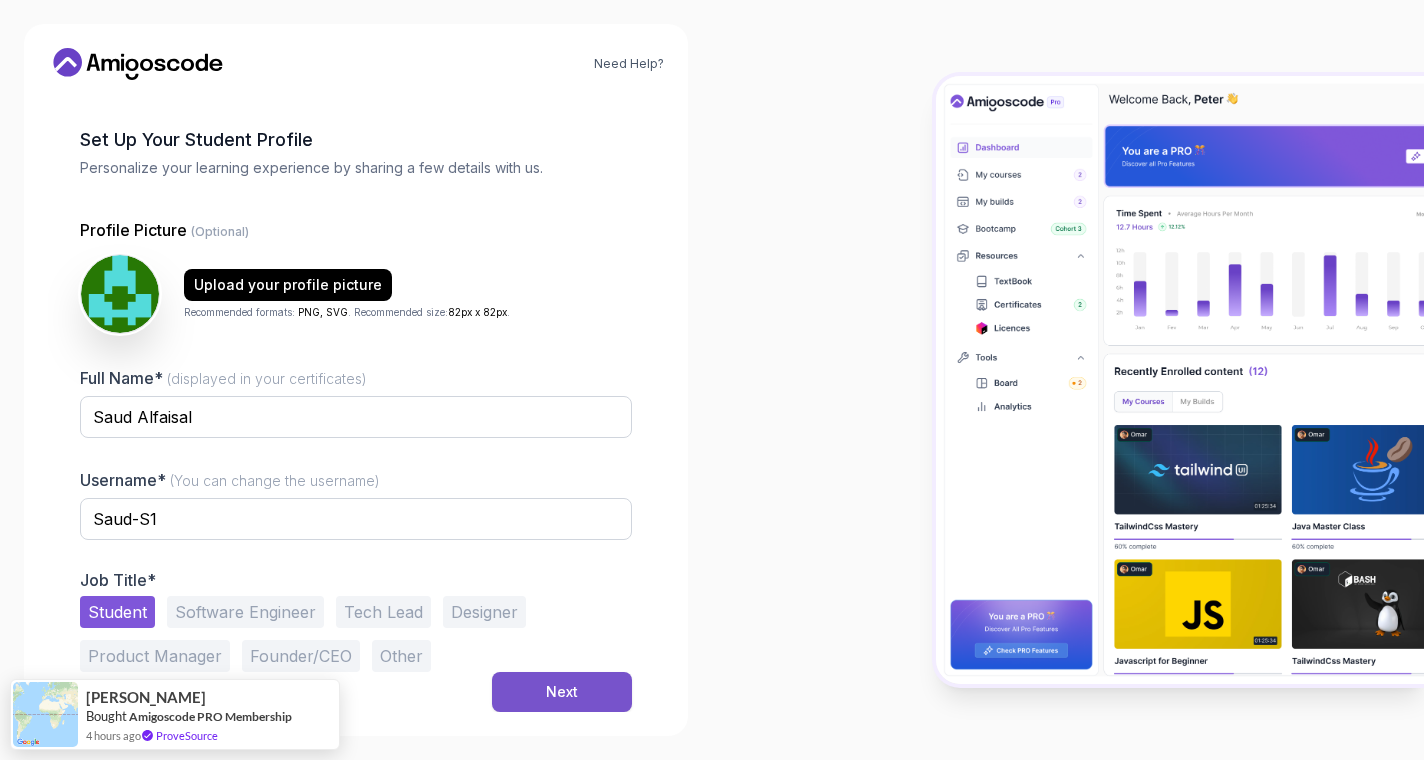 click on "Next" at bounding box center (562, 692) 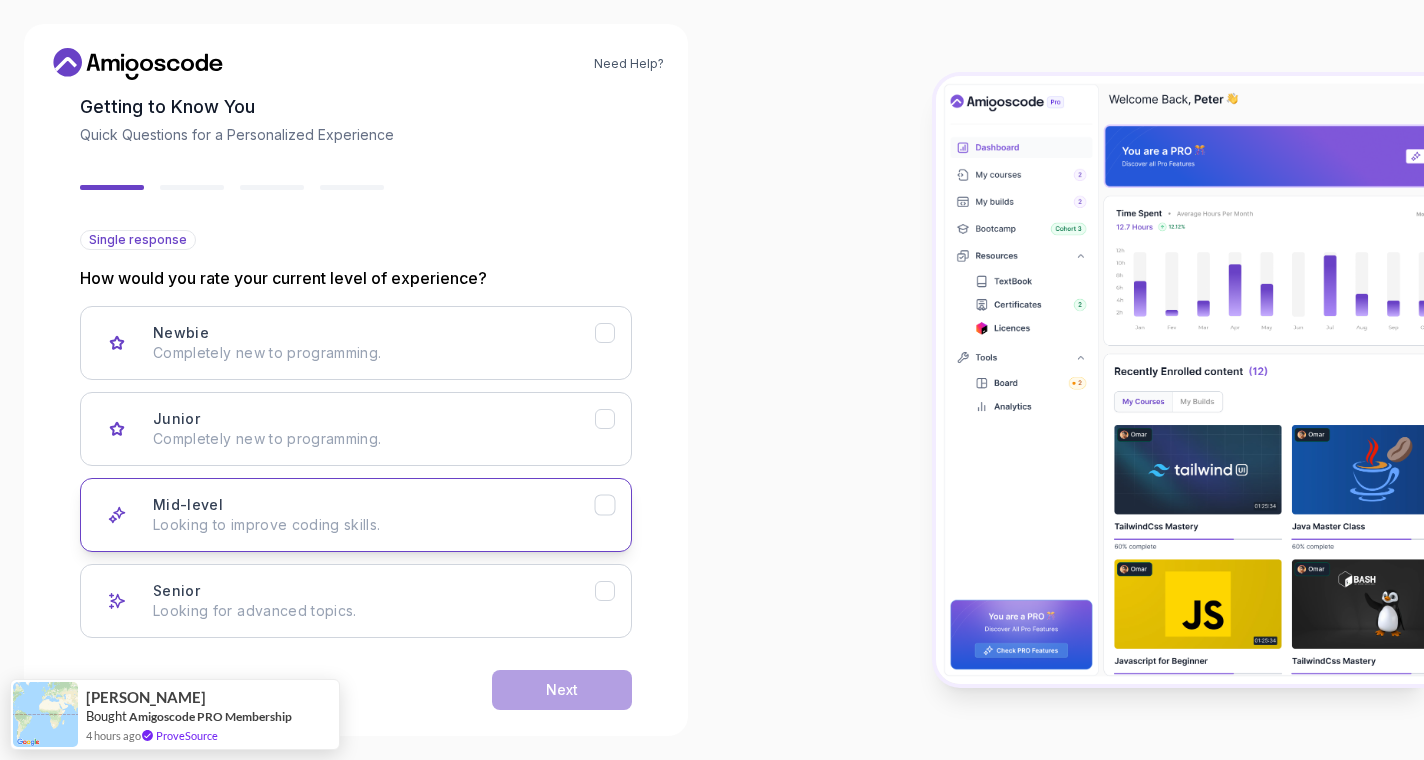 scroll, scrollTop: 113, scrollLeft: 0, axis: vertical 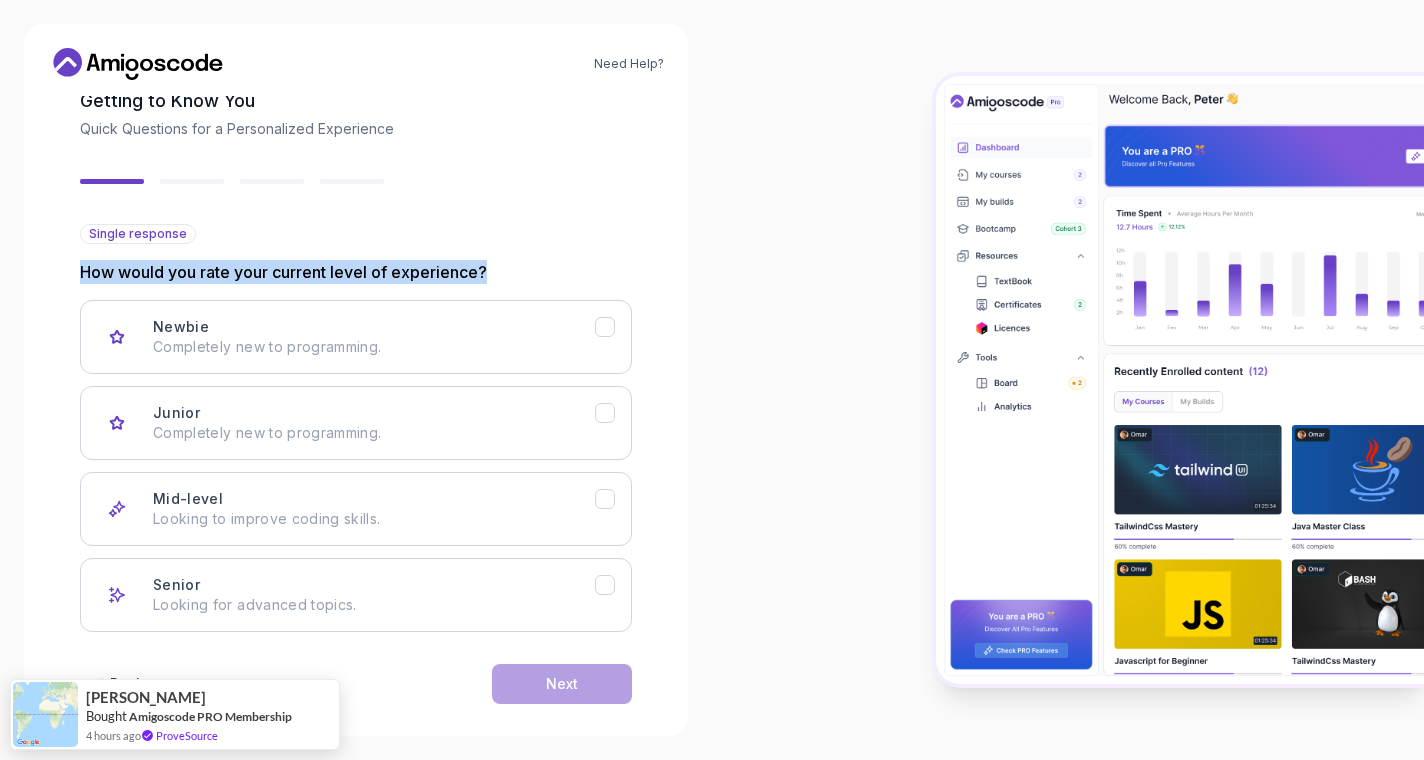 drag, startPoint x: 510, startPoint y: 273, endPoint x: 84, endPoint y: 268, distance: 426.02933 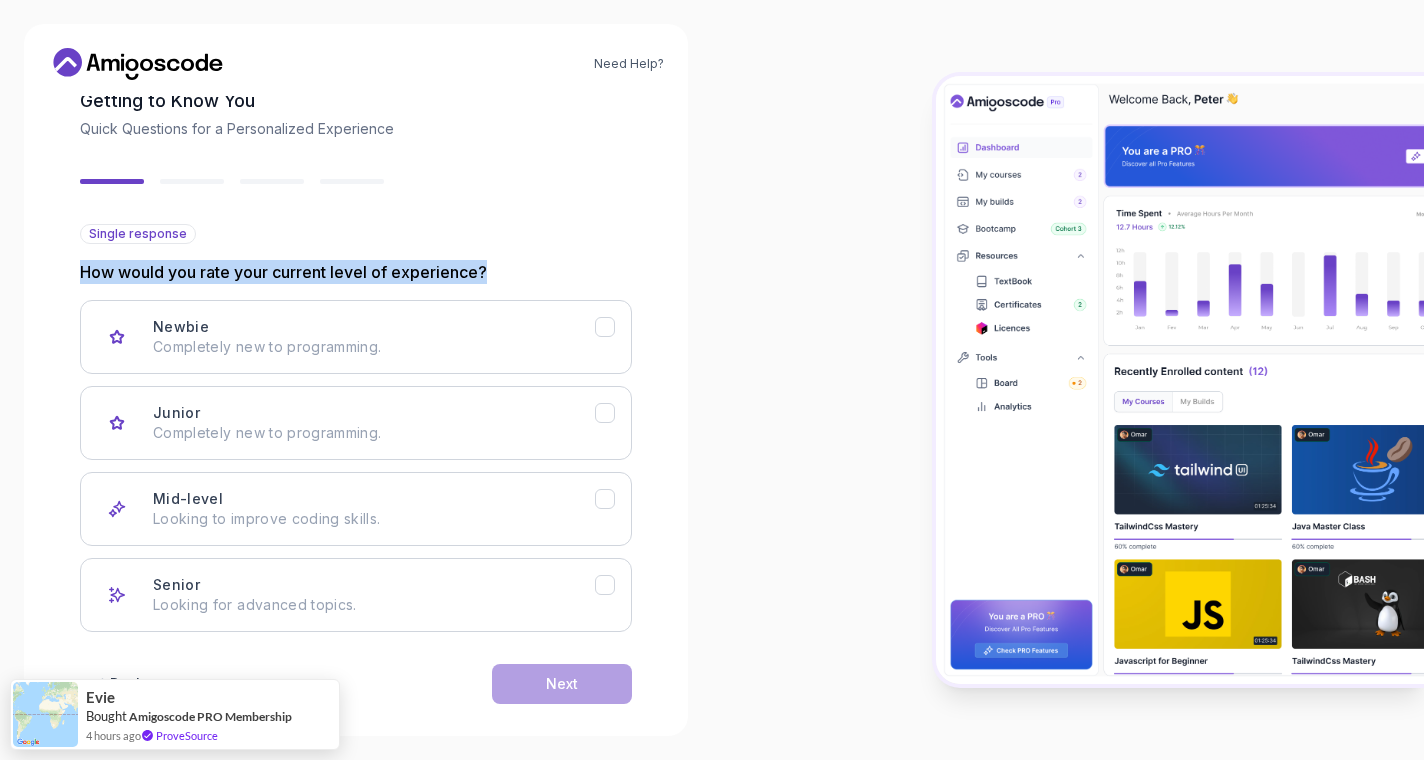 click on "Single response How would you rate your current level of experience? Newbie Completely new to programming. Junior Completely new to programming. Mid-level Looking to improve coding skills. Senior Looking for advanced topics." at bounding box center (356, 428) 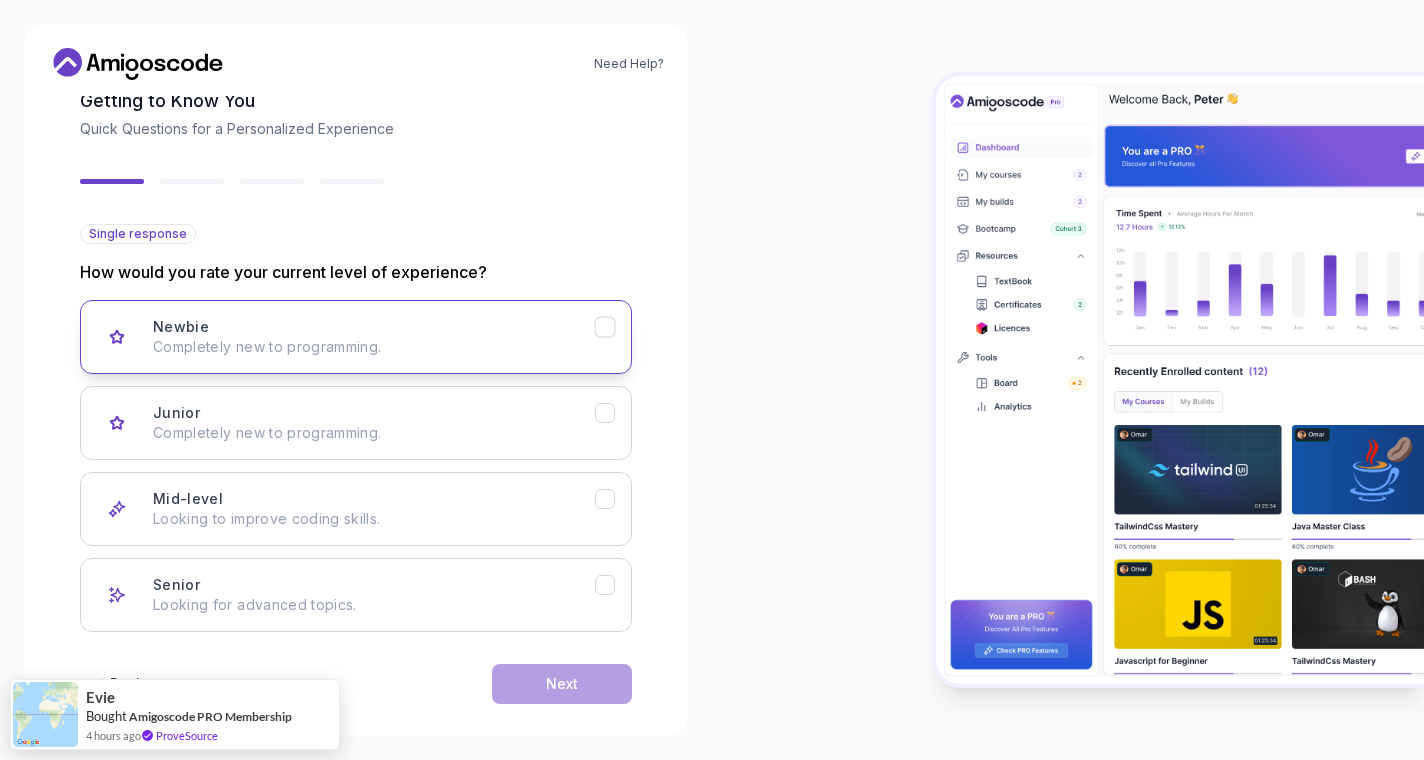click on "Newbie Completely new to programming." at bounding box center [356, 337] 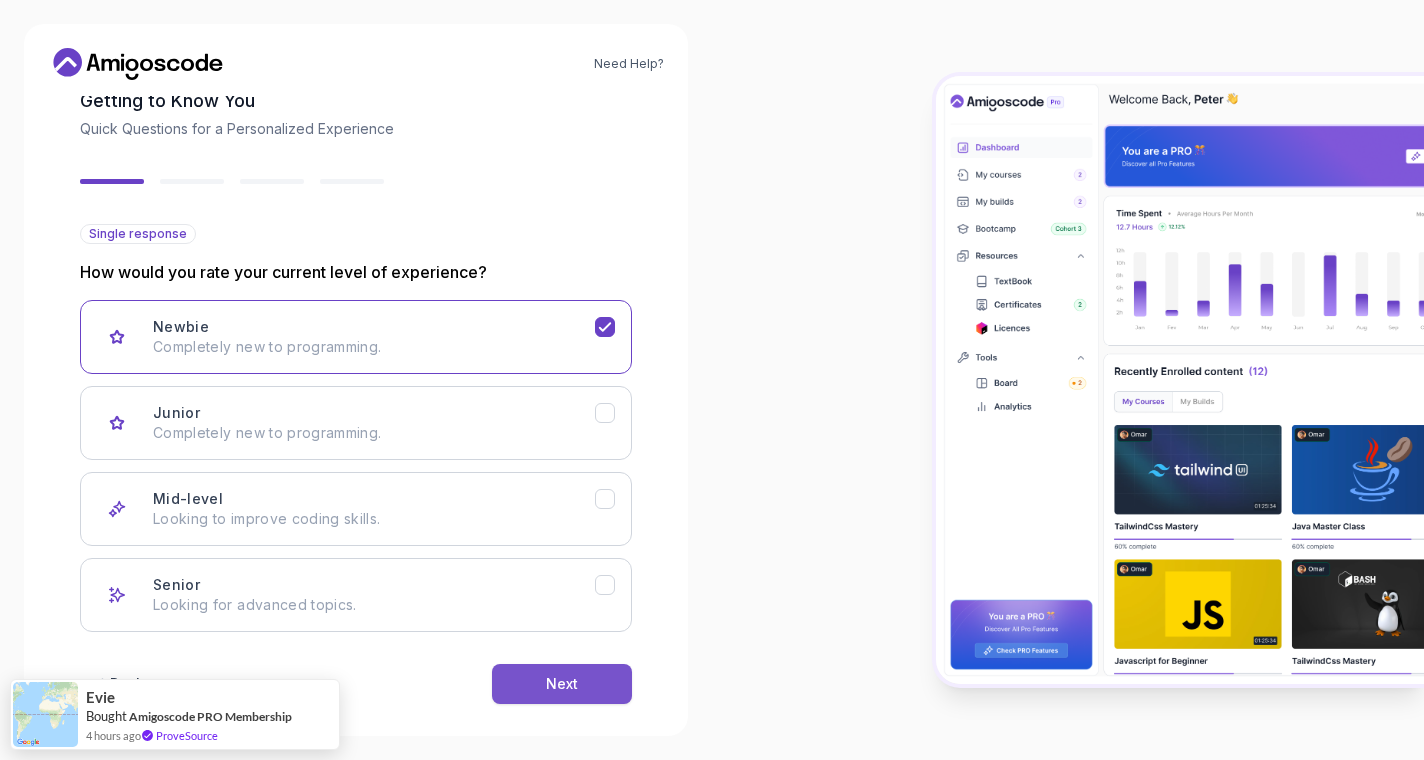 click on "Next" at bounding box center (562, 684) 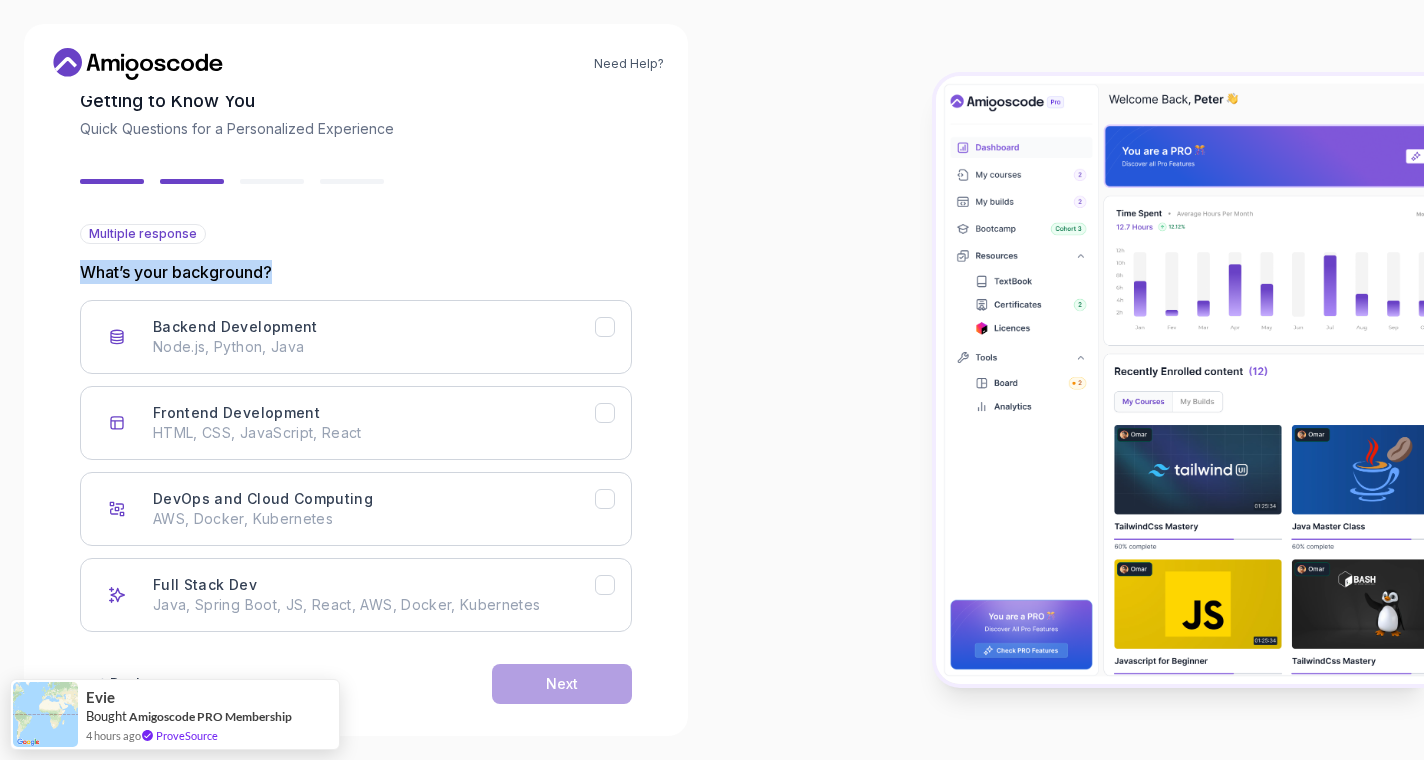 drag, startPoint x: 281, startPoint y: 269, endPoint x: 76, endPoint y: 276, distance: 205.11948 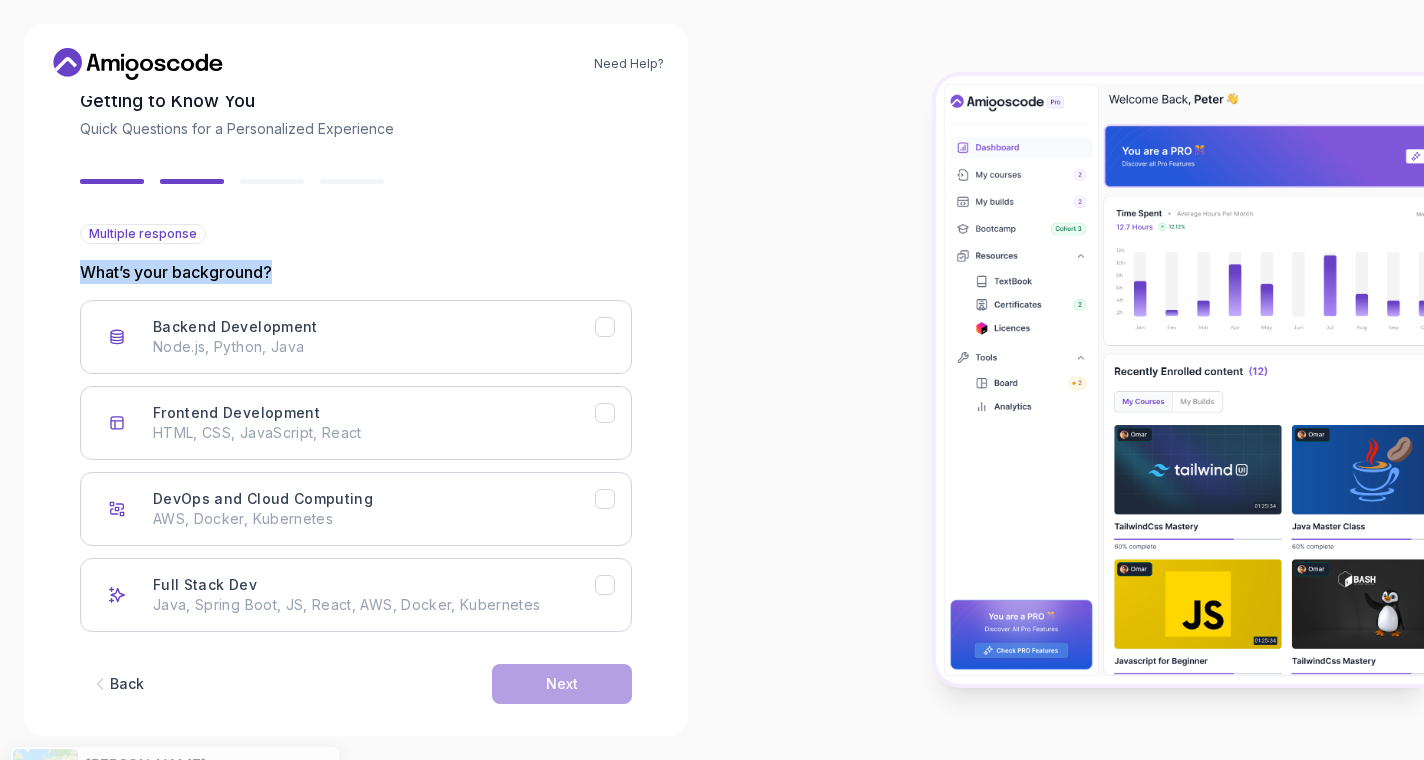 click on "Multiple response What’s your background? Backend Development Node.js, Python, Java Frontend Development HTML, CSS, JavaScript, React DevOps and Cloud Computing AWS, Docker, Kubernetes Full Stack Dev Java, Spring Boot, JS, React, AWS, Docker, Kubernetes" at bounding box center (356, 428) 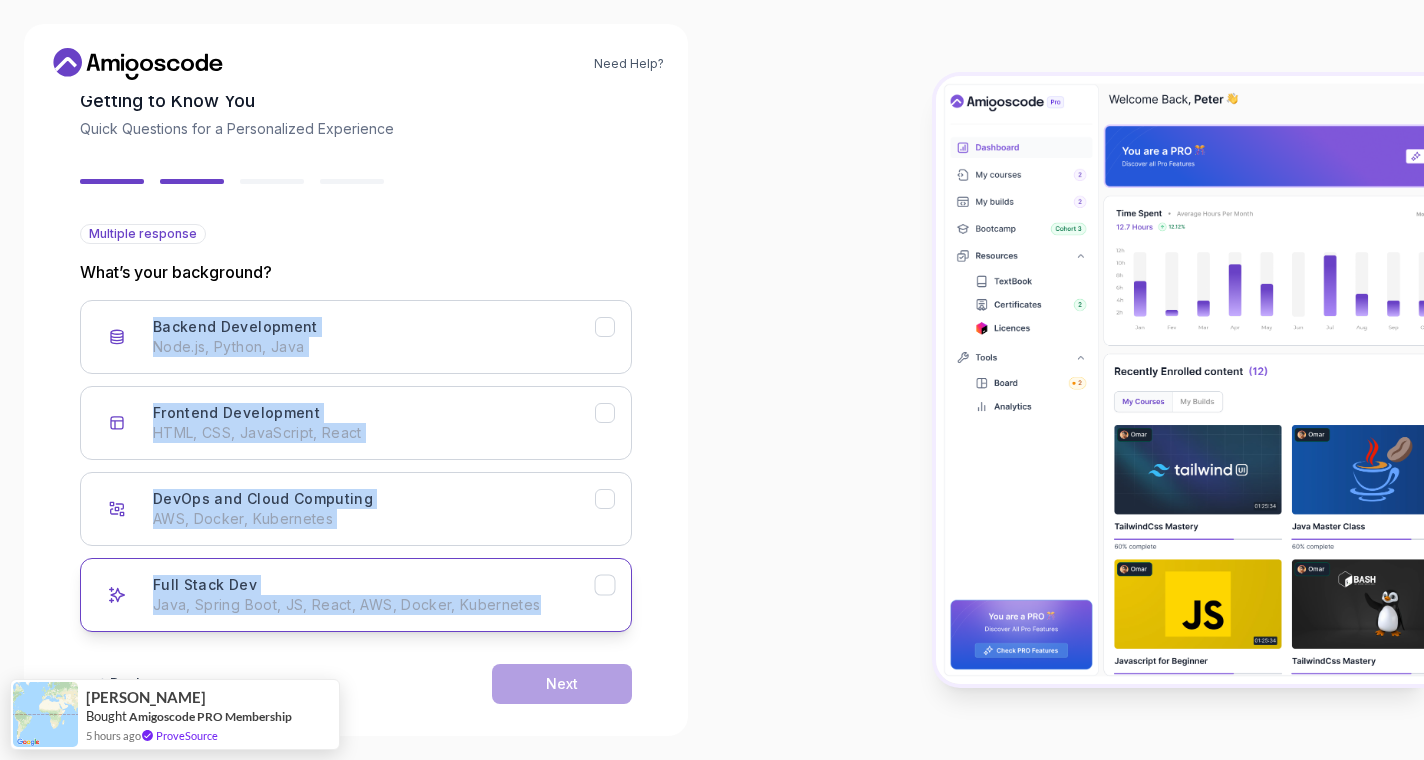 drag, startPoint x: 59, startPoint y: 314, endPoint x: 379, endPoint y: 613, distance: 437.9509 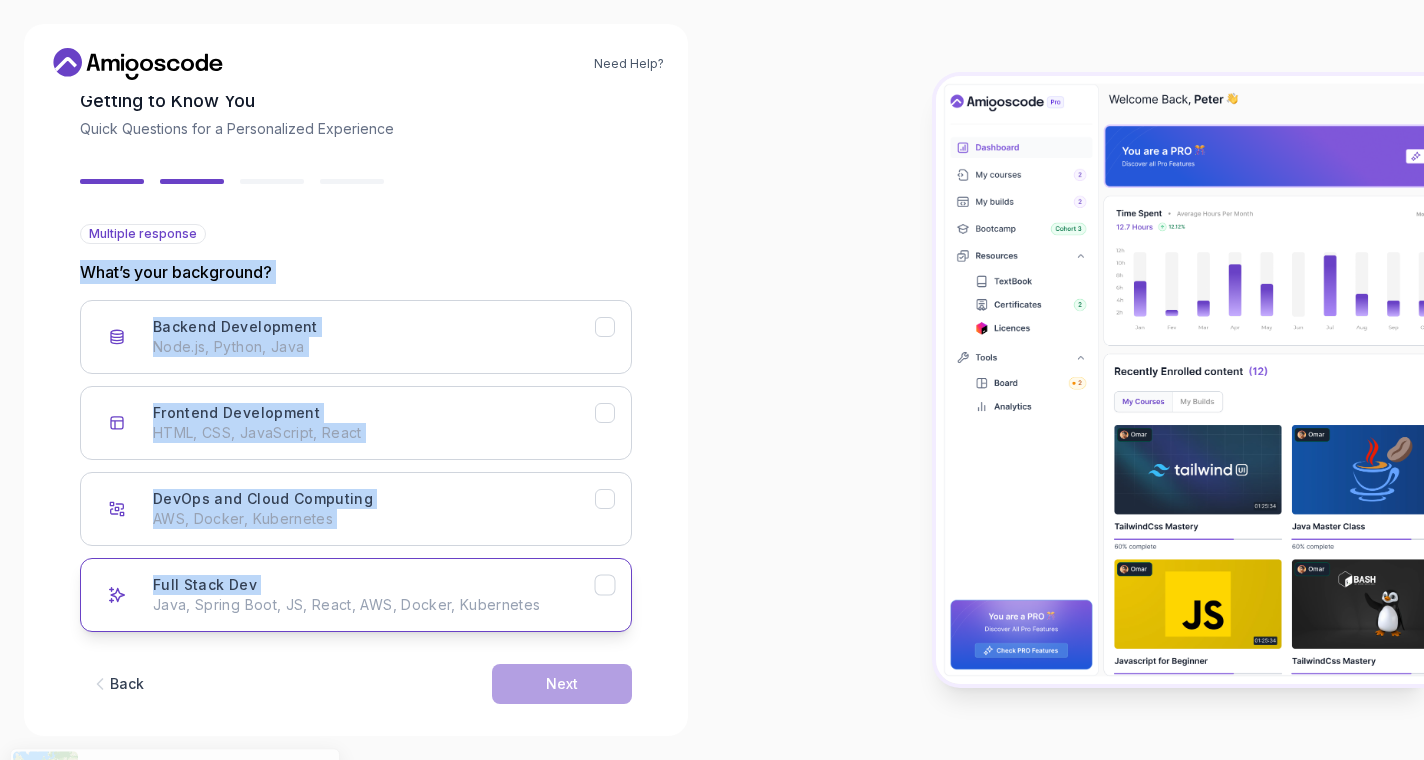 drag, startPoint x: 59, startPoint y: 250, endPoint x: 448, endPoint y: 593, distance: 518.62317 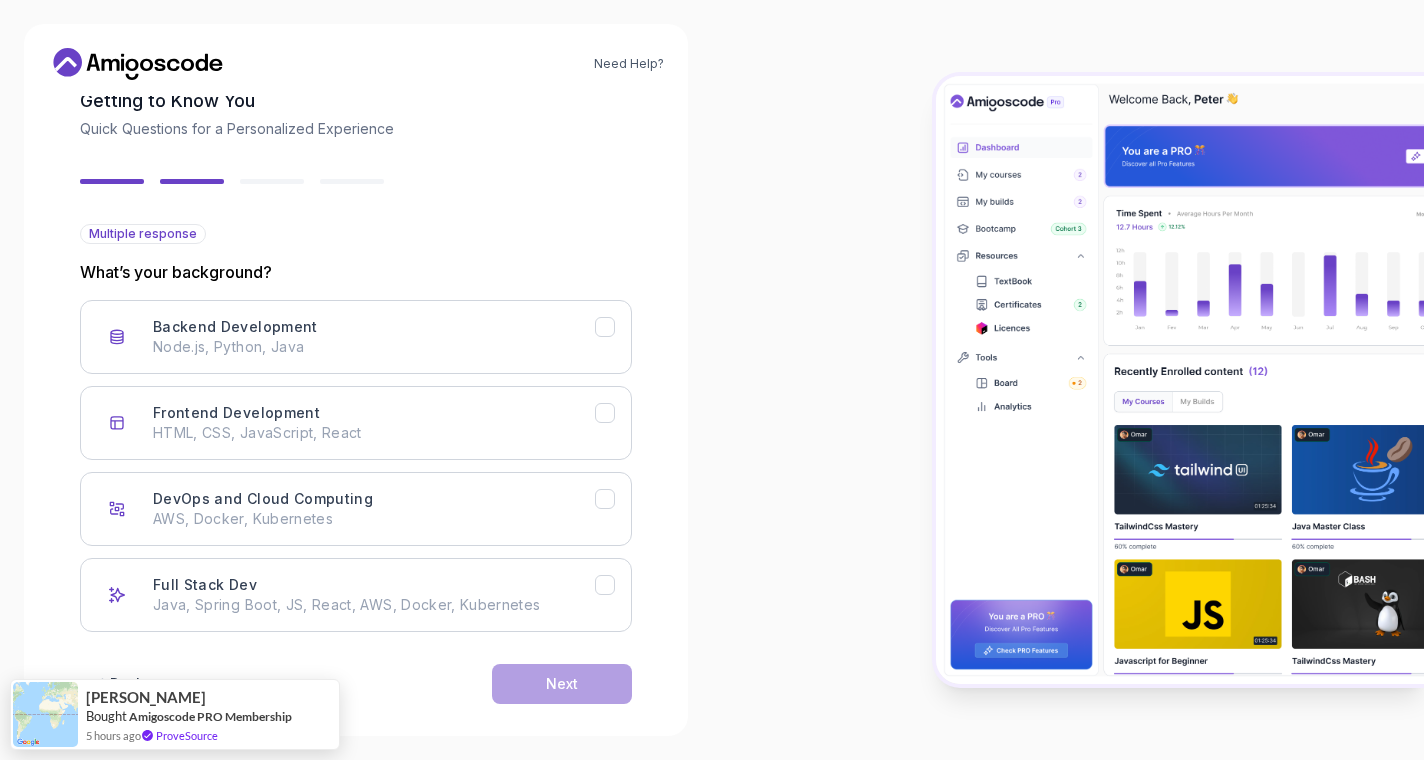 click at bounding box center (1068, 380) 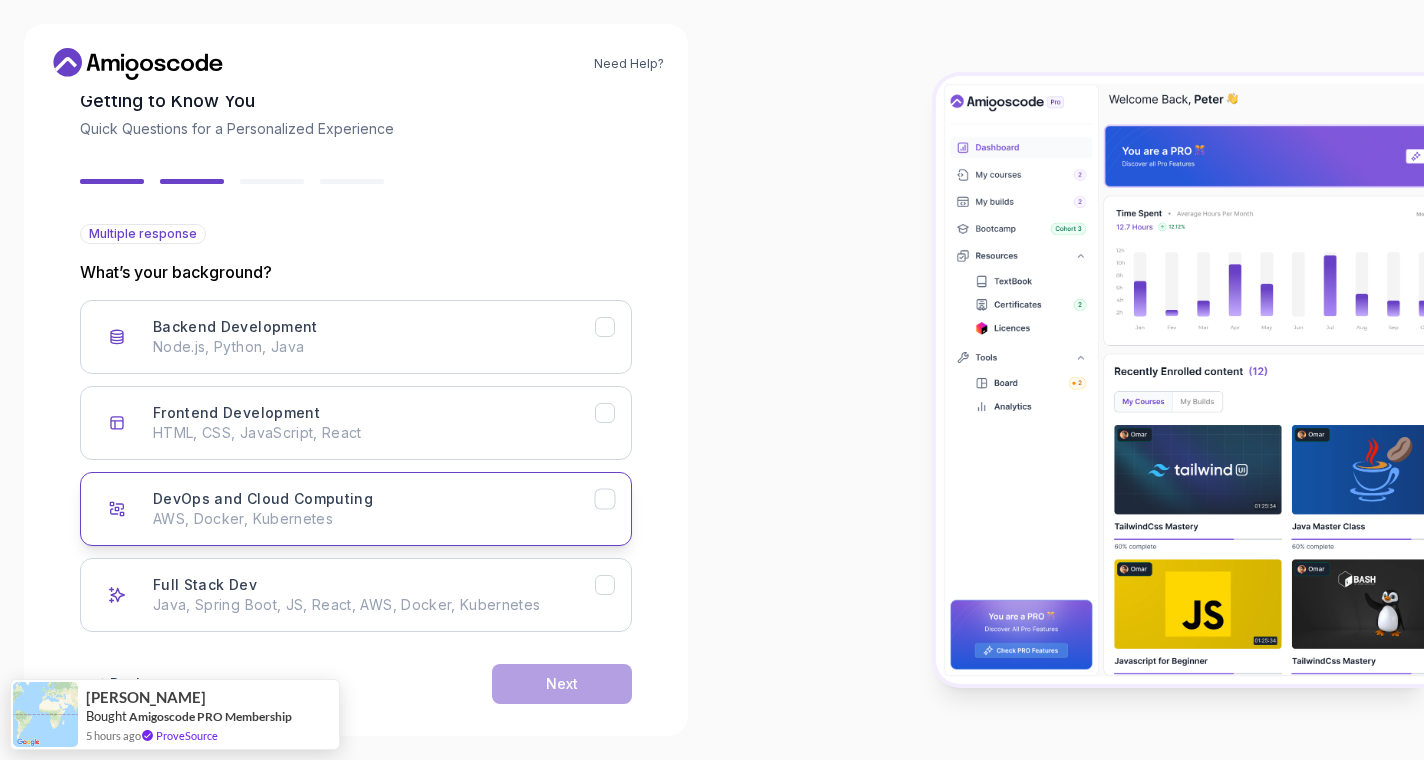 click on "DevOps and Cloud Computing AWS, Docker, Kubernetes" at bounding box center [374, 509] 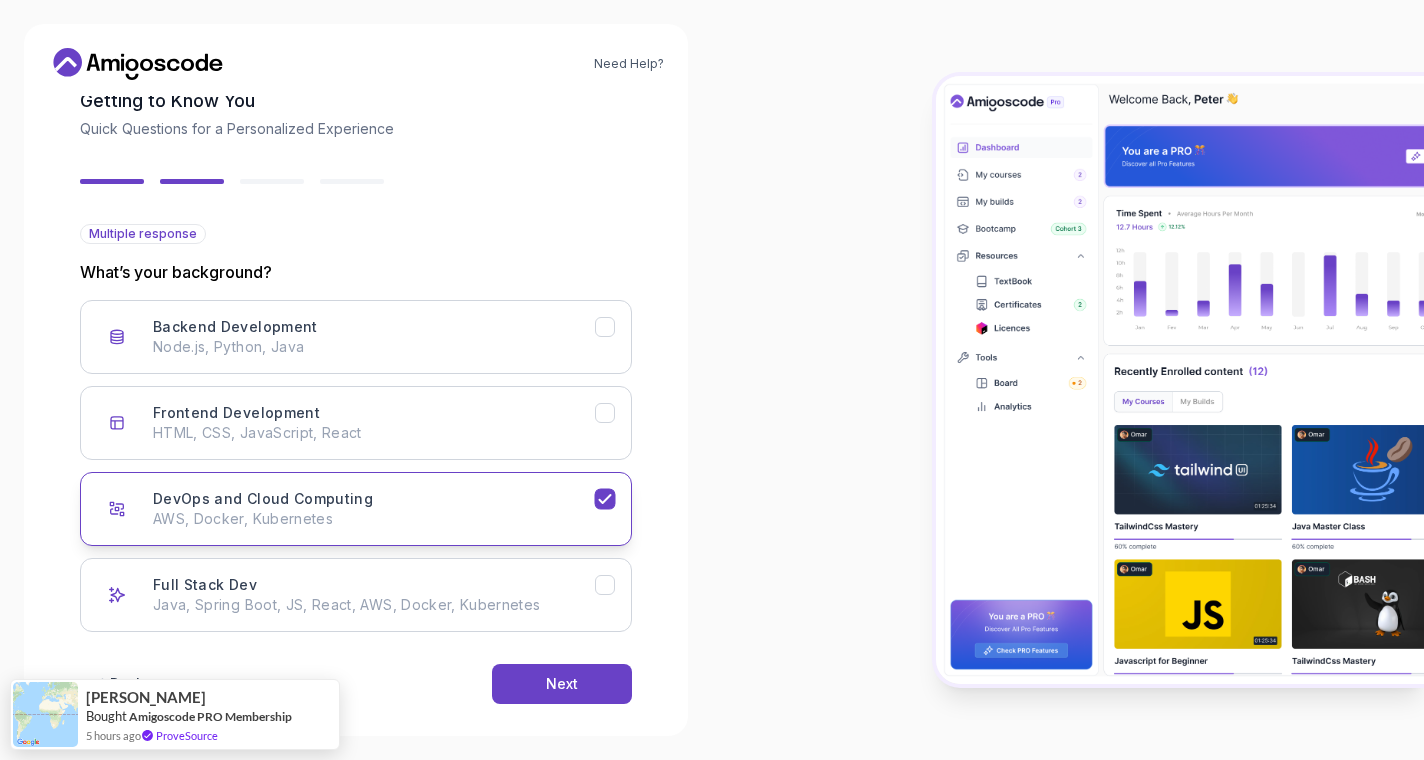 click on "AWS, Docker, Kubernetes" at bounding box center (374, 519) 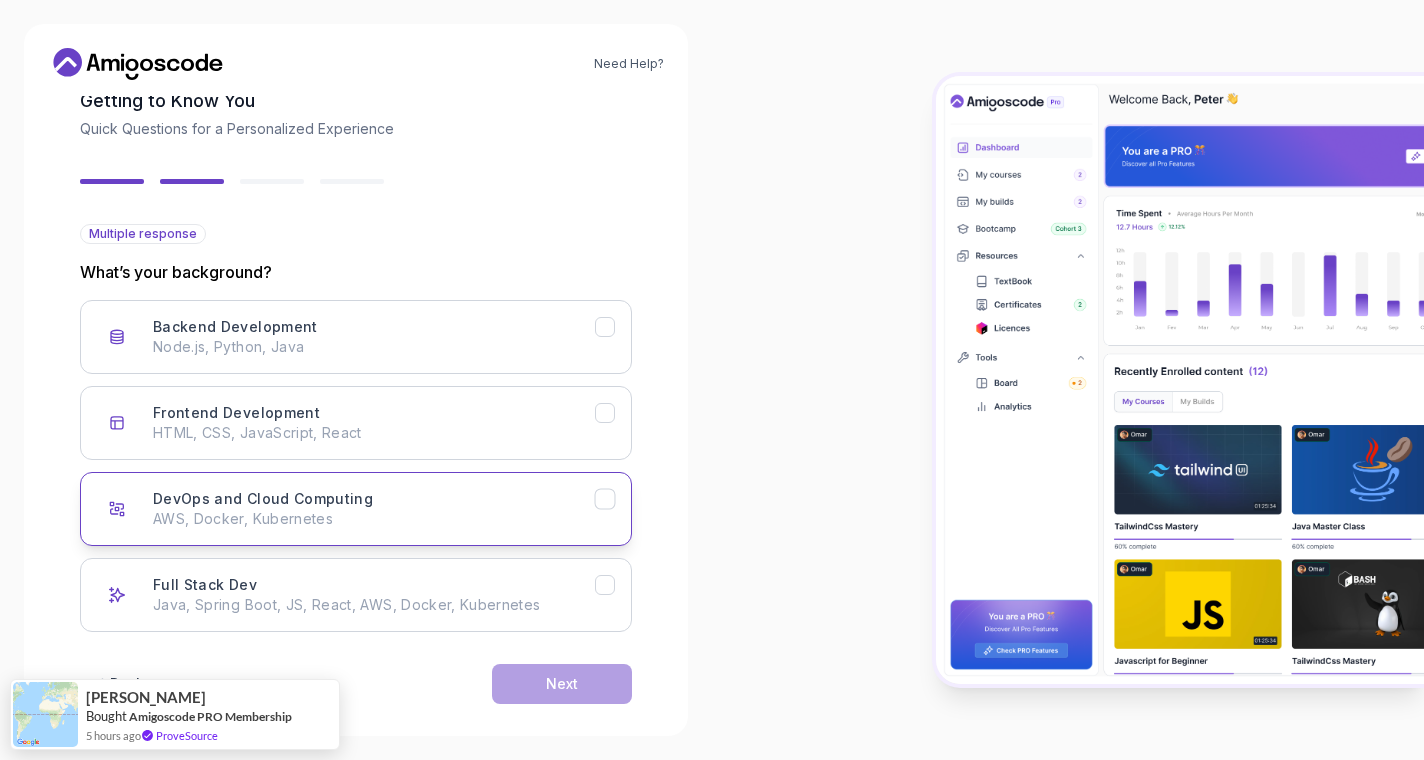 click on "AWS, Docker, Kubernetes" at bounding box center [374, 519] 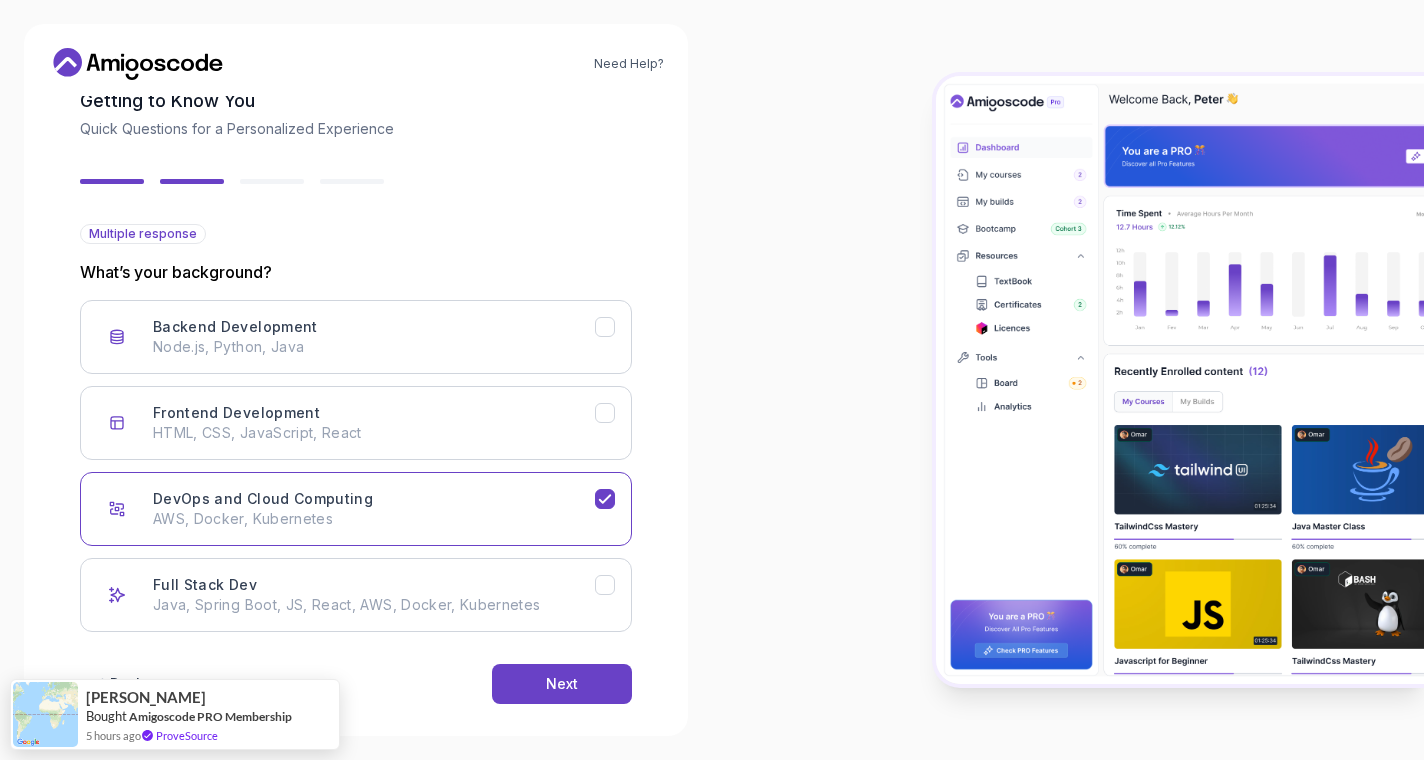 click on "Back Next" at bounding box center (356, 684) 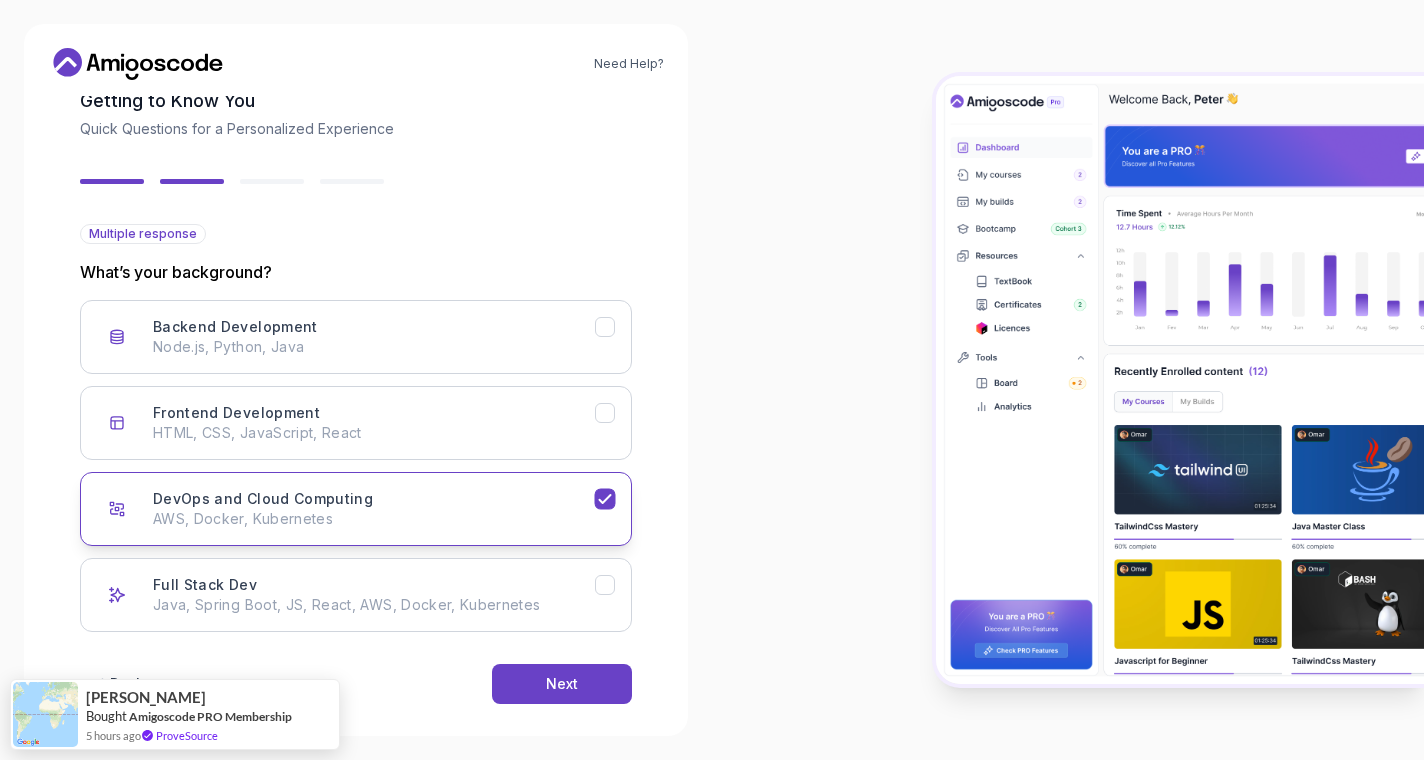 click on "AWS, Docker, Kubernetes" at bounding box center [374, 519] 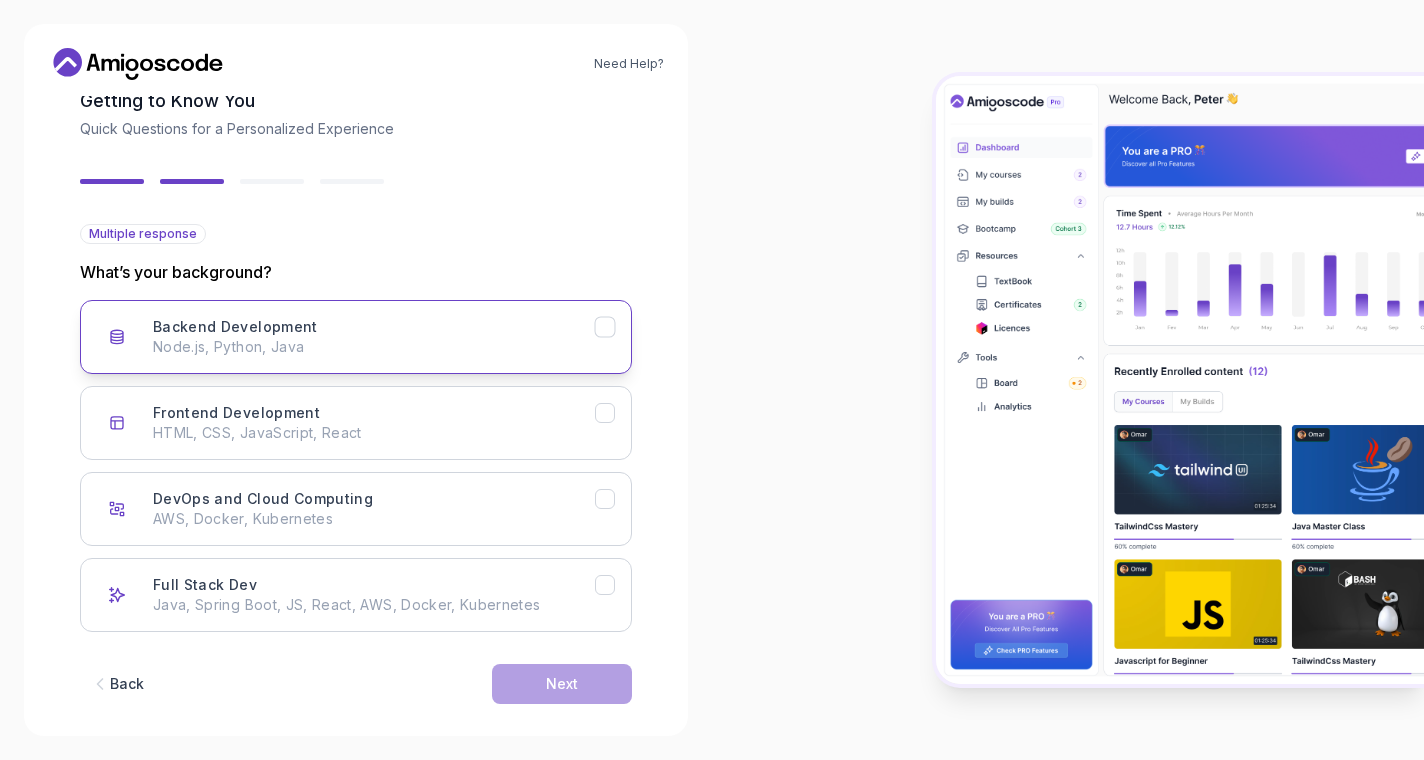click on "Node.js, Python, Java" at bounding box center (374, 347) 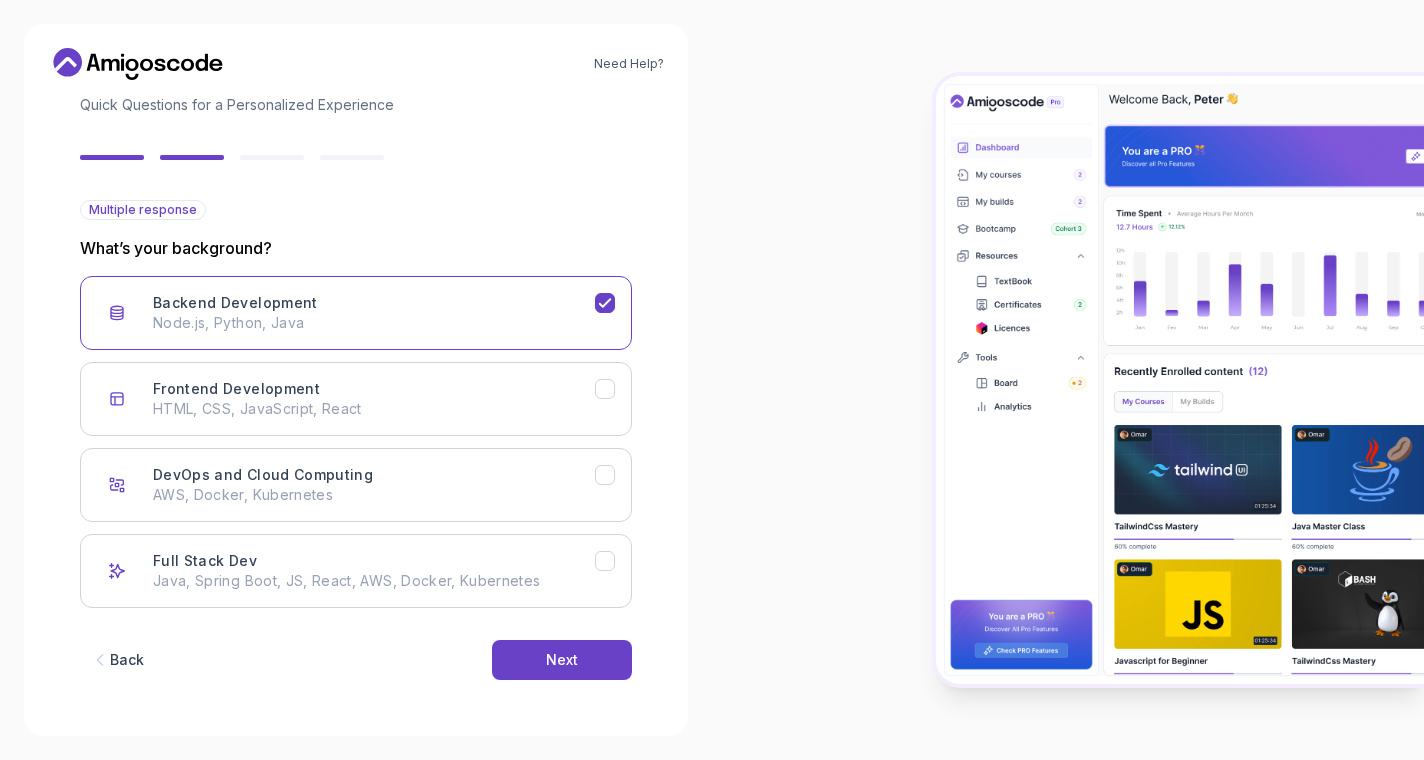 scroll, scrollTop: 137, scrollLeft: 0, axis: vertical 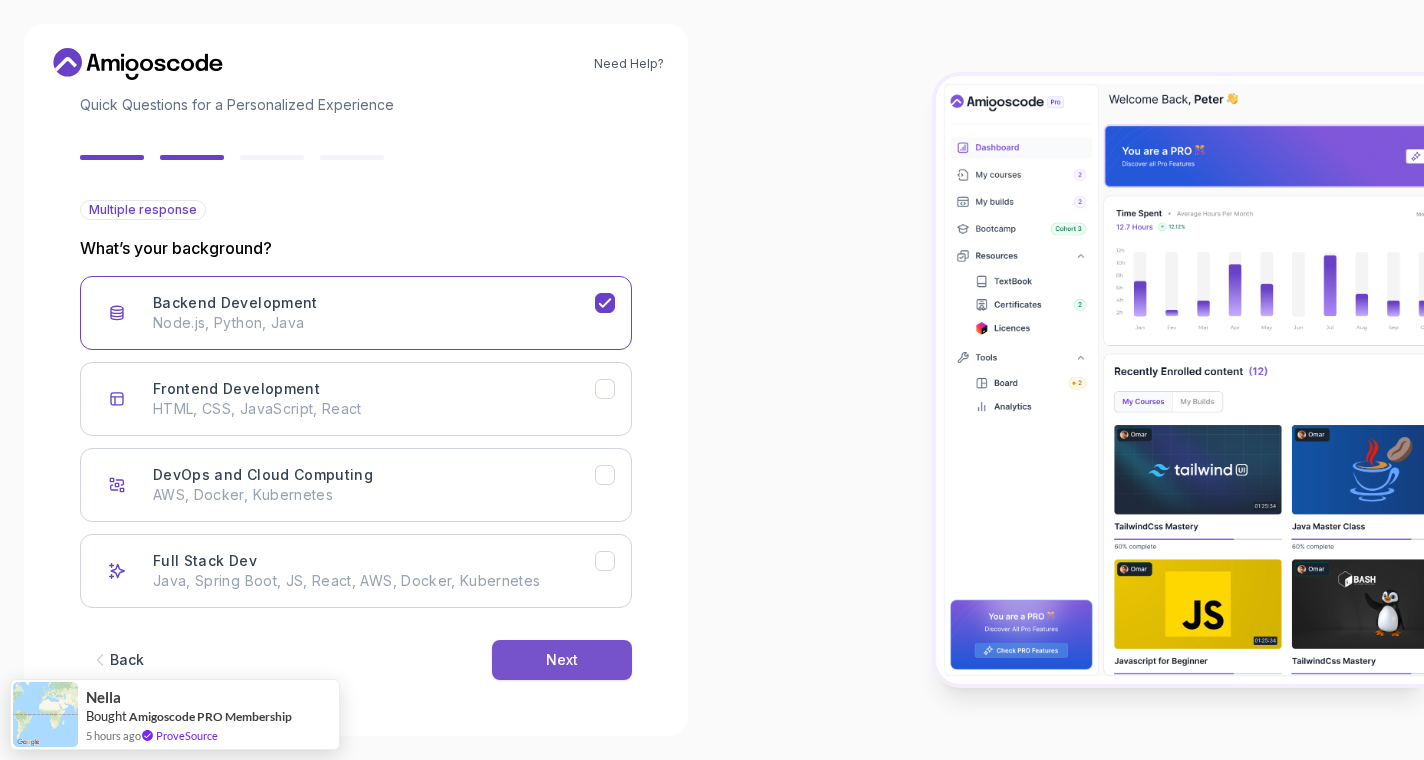 click on "Next" at bounding box center [562, 660] 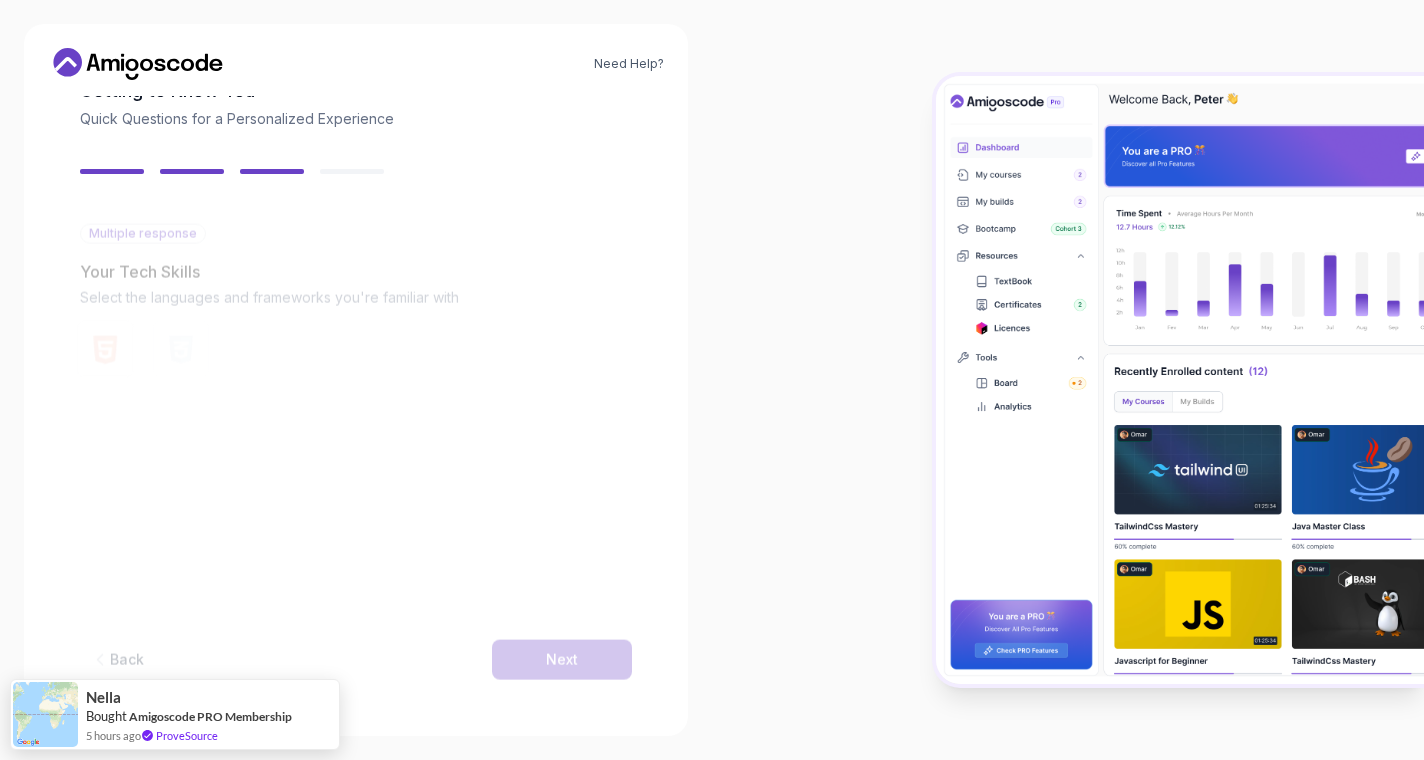 scroll, scrollTop: 113, scrollLeft: 0, axis: vertical 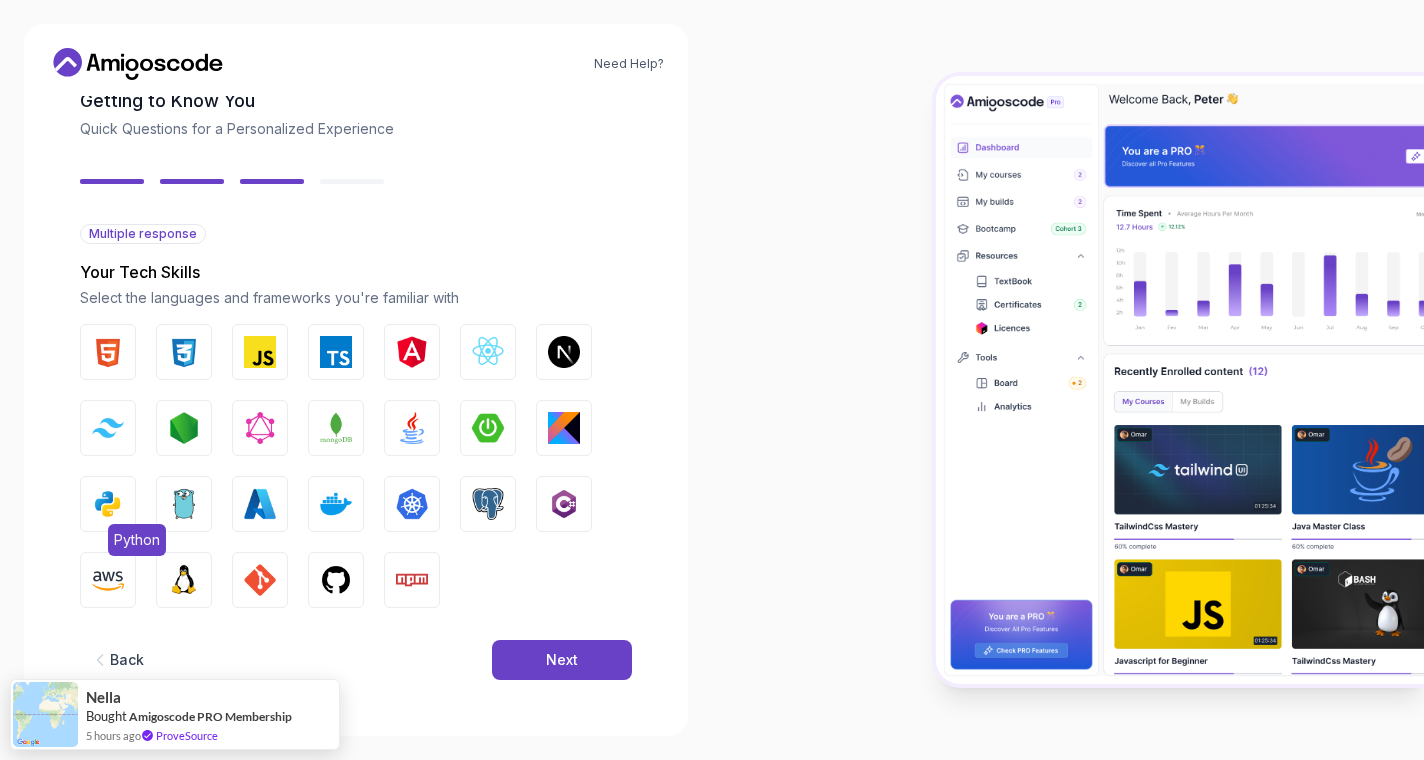 click at bounding box center [108, 504] 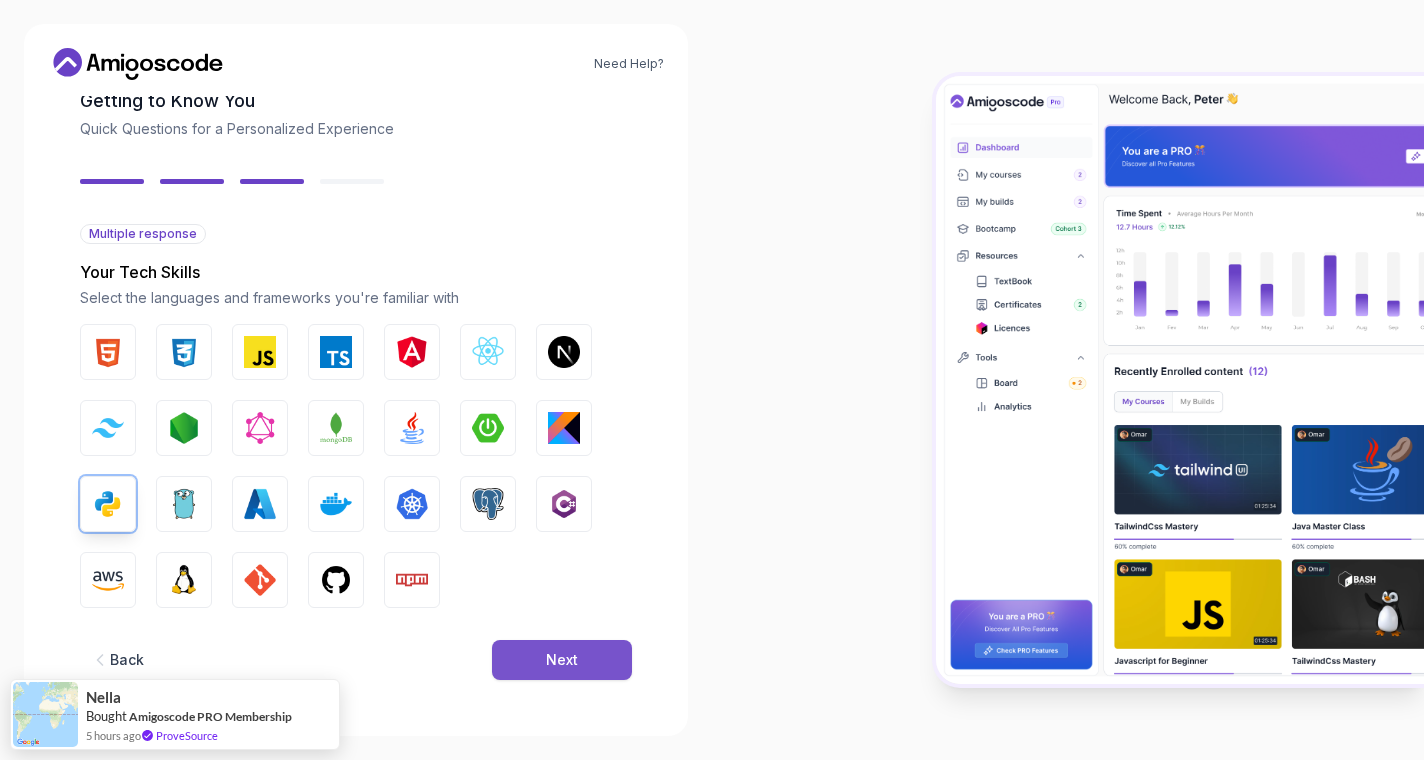 click on "Next" at bounding box center (562, 660) 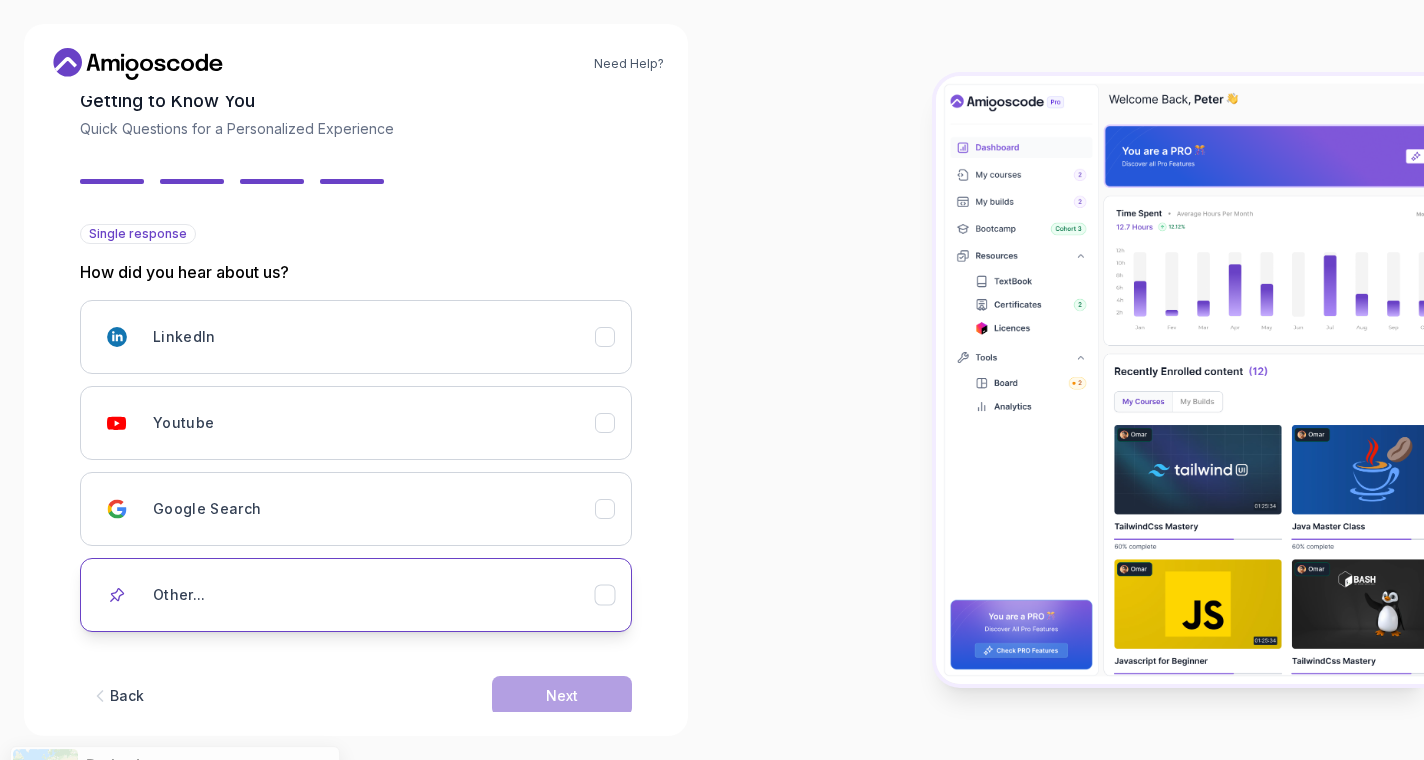click on "Other..." at bounding box center (374, 595) 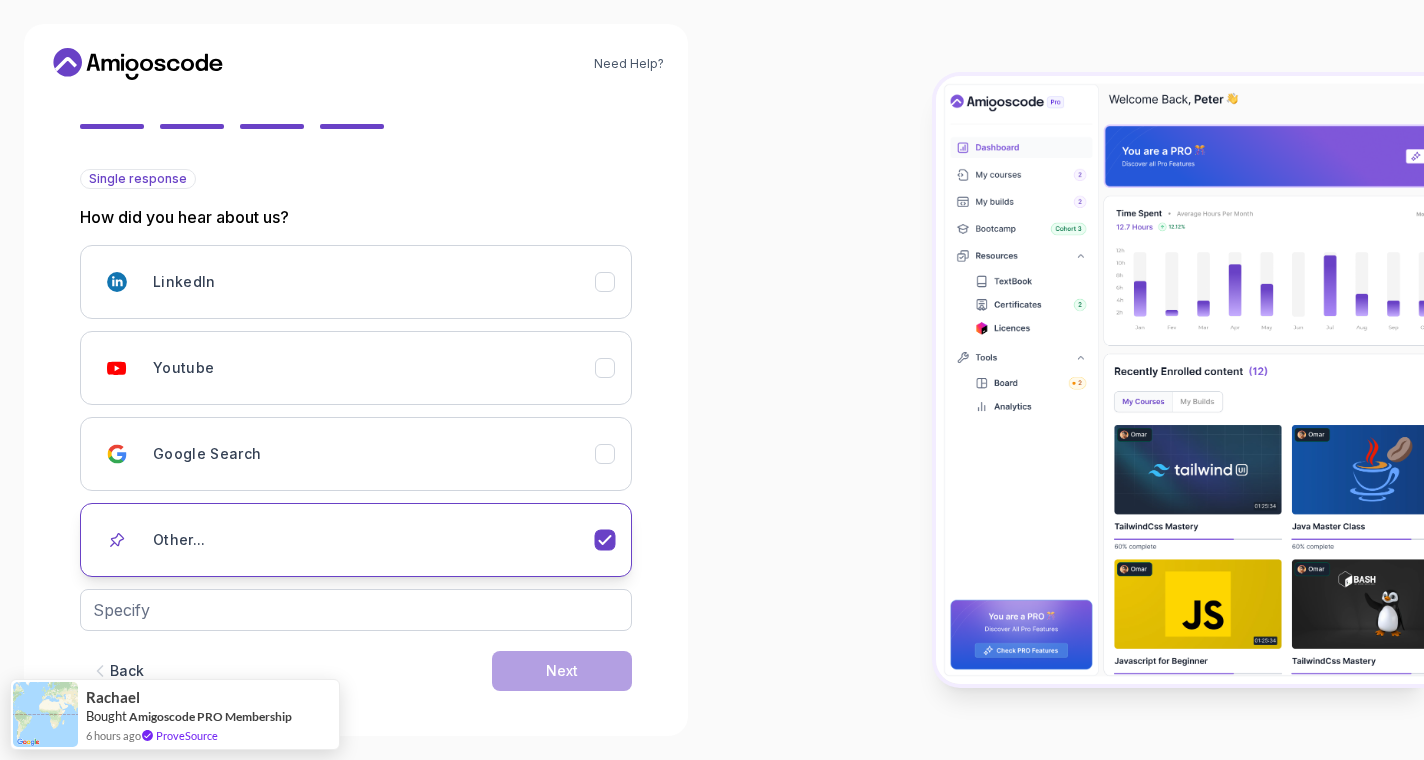 scroll, scrollTop: 172, scrollLeft: 0, axis: vertical 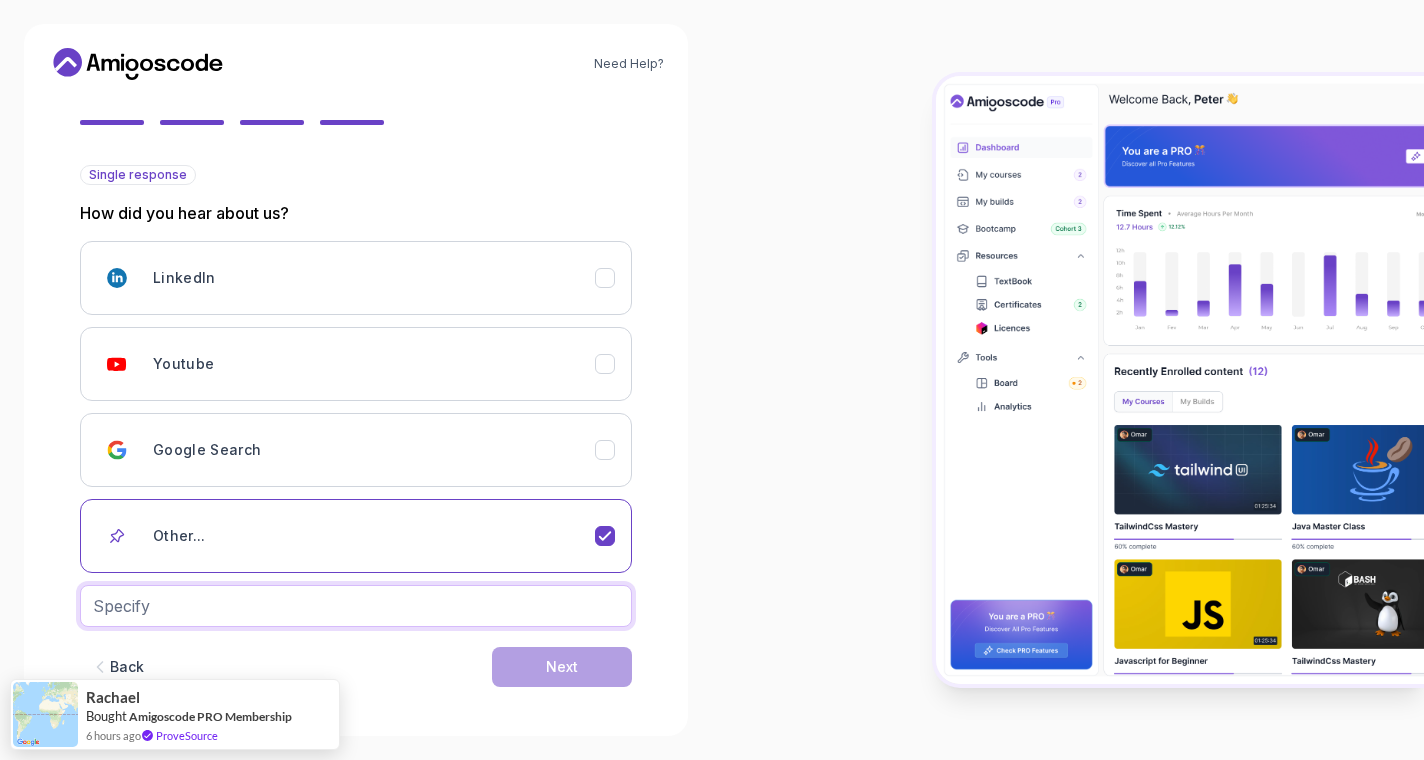 click at bounding box center (356, 606) 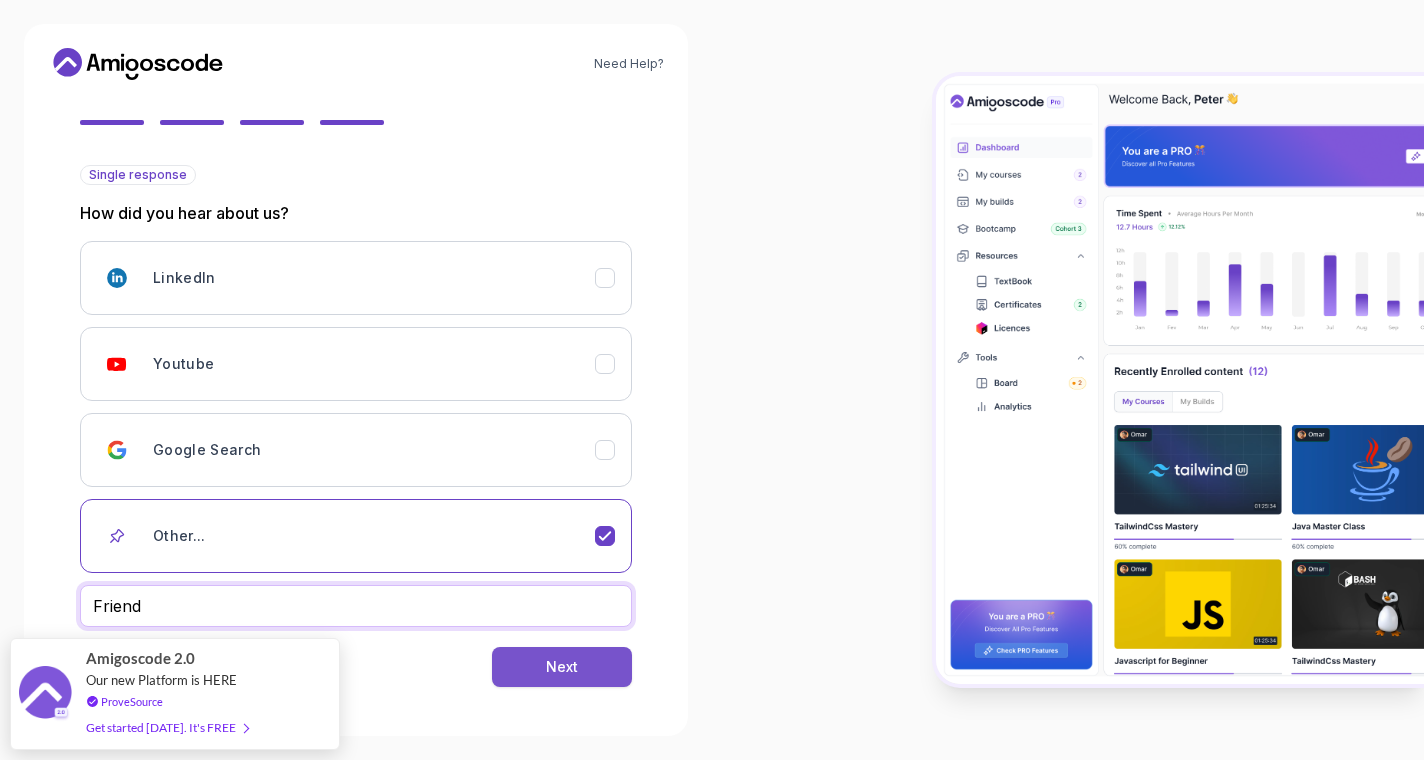 type on "Friend" 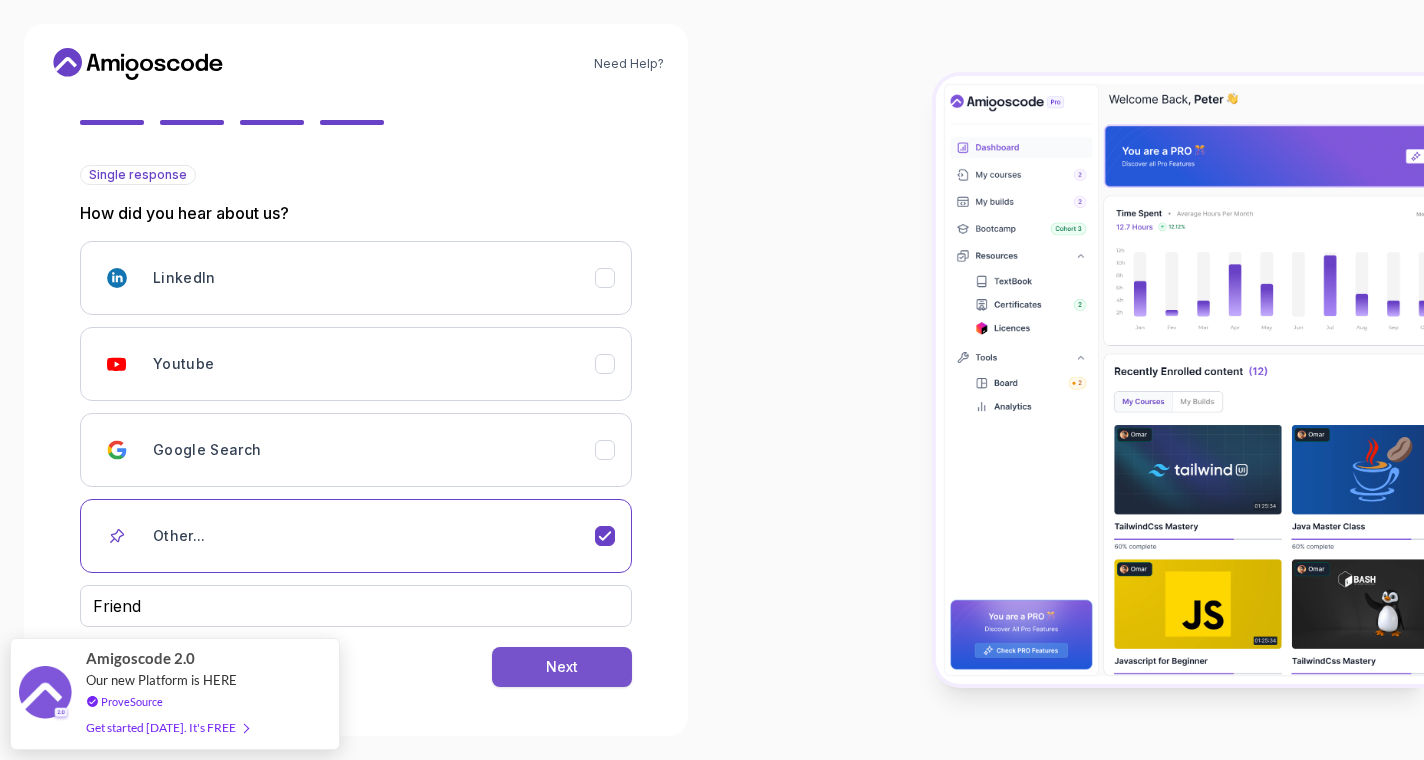 click on "Next" at bounding box center [562, 667] 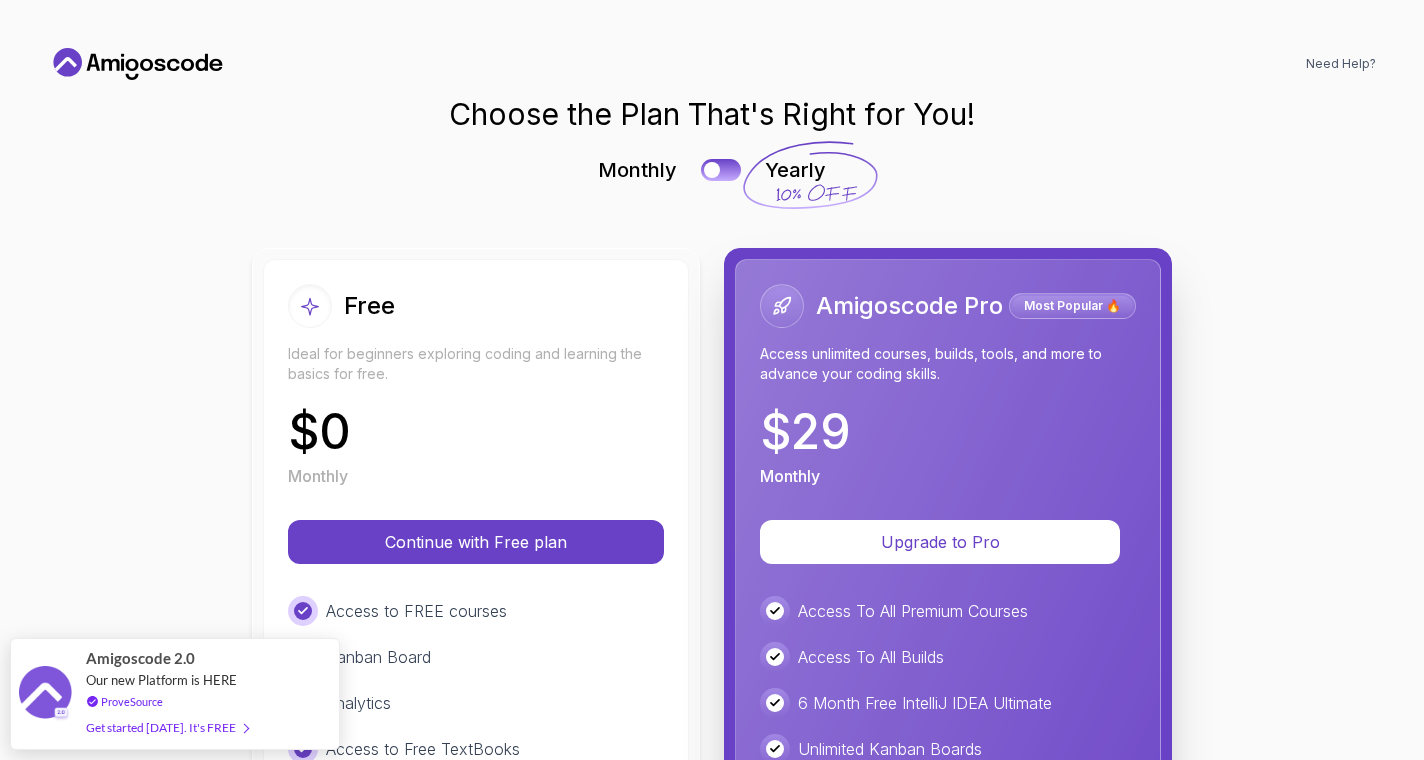 scroll, scrollTop: 0, scrollLeft: 0, axis: both 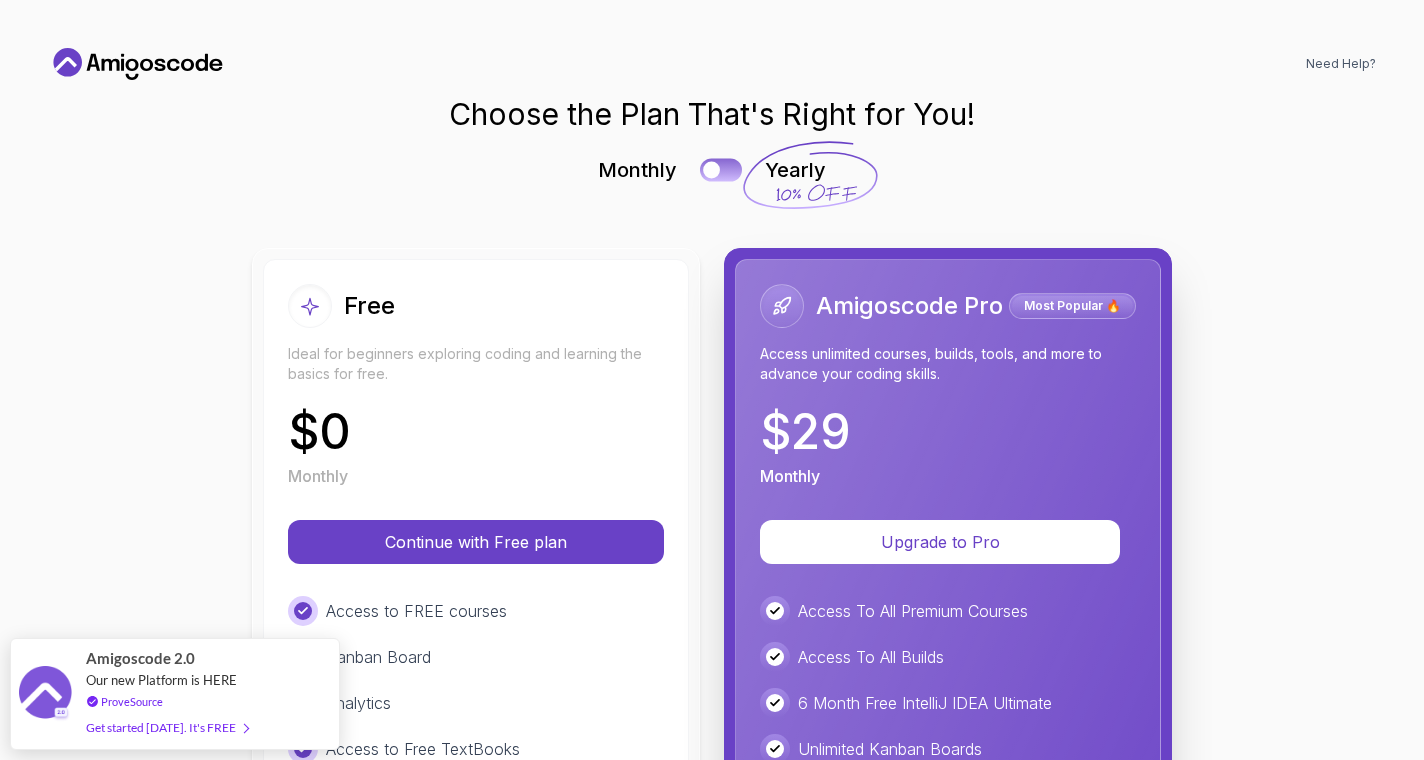 click at bounding box center (721, 169) 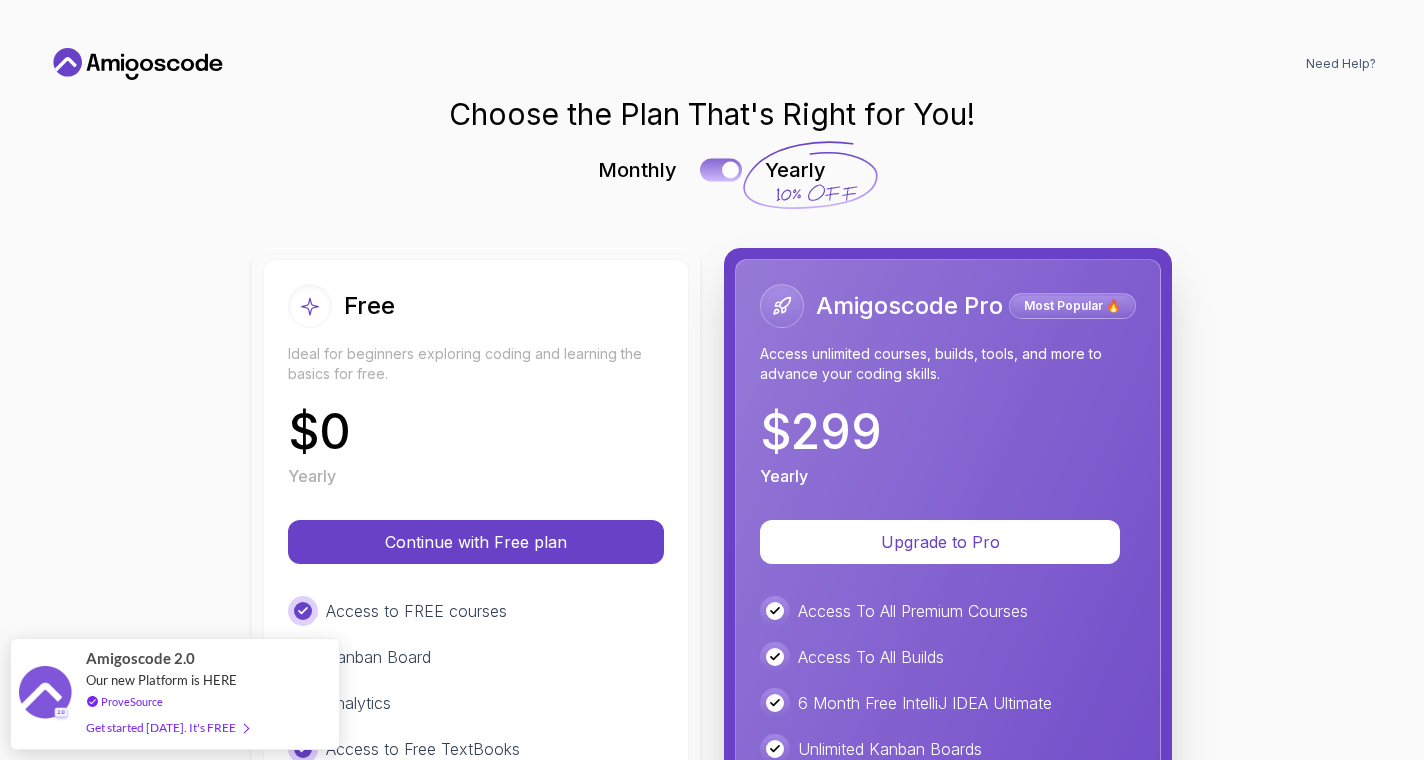 click at bounding box center [730, 170] 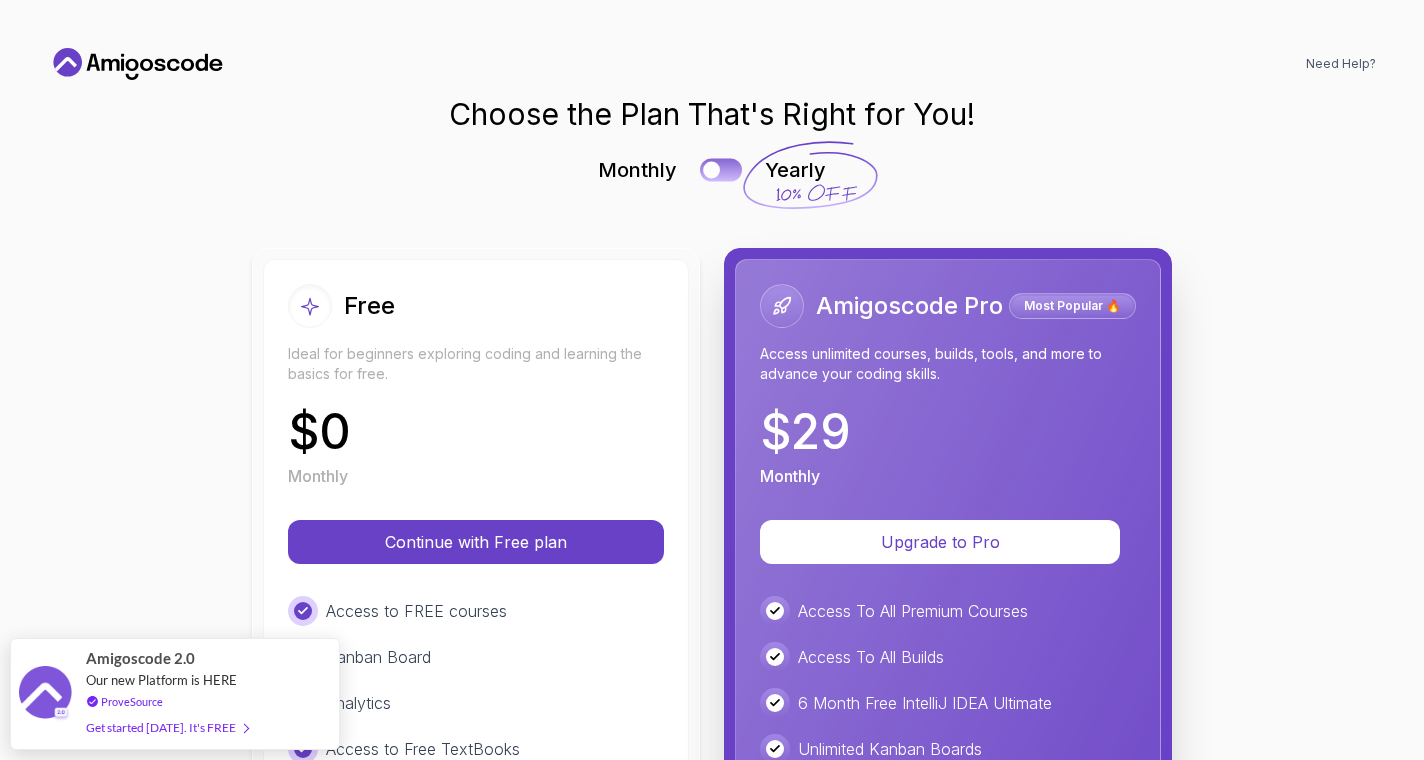 click at bounding box center (721, 169) 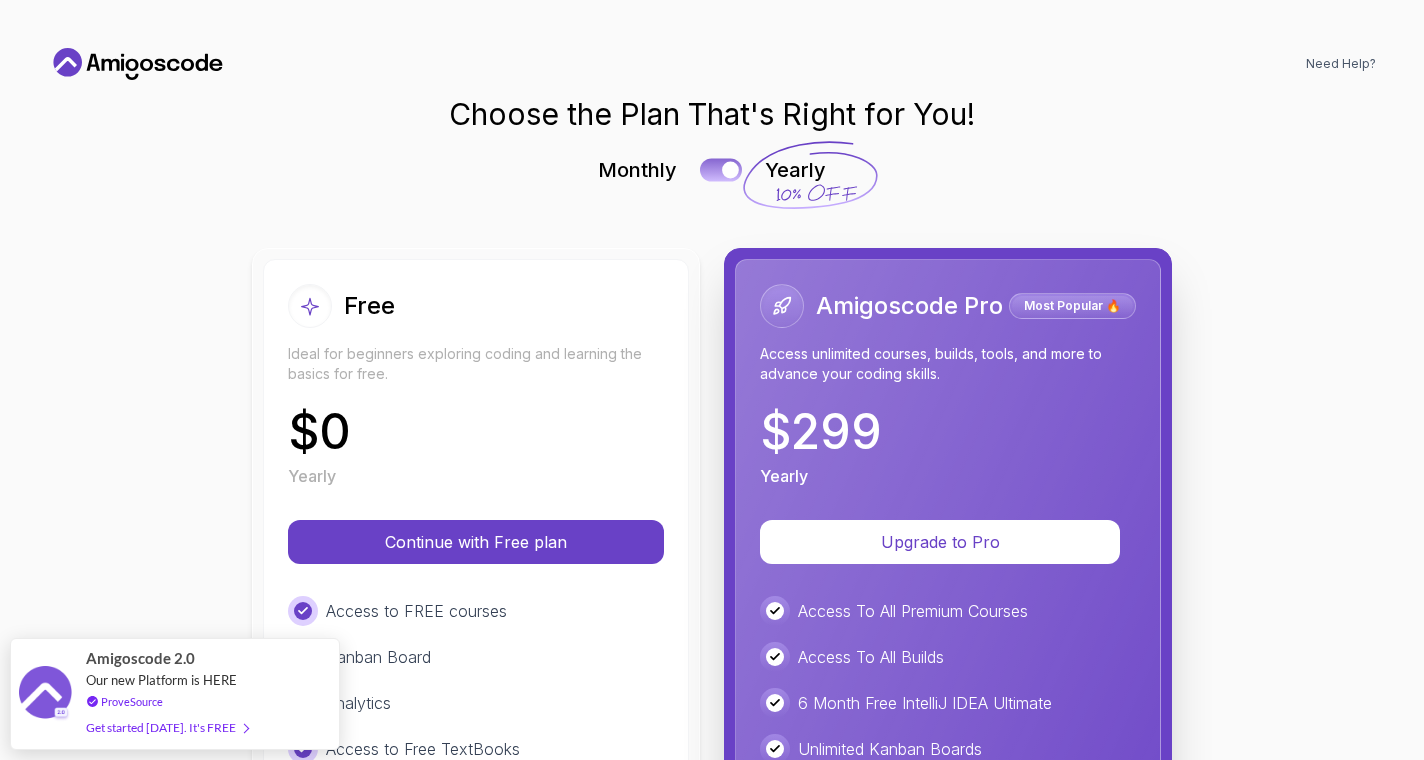 click at bounding box center (730, 170) 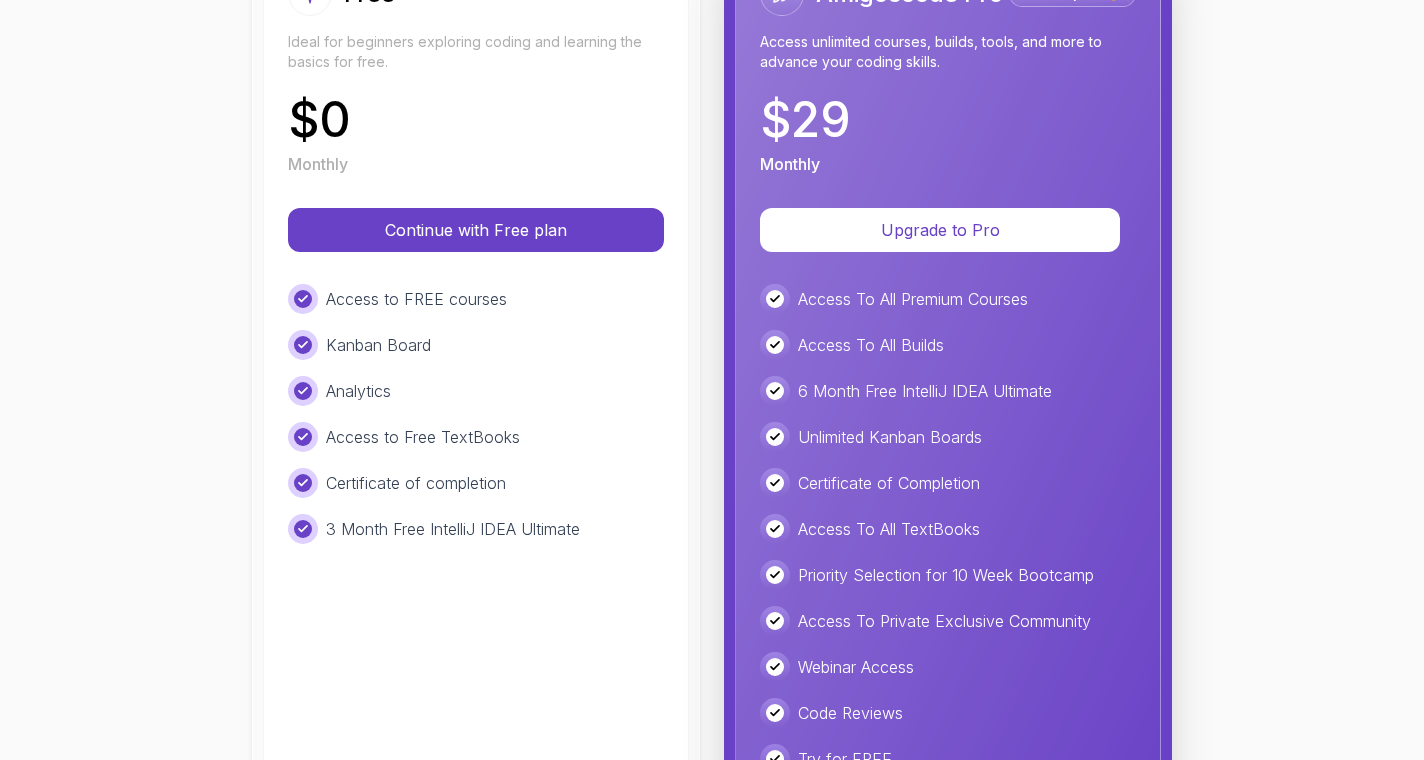 scroll, scrollTop: 246, scrollLeft: 0, axis: vertical 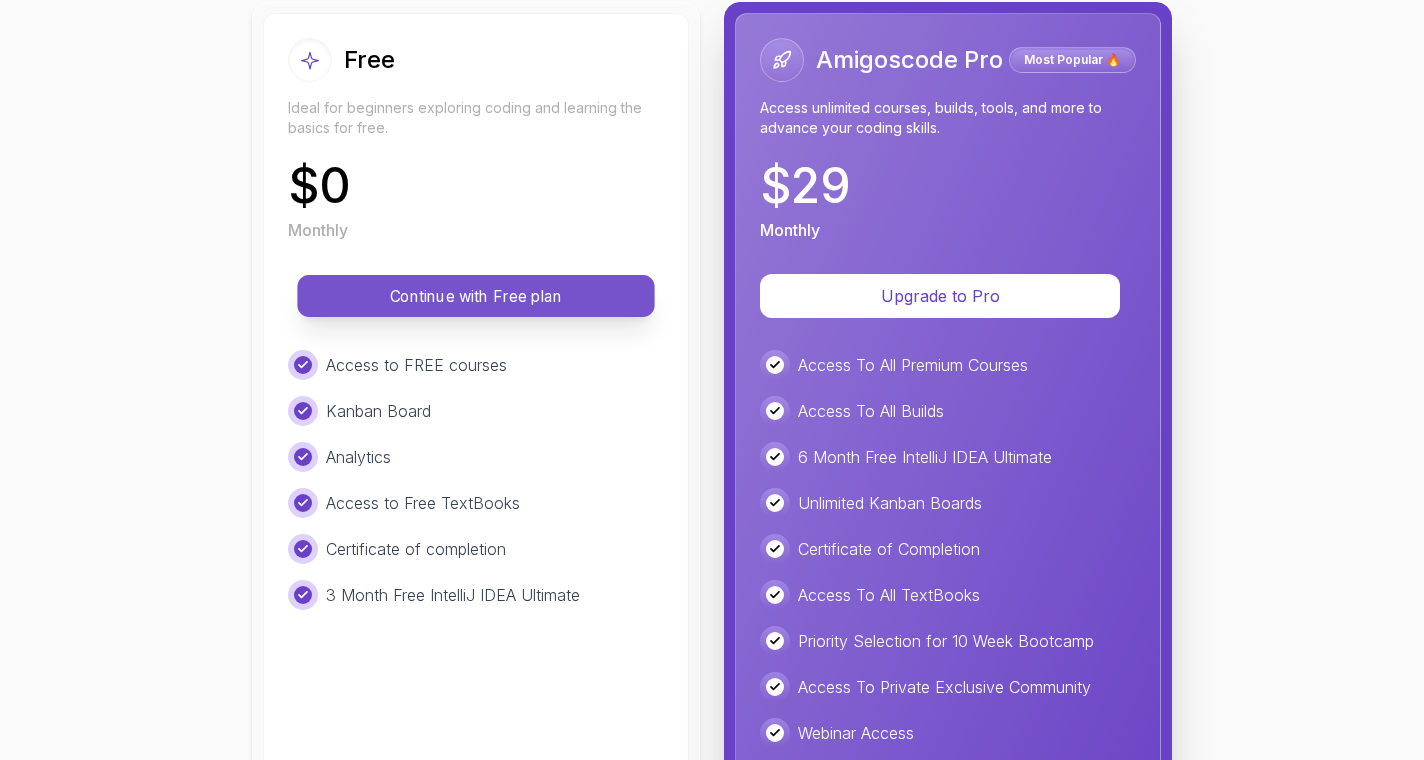 click on "Continue with Free plan" at bounding box center [476, 296] 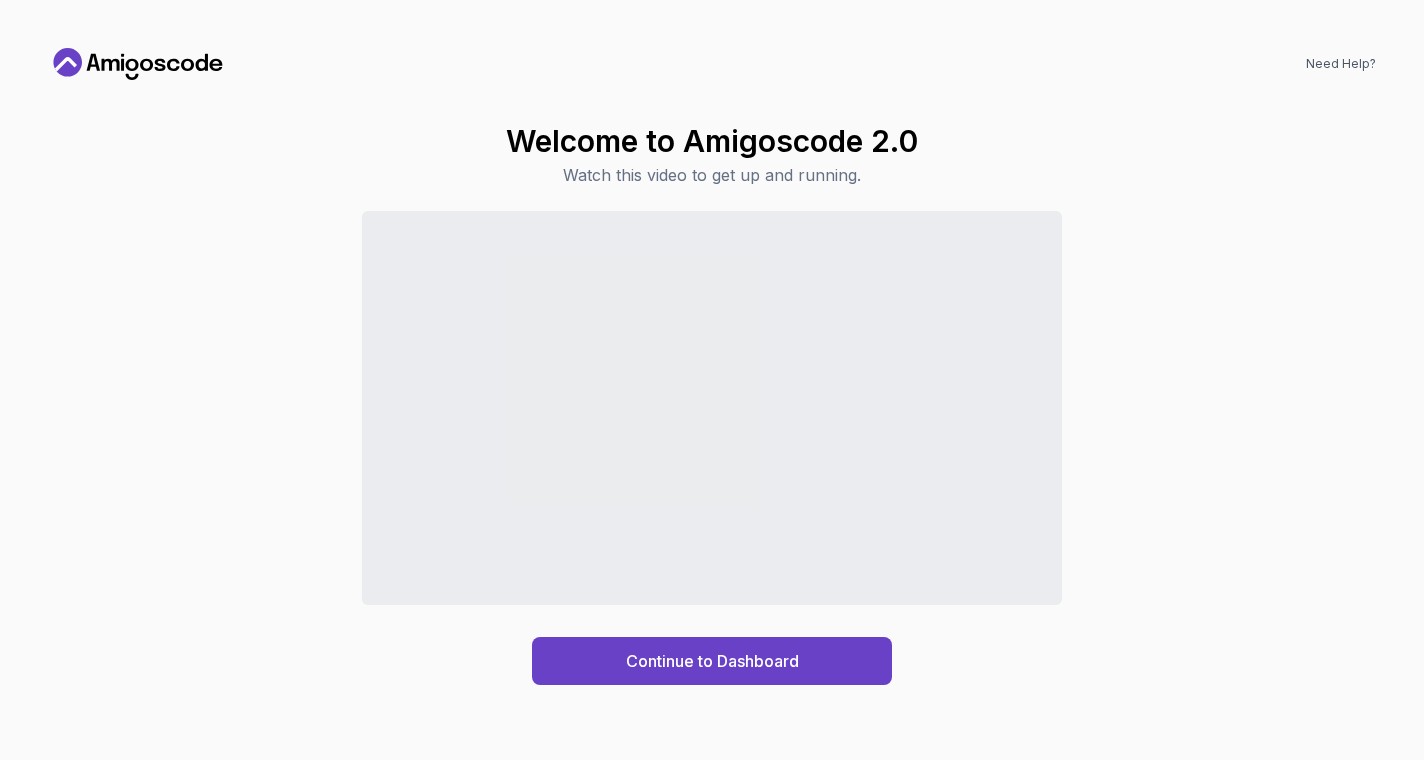 scroll, scrollTop: 0, scrollLeft: 0, axis: both 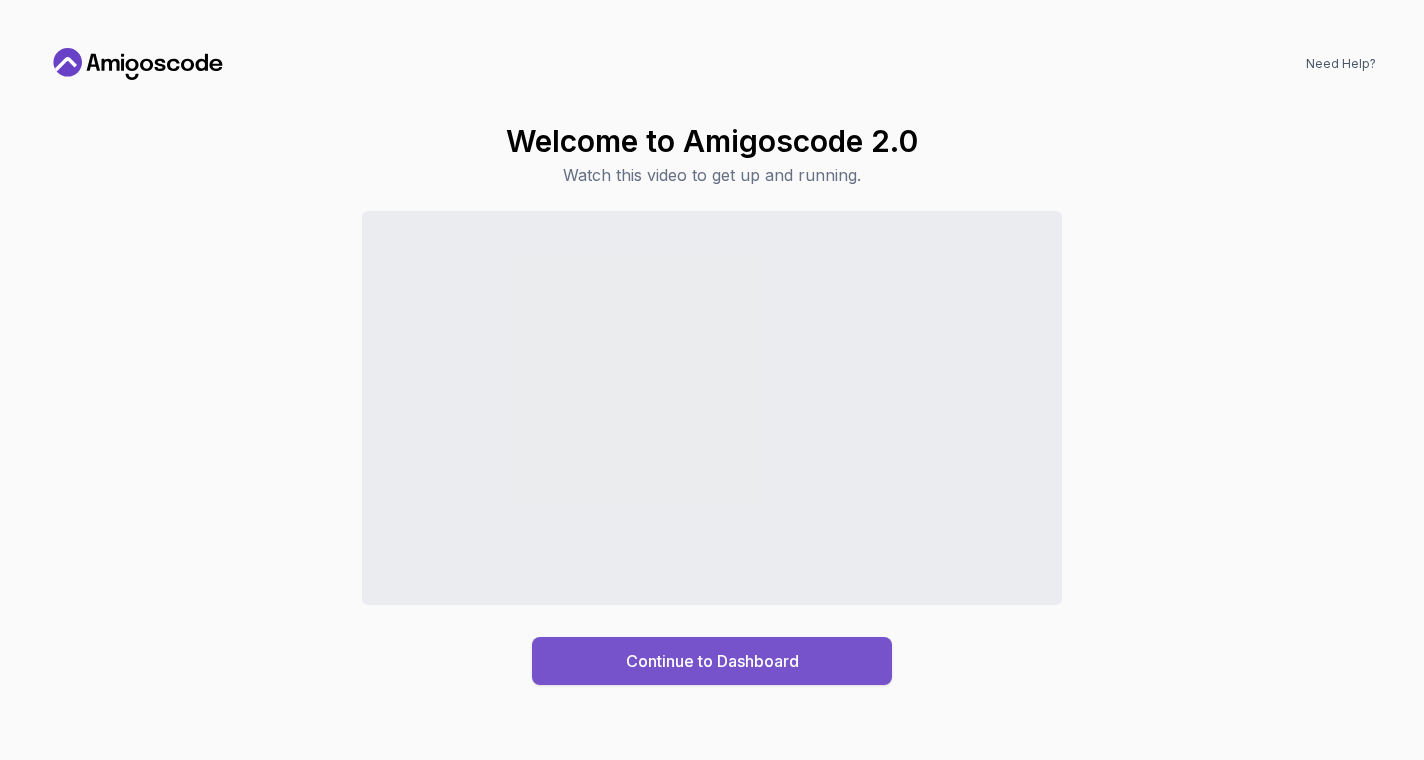click on "Continue to Dashboard" at bounding box center (712, 661) 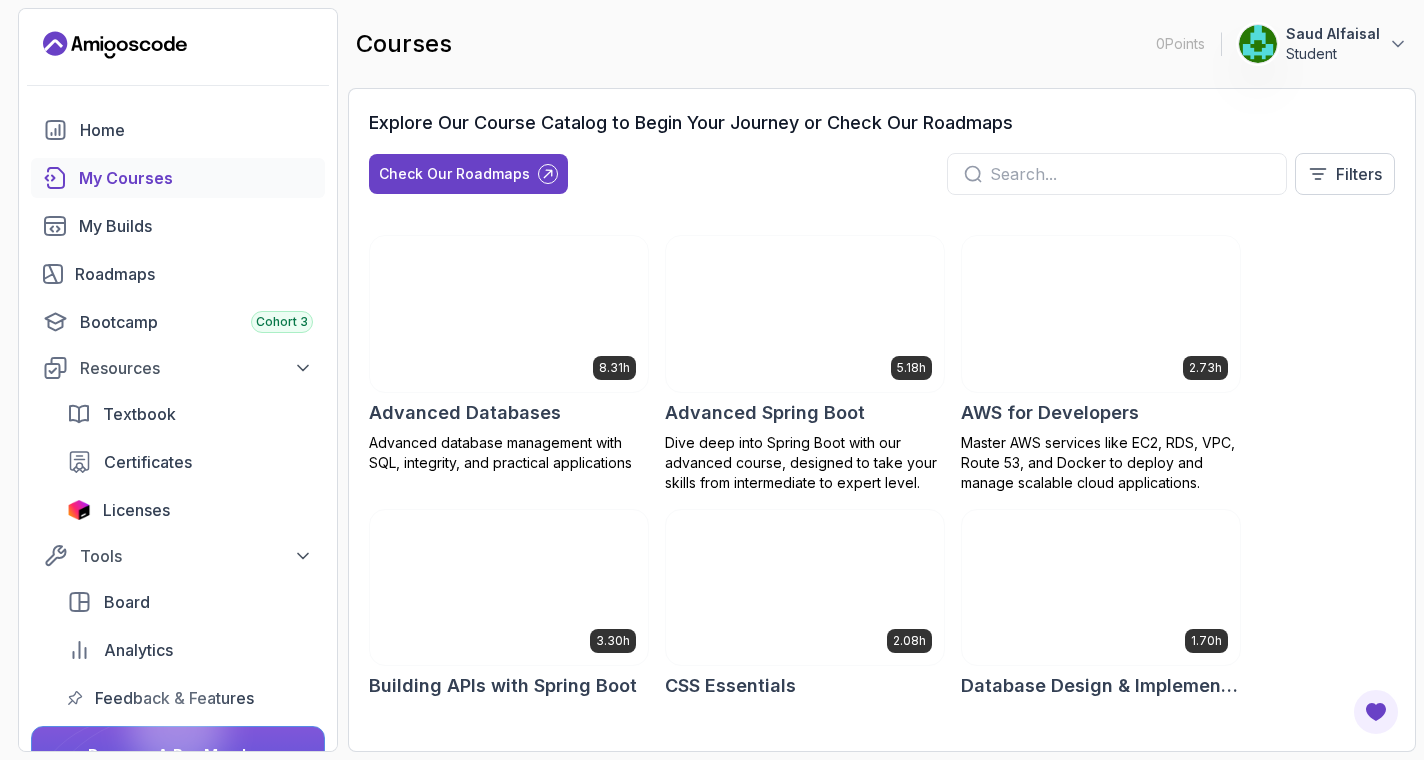 scroll, scrollTop: 0, scrollLeft: 0, axis: both 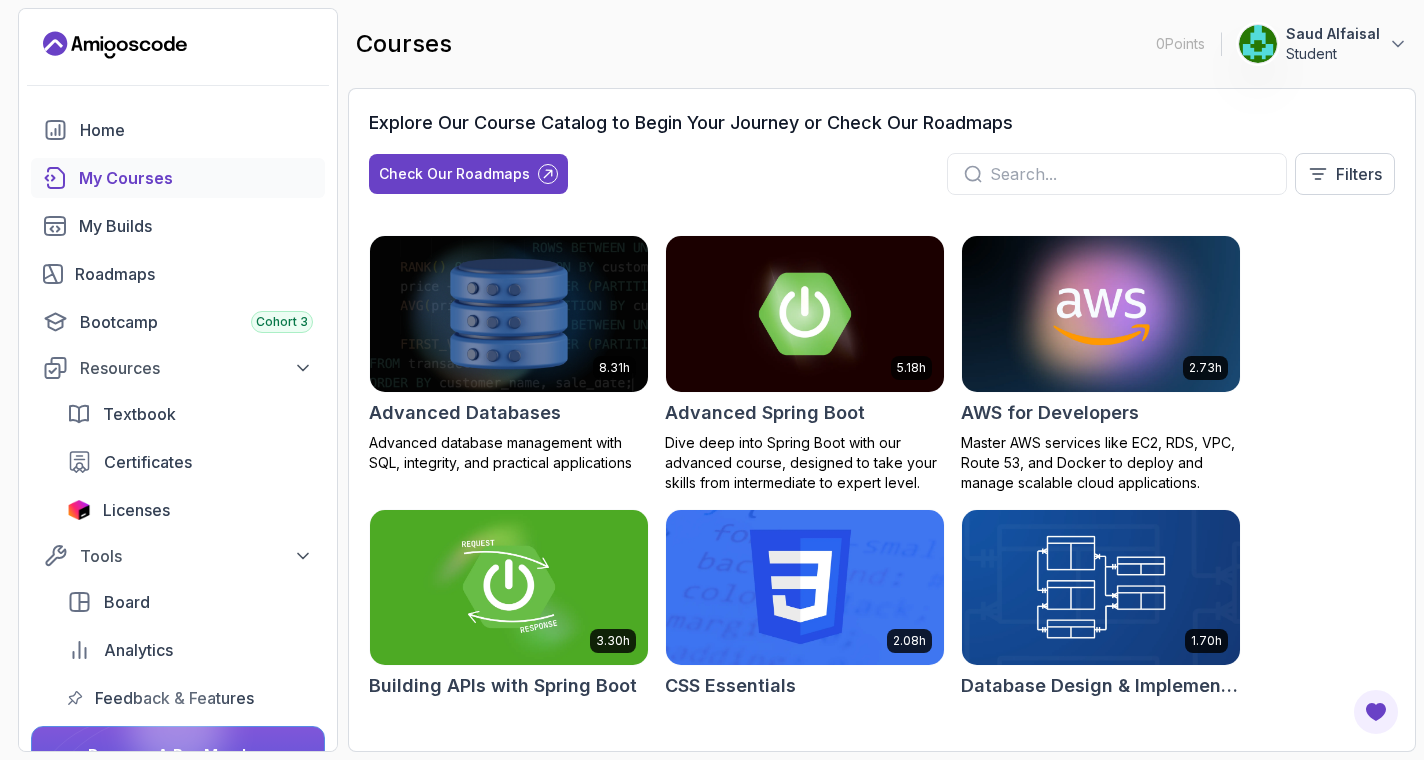 click at bounding box center [509, 313] 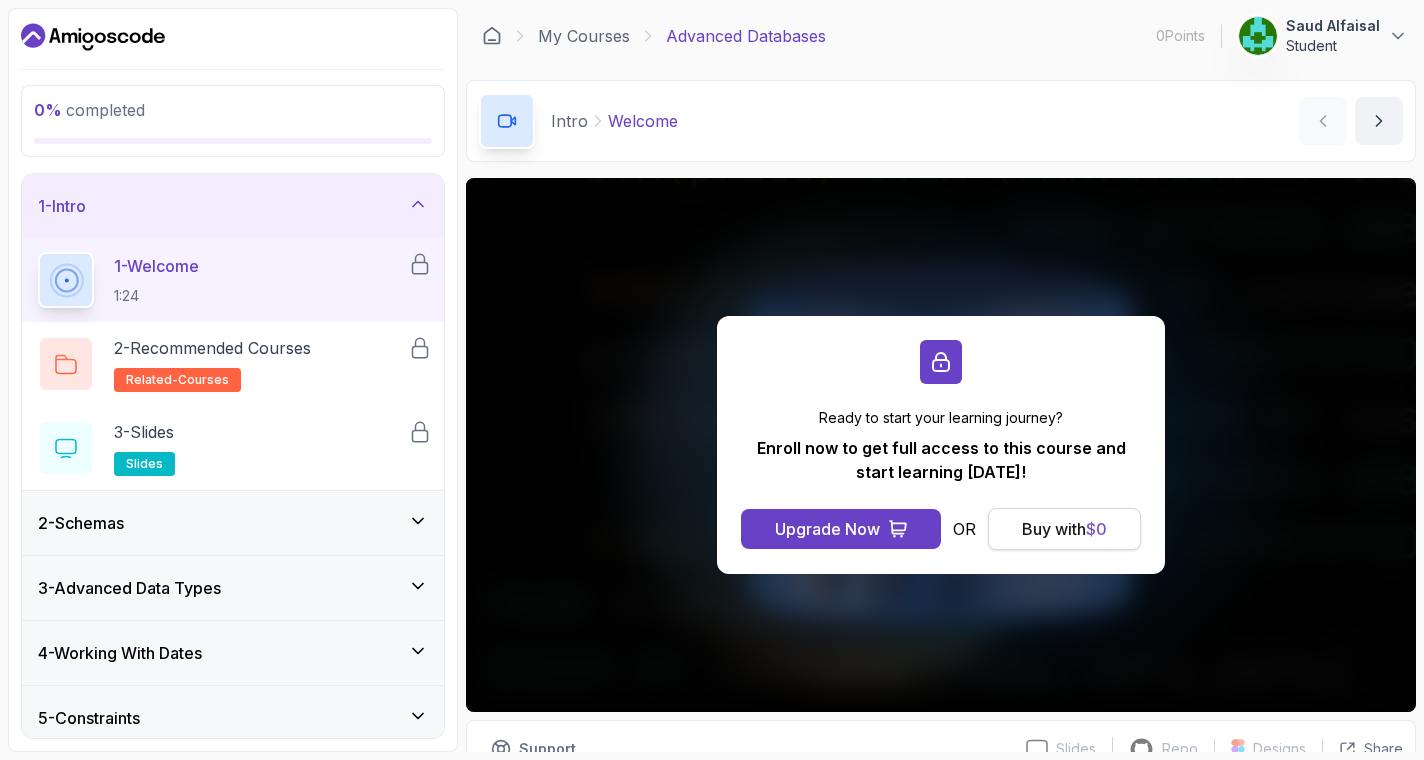 click on "Buy with  $ 0" at bounding box center (1064, 529) 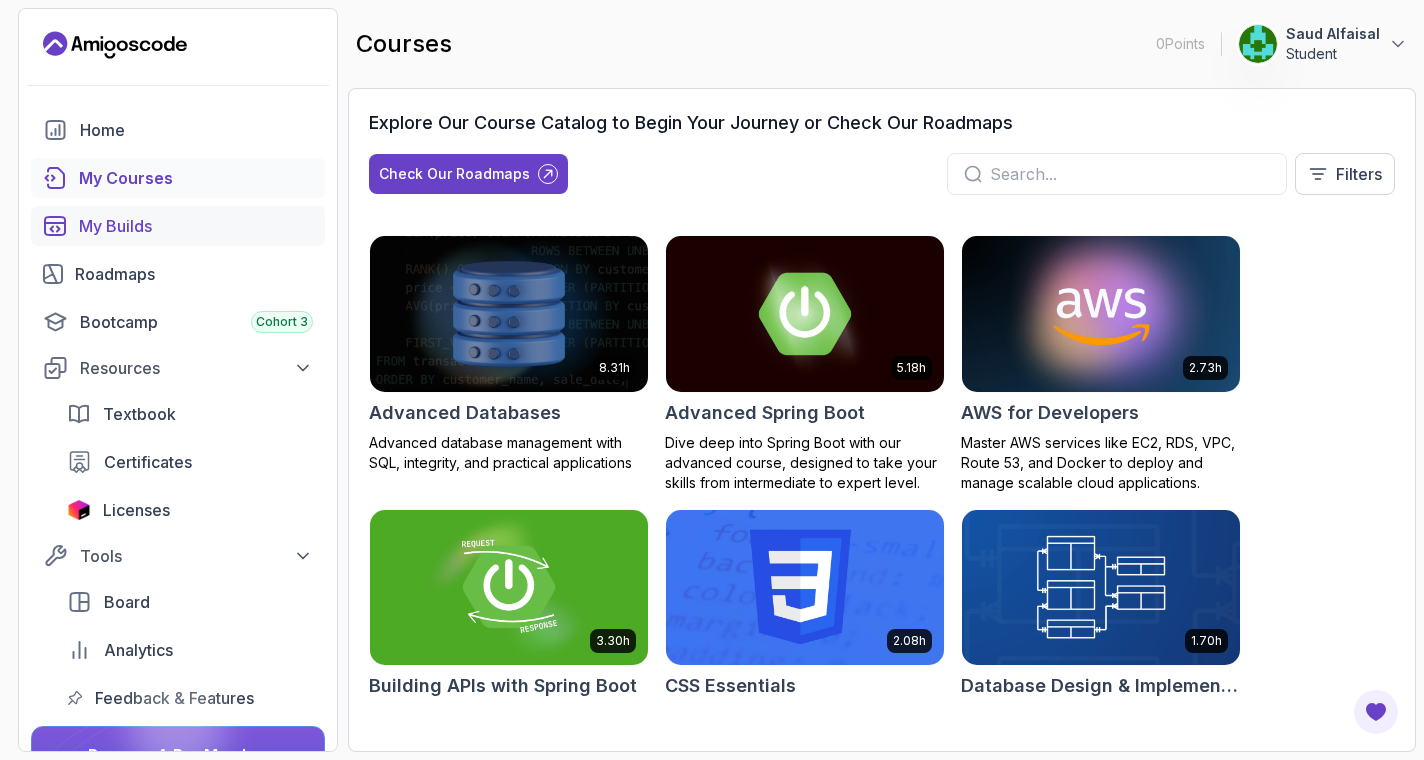 click on "My Builds" at bounding box center [178, 226] 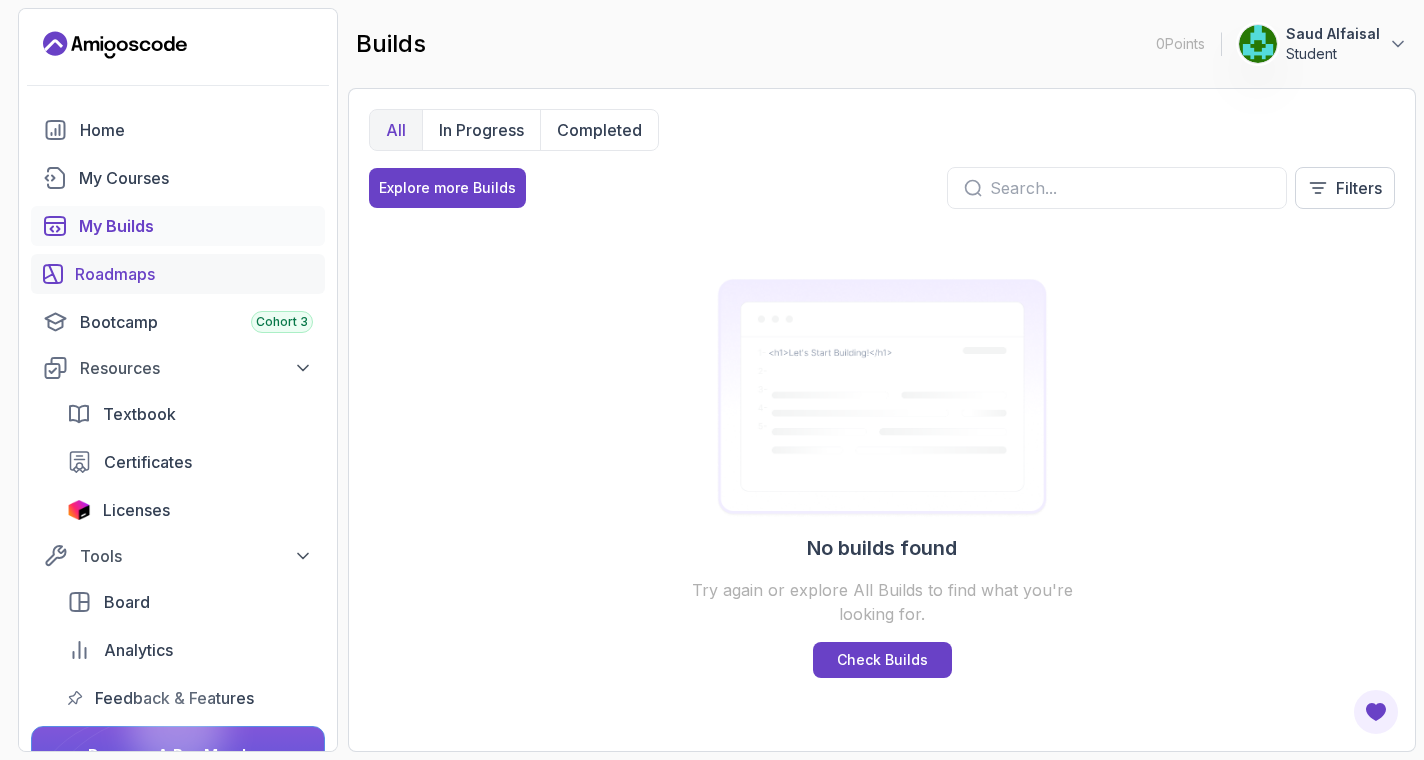 click on "Roadmaps" at bounding box center (194, 274) 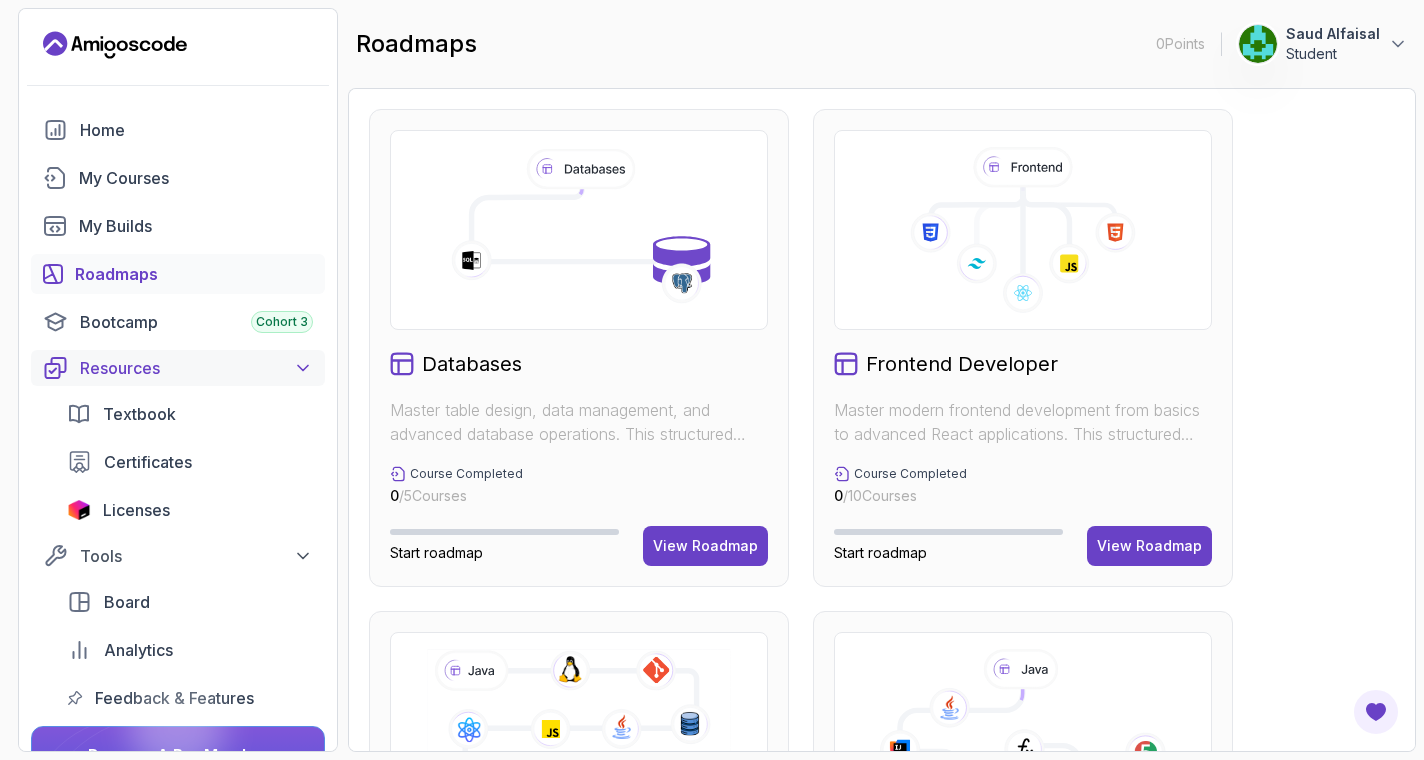 click on "Resources" at bounding box center [196, 368] 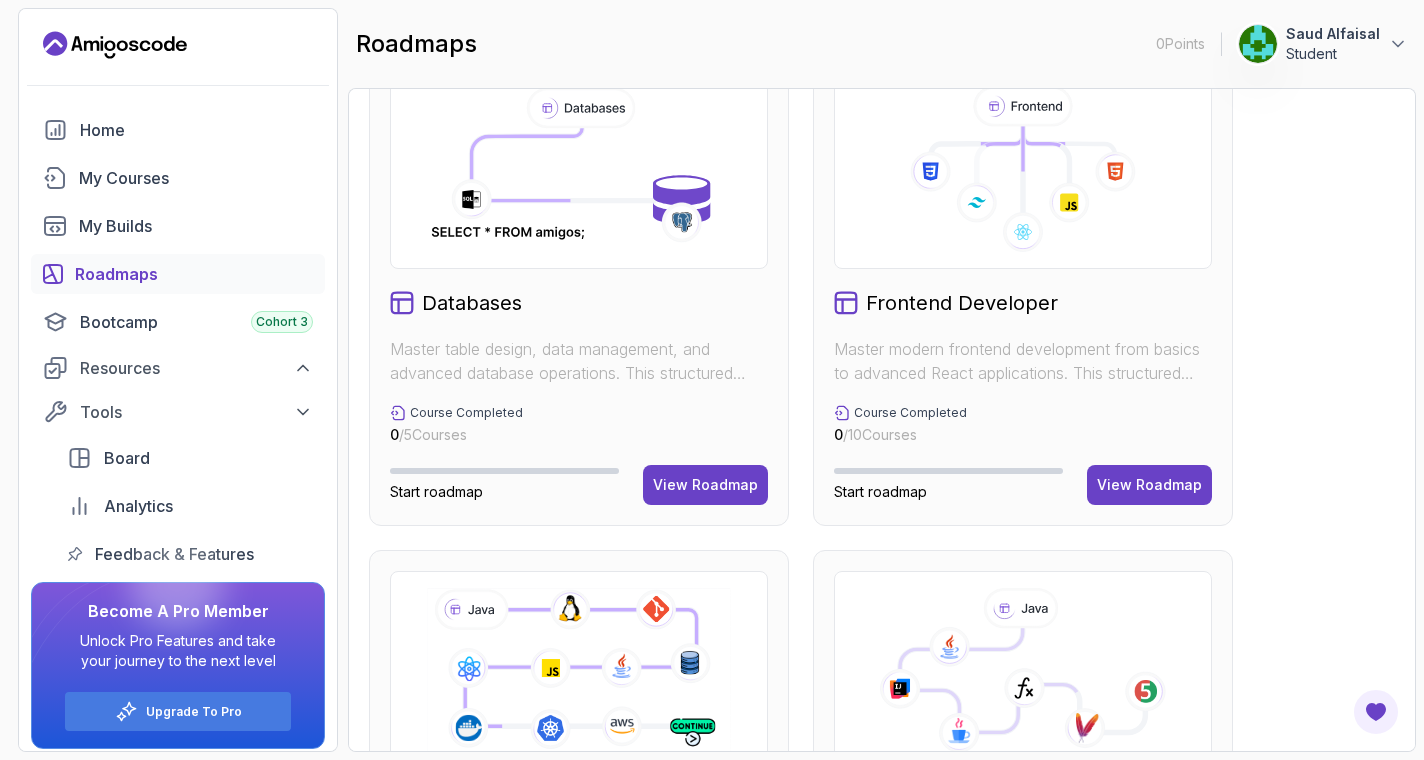 scroll, scrollTop: 60, scrollLeft: 0, axis: vertical 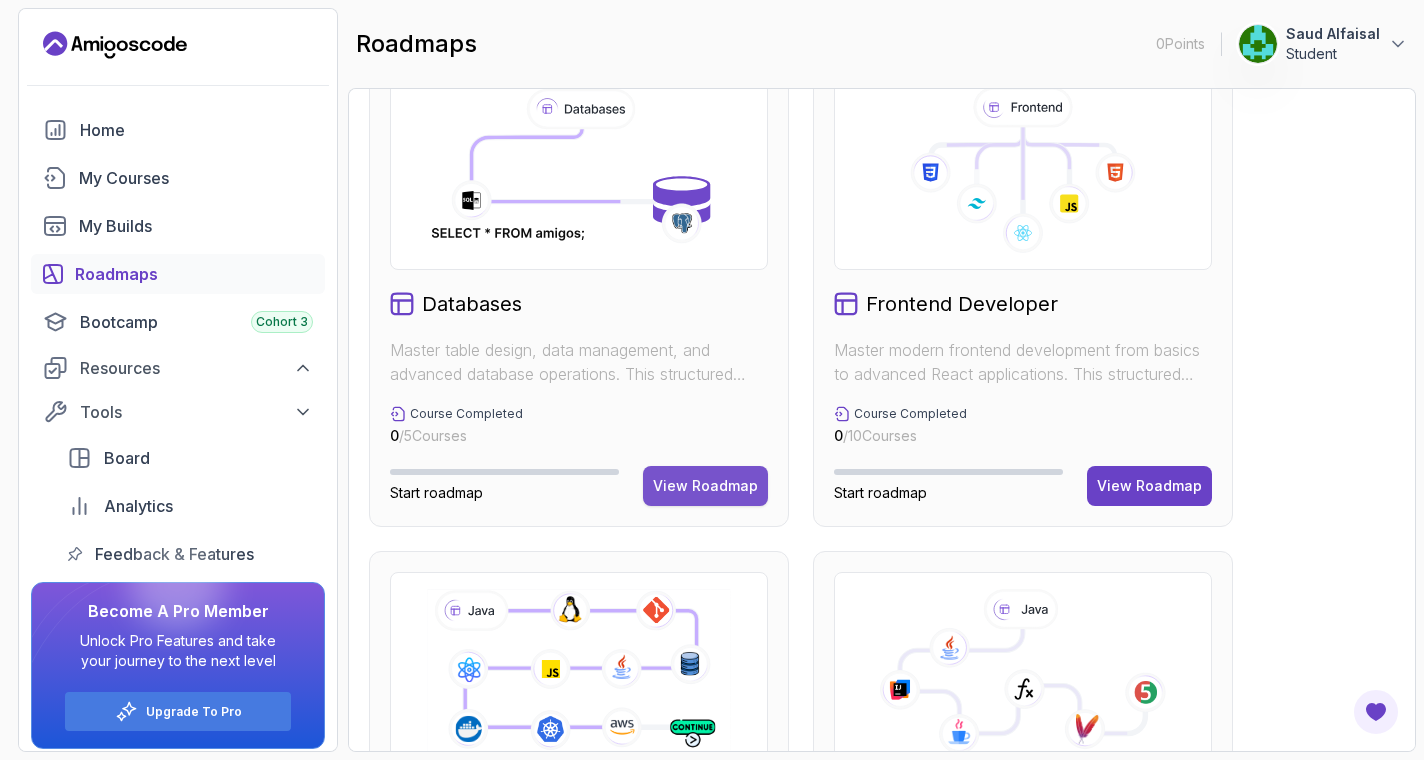 click on "View Roadmap" at bounding box center (705, 486) 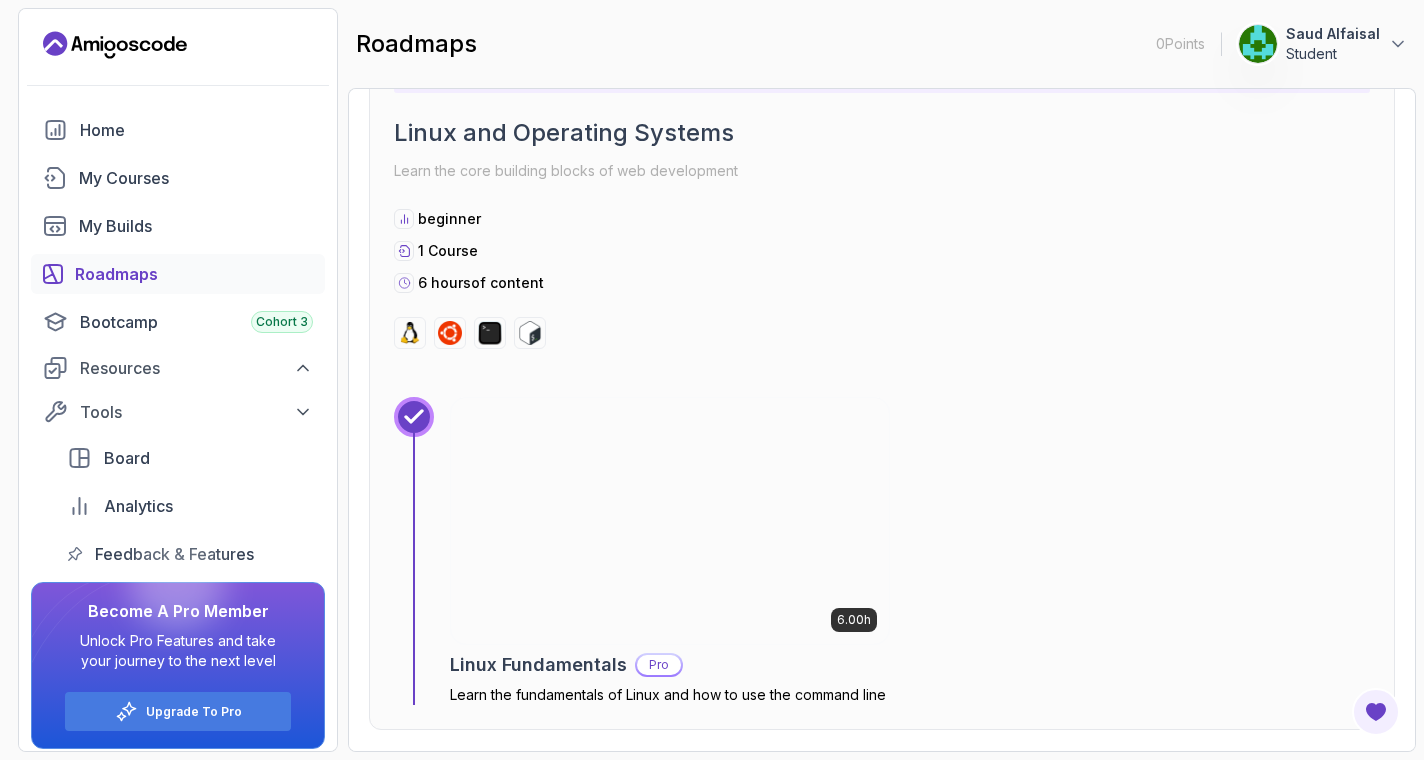 scroll, scrollTop: 680, scrollLeft: 0, axis: vertical 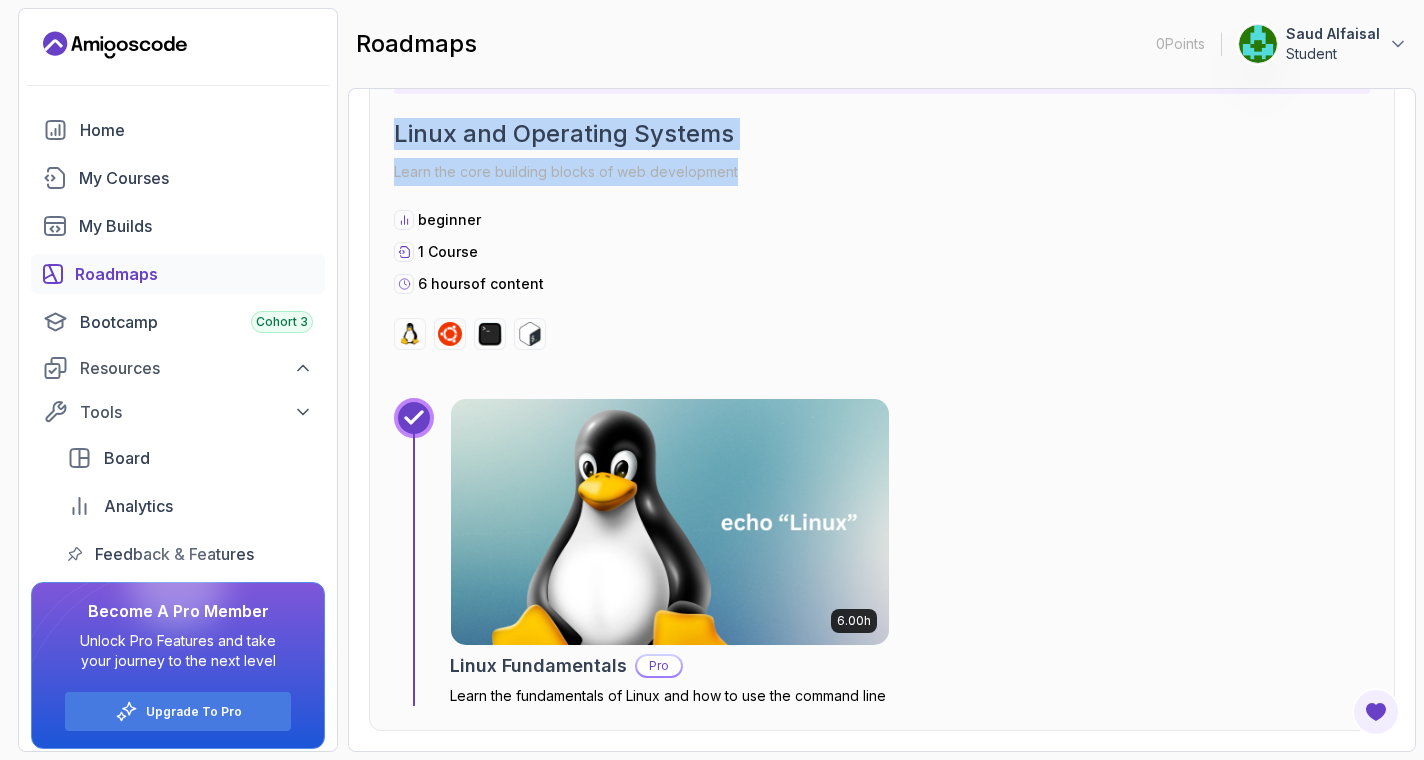 drag, startPoint x: 745, startPoint y: 173, endPoint x: 366, endPoint y: 132, distance: 381.21124 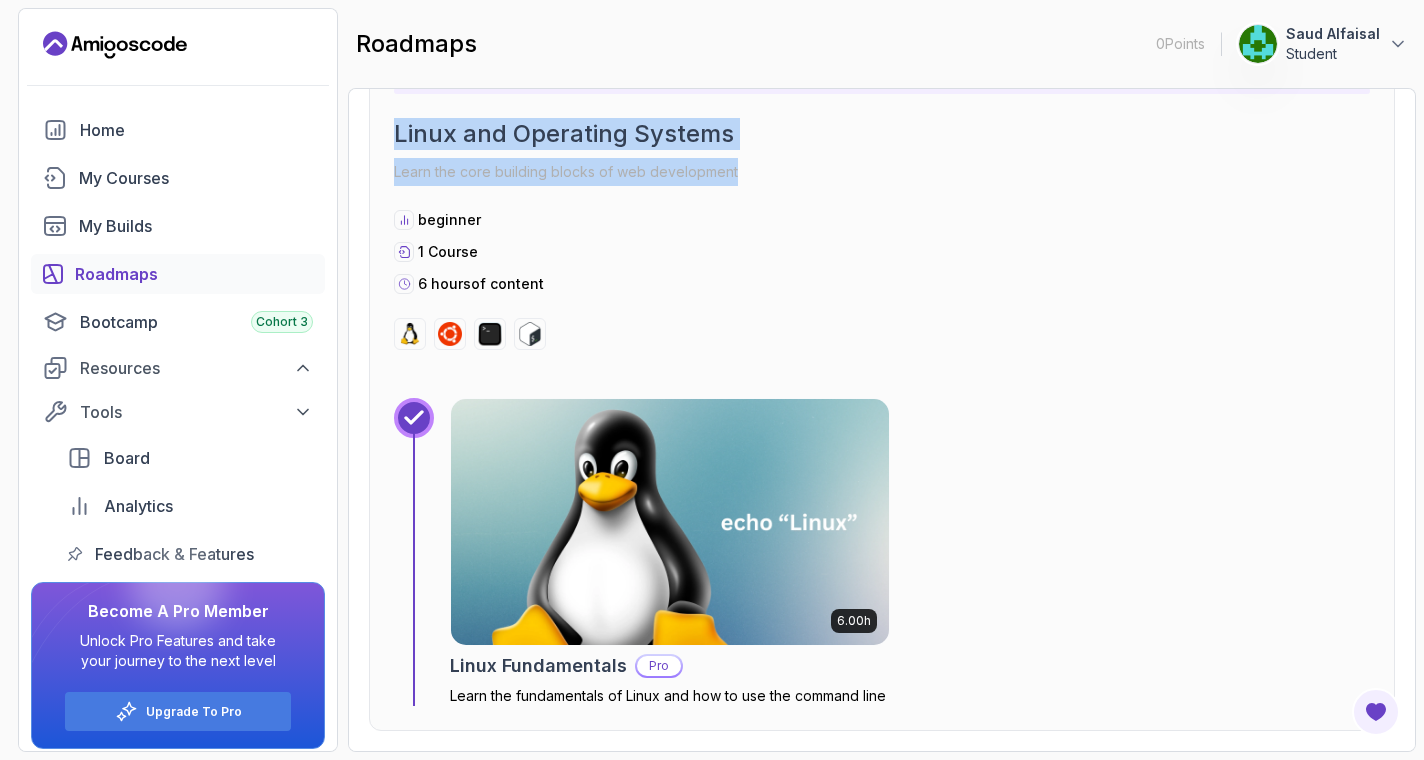 click on "Roadmaps Databases Explore the Full Roadmap Guide Getting Started Let’s kick things off! Begin your journey by completing the first step and unlocking your roadmap. 1 0 % completed Linux and Operating Systems Learn the core building blocks of web development beginner 1   Course   6 hours  of content 6.00h Linux Fundamentals Pro Learn the fundamentals of Linux and how to use the command line 2 0 % completed Up and Running with SQL and Databases Learn the core building blocks of web development beginner 1   Course   1.9 hours  of content 1.91h Up and Running with SQL and Databases Learn SQL and databases from the ground up. 3 0 % completed SQL and Database Fundamentals Dive beyond the basics of SQL including best practices, basics of data modeling and joins beginner 1   Course   3.4 hours  of content 3.39h SQL and Databases Fundamentals Pro Master SQL and database fundamentals to enhance your data querying and management skills. 4 0 % completed Advanced Databases beginner 1   Course   8.3 hours  of content 5" at bounding box center [882, 420] 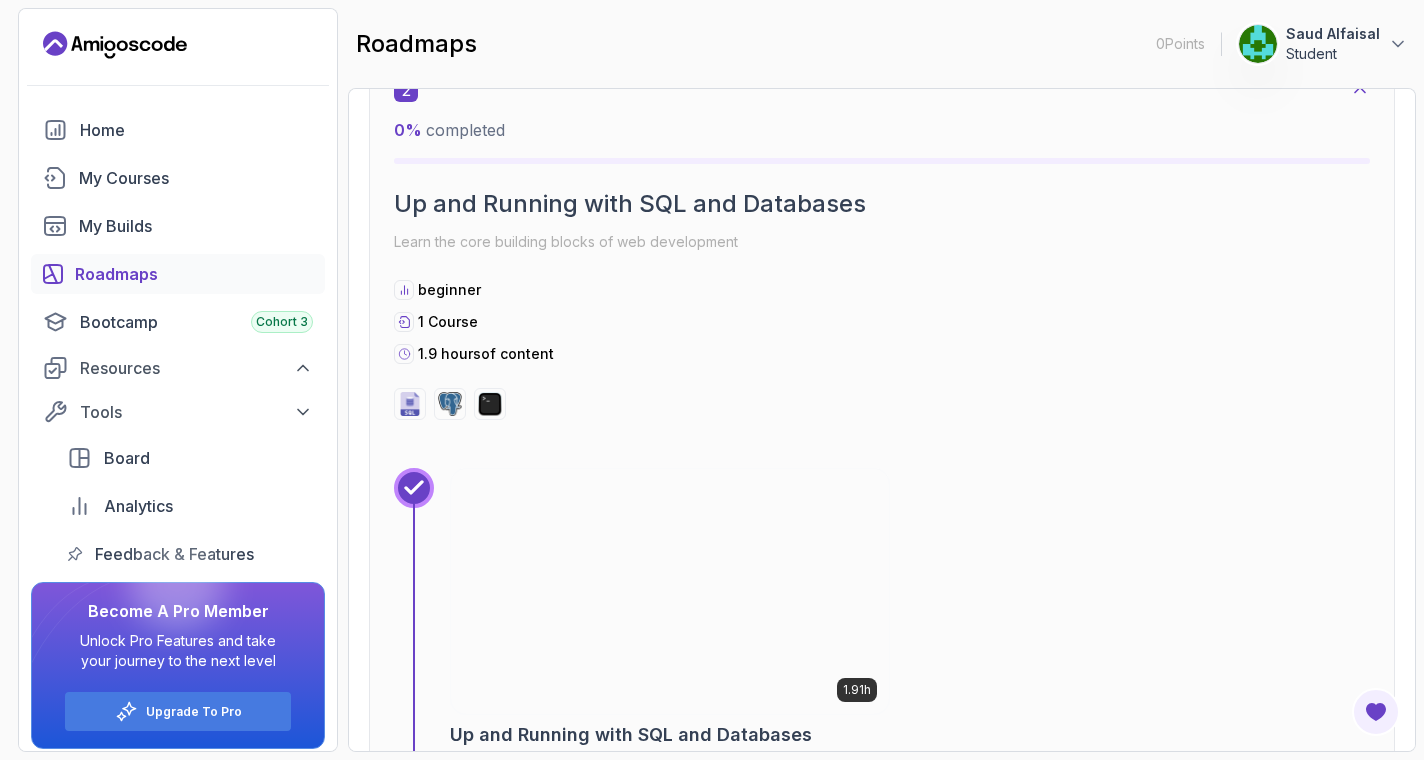 scroll, scrollTop: 1402, scrollLeft: 0, axis: vertical 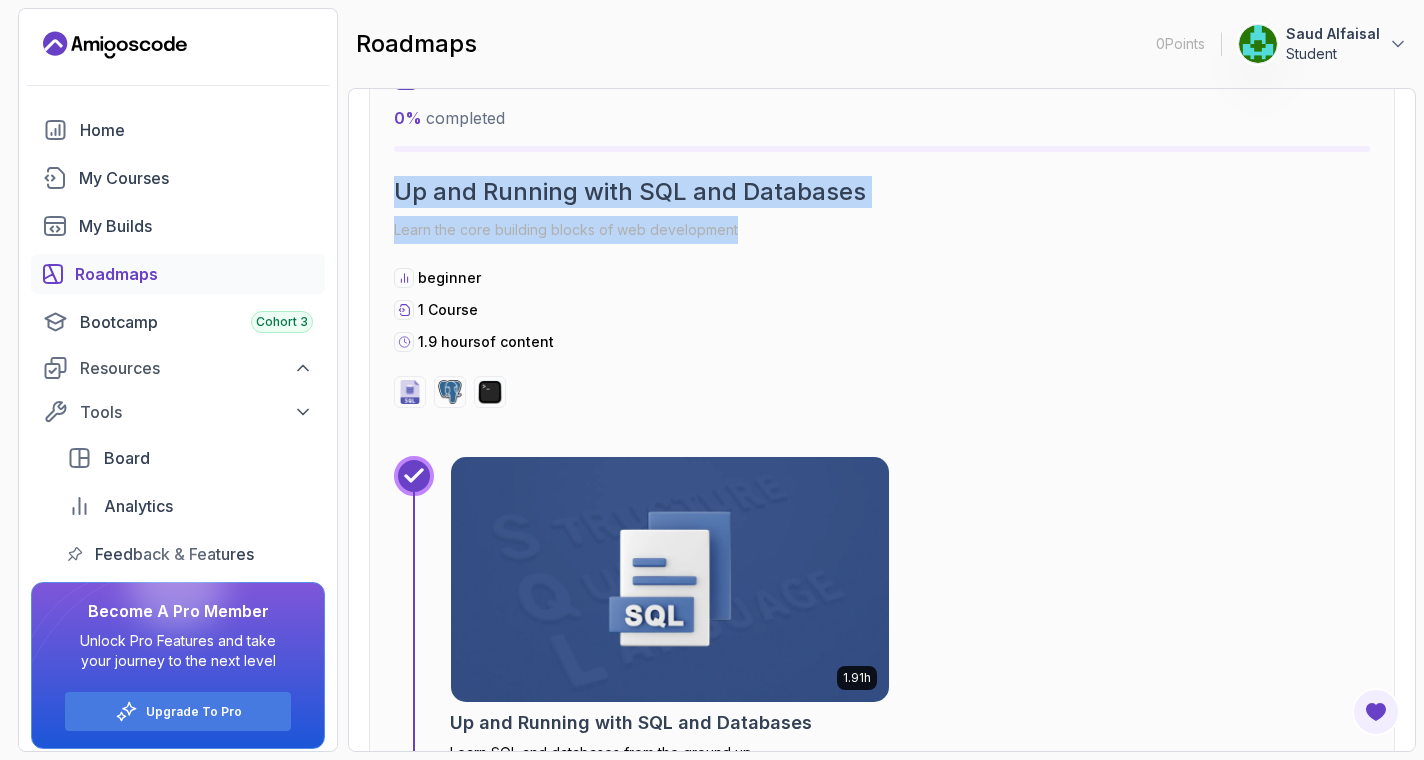 drag, startPoint x: 764, startPoint y: 252, endPoint x: 386, endPoint y: 204, distance: 381.03543 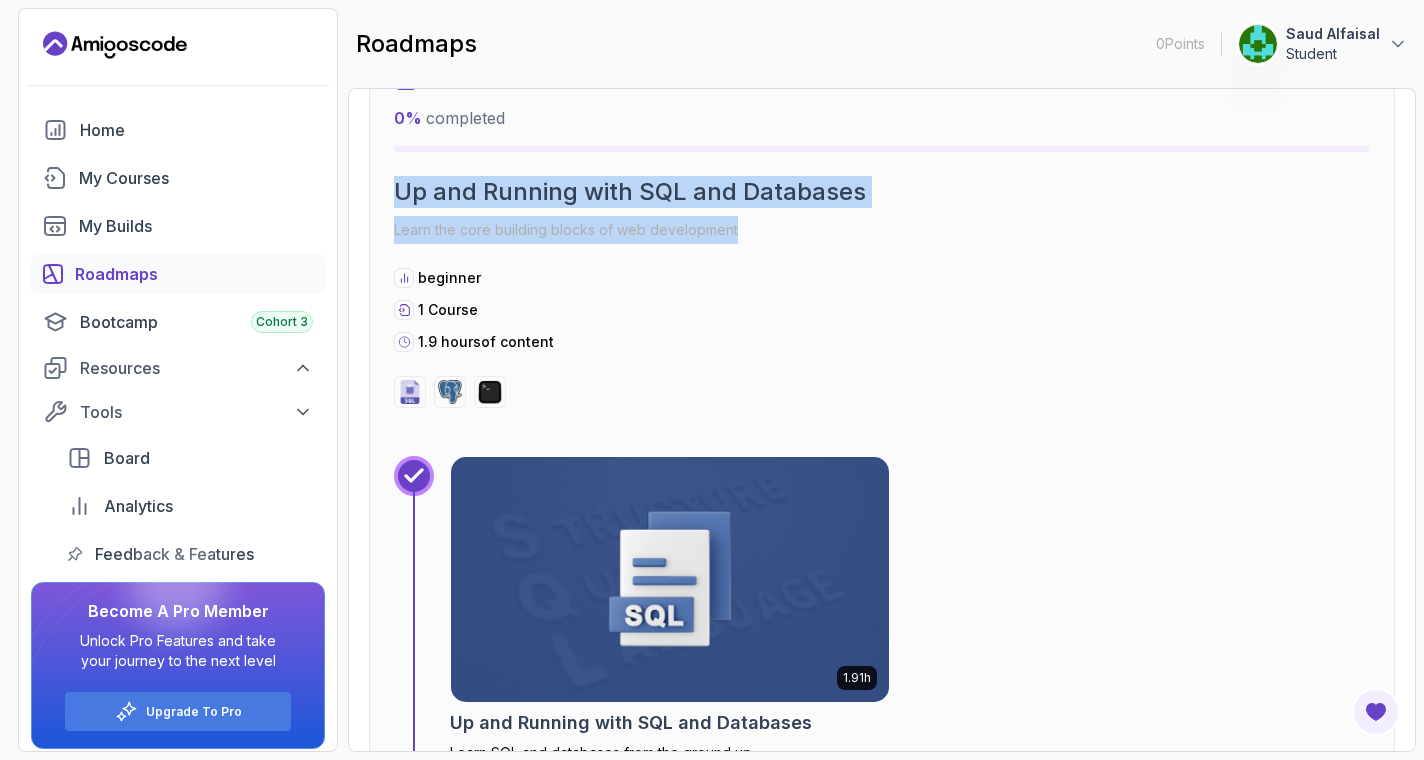 click on "2 0 % completed Up and Running with SQL and Databases Learn the core building blocks of web development beginner 1   Course   1.9 hours  of content 1.91h Up and Running with SQL and Databases Learn SQL and databases from the ground up." at bounding box center (882, 415) 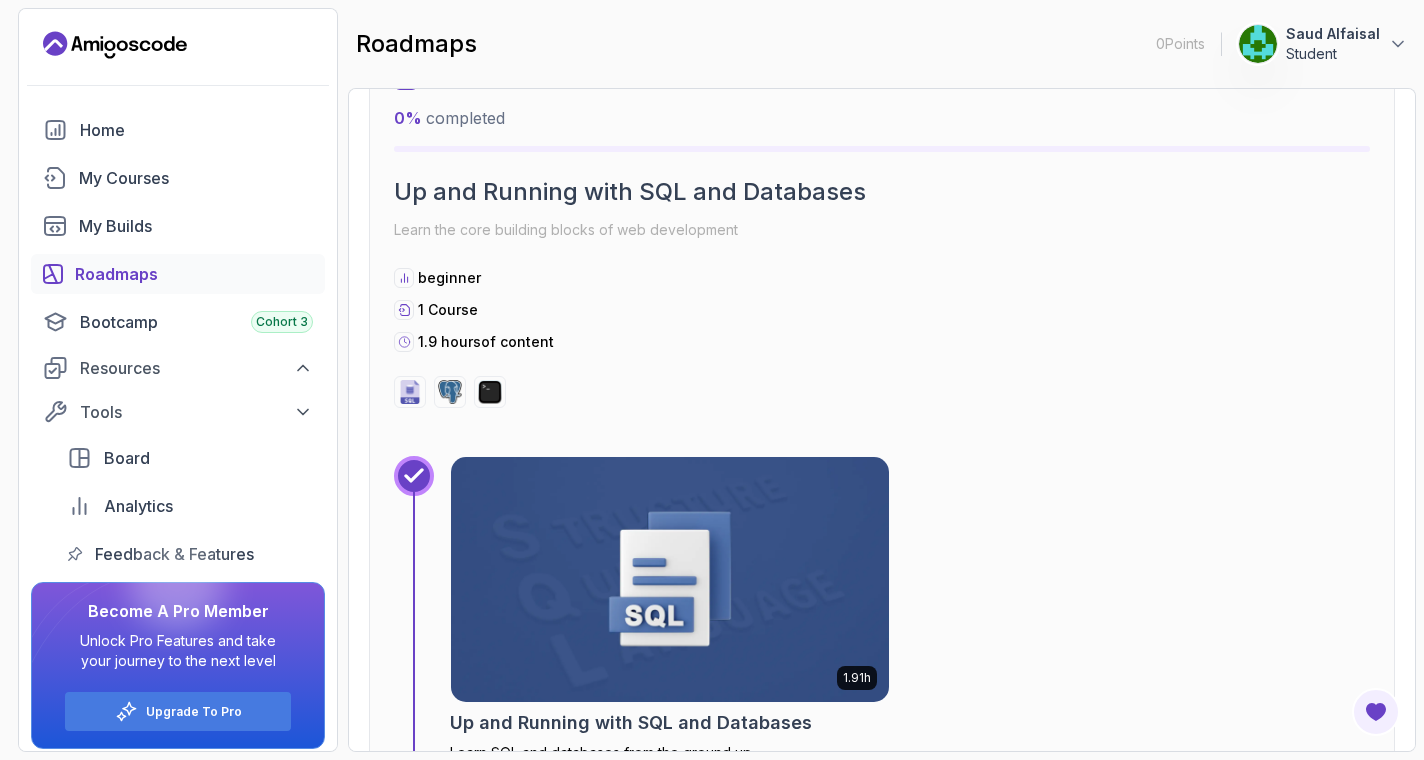 click on "1.9 hours  of content" at bounding box center [882, 342] 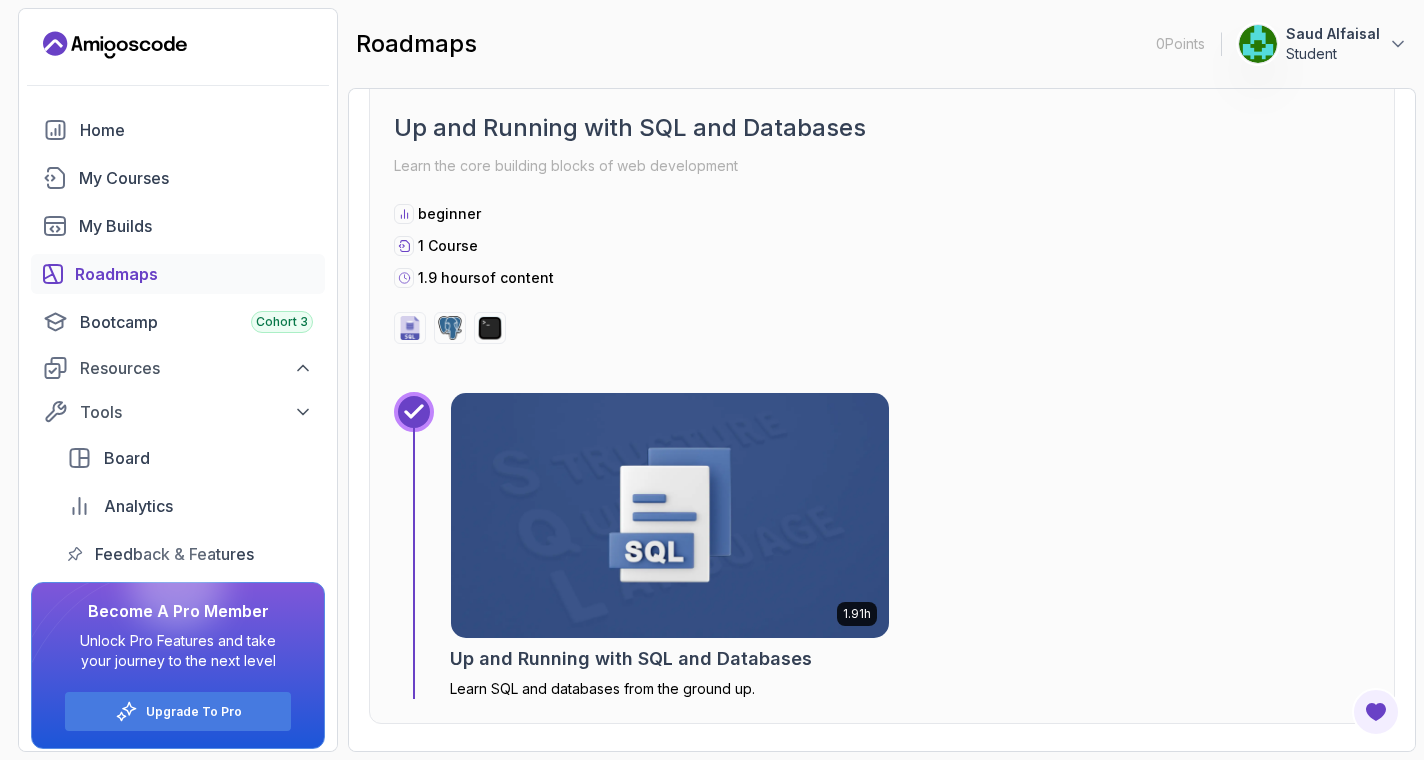 scroll, scrollTop: 1668, scrollLeft: 0, axis: vertical 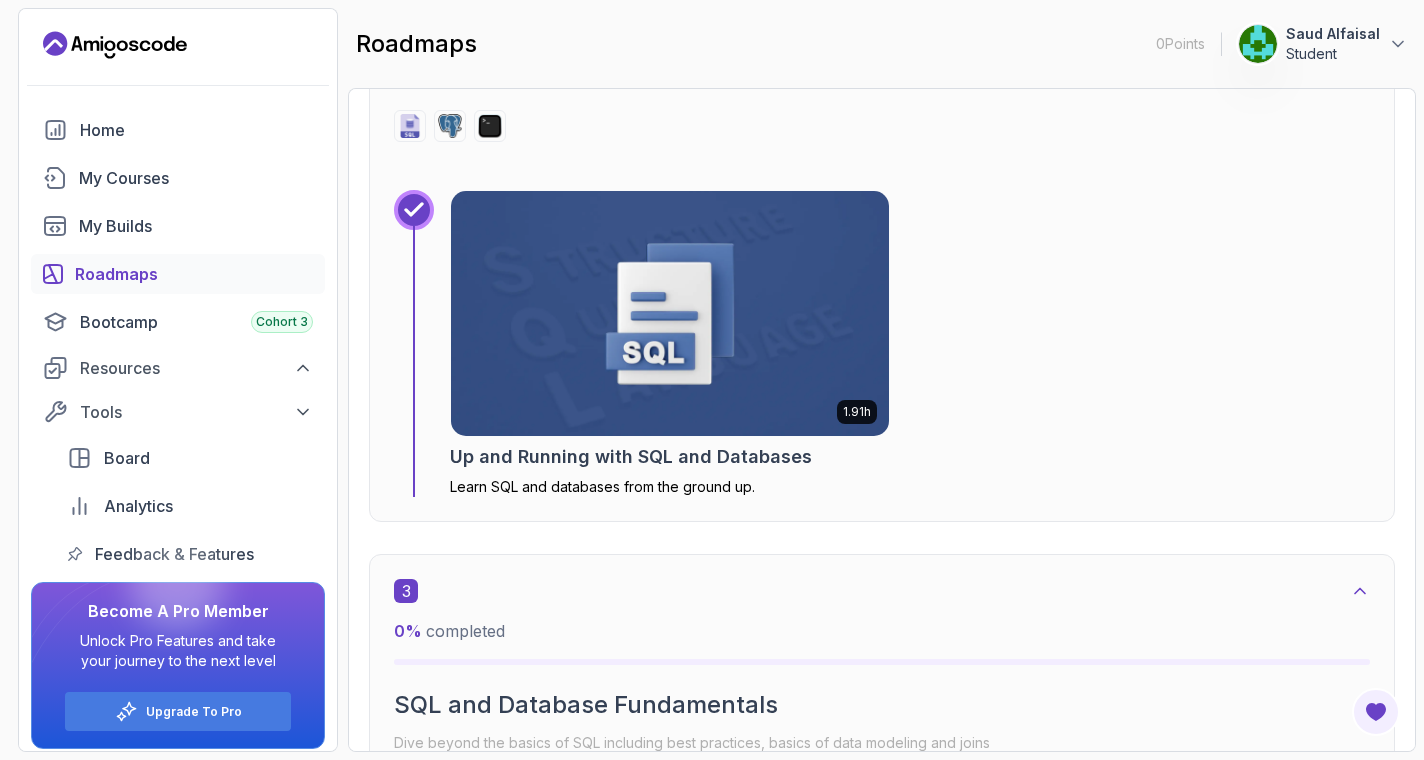click at bounding box center (670, 313) 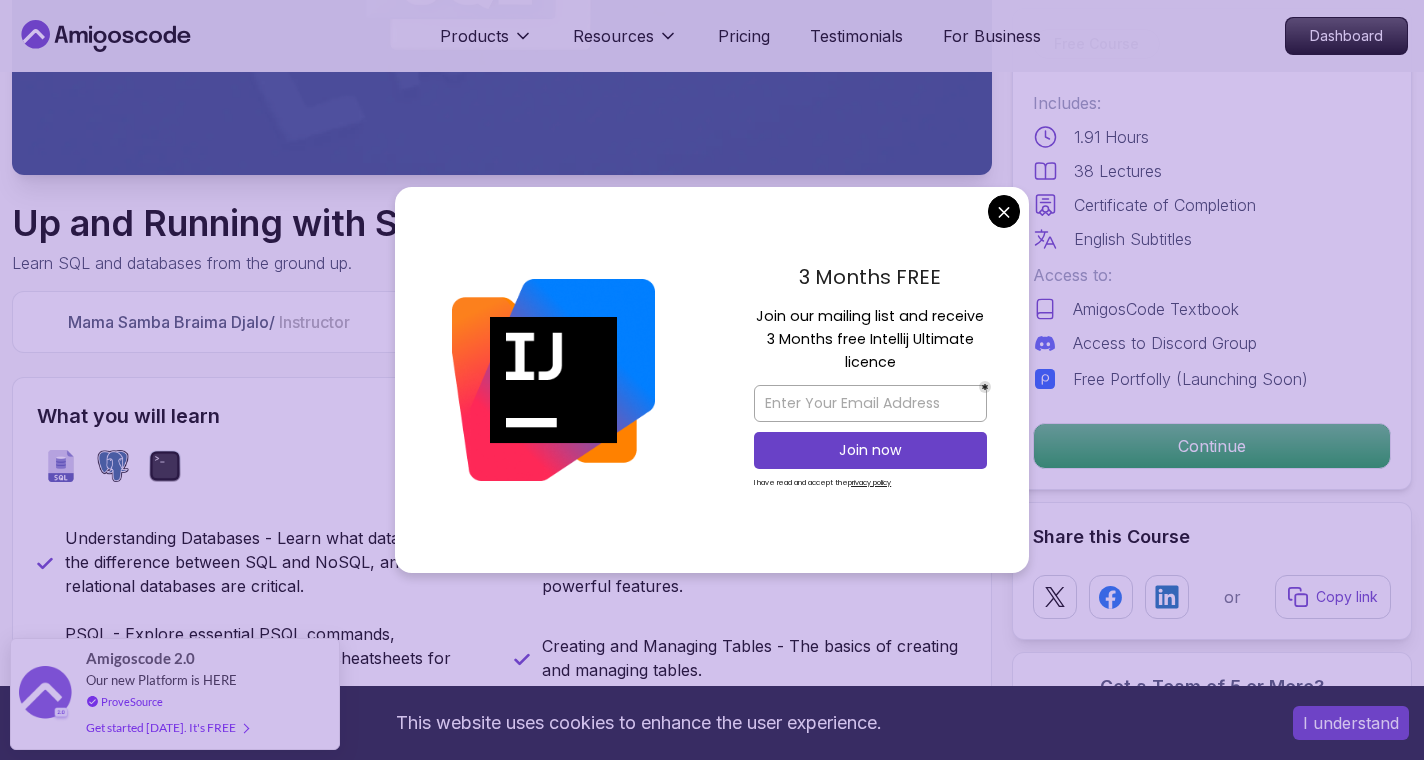scroll, scrollTop: 520, scrollLeft: 0, axis: vertical 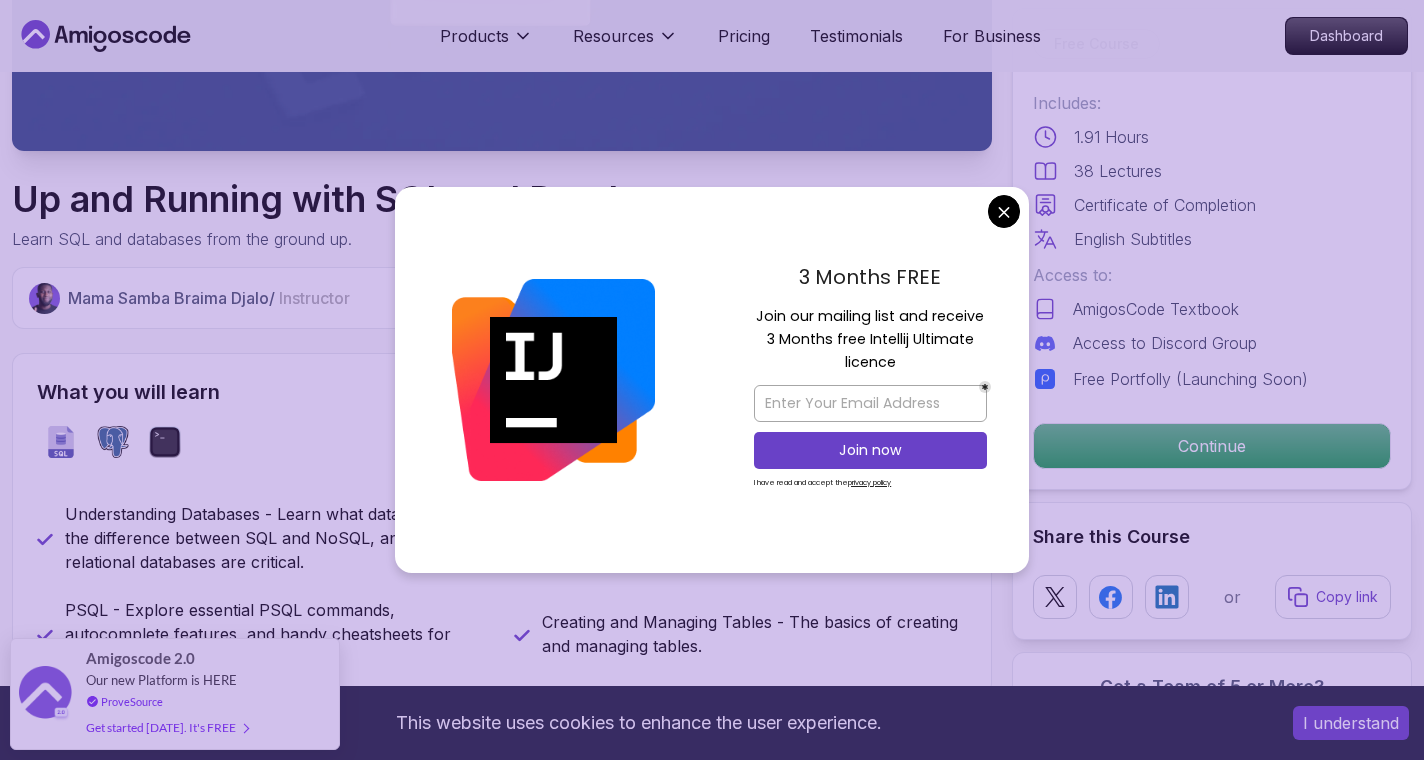 click on "This website uses cookies to enhance the user experience. I understand Products Resources Pricing Testimonials For Business Dashboard Products Resources Pricing Testimonials For Business Dashboard Up and Running with SQL and Databases Learn SQL and databases from the ground up. Mama Samba Braima Djalo  /   Instructor Free Course Includes: 1.91 Hours 38 Lectures Certificate of Completion English Subtitles Access to: AmigosCode Textbook Access to Discord Group Free Portfolly (Launching Soon) Continue Share this Course or Copy link Got a Team of 5 or More? With one subscription, give your entire team access to all courses and features. Check our Business Plan Mama Samba Braima Djalo  /   Instructor What you will learn sql postgres terminal Understanding Databases - Learn what databases are, the difference between SQL and NoSQL, and why relational databases are critical. Getting Started with PostgreSQL - Install PostgreSQL on macOS, Windows, and Linux, and understand its powerful features." at bounding box center (712, 2690) 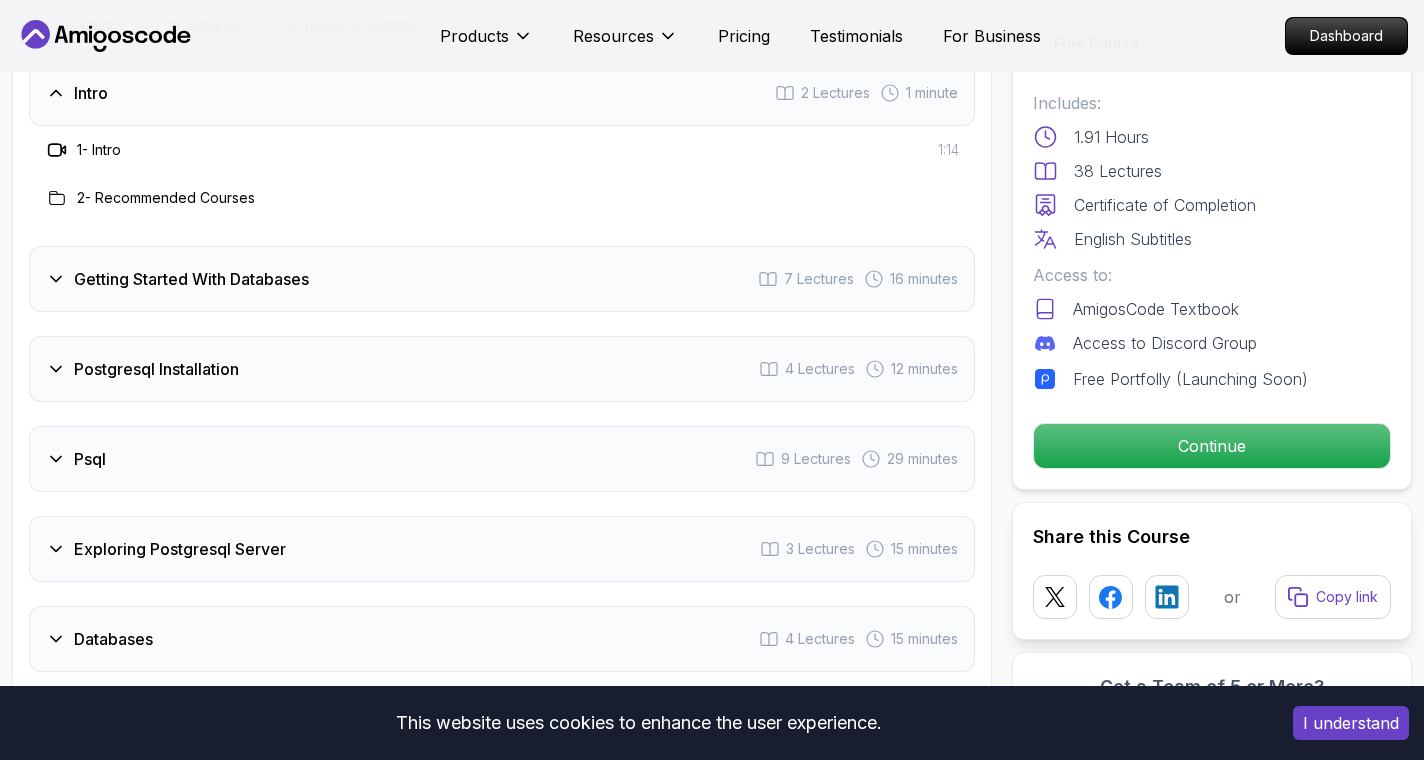 scroll, scrollTop: 2545, scrollLeft: 0, axis: vertical 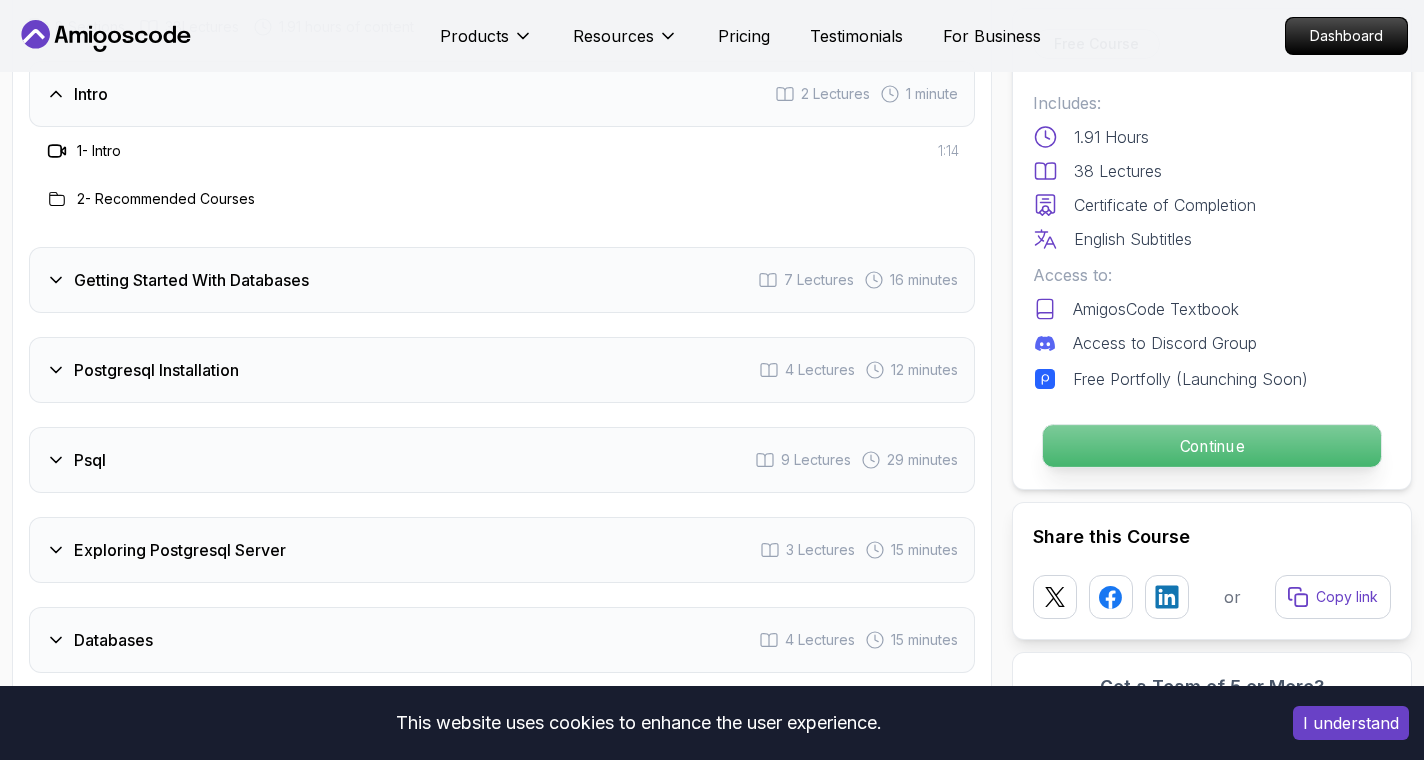 click on "Continue" at bounding box center [1212, 446] 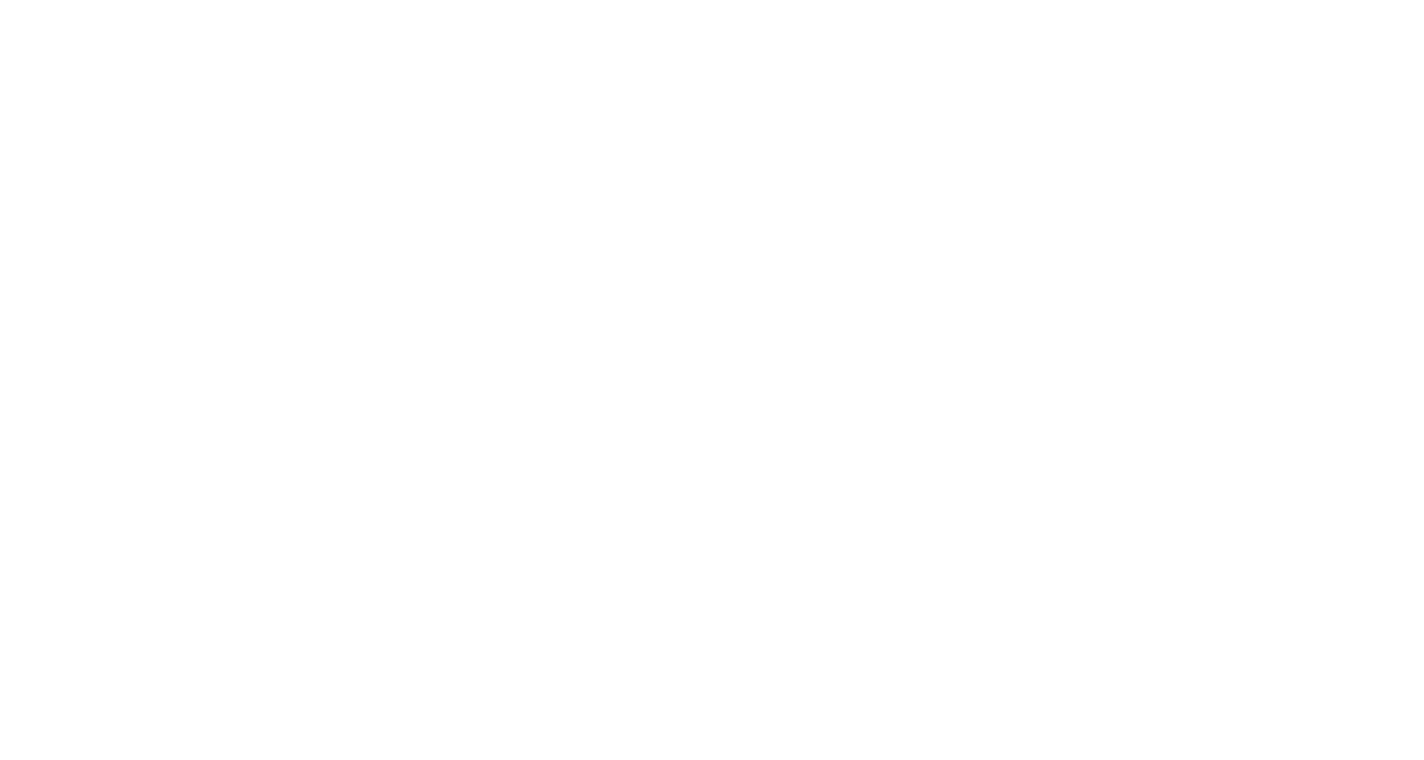 scroll, scrollTop: 0, scrollLeft: 0, axis: both 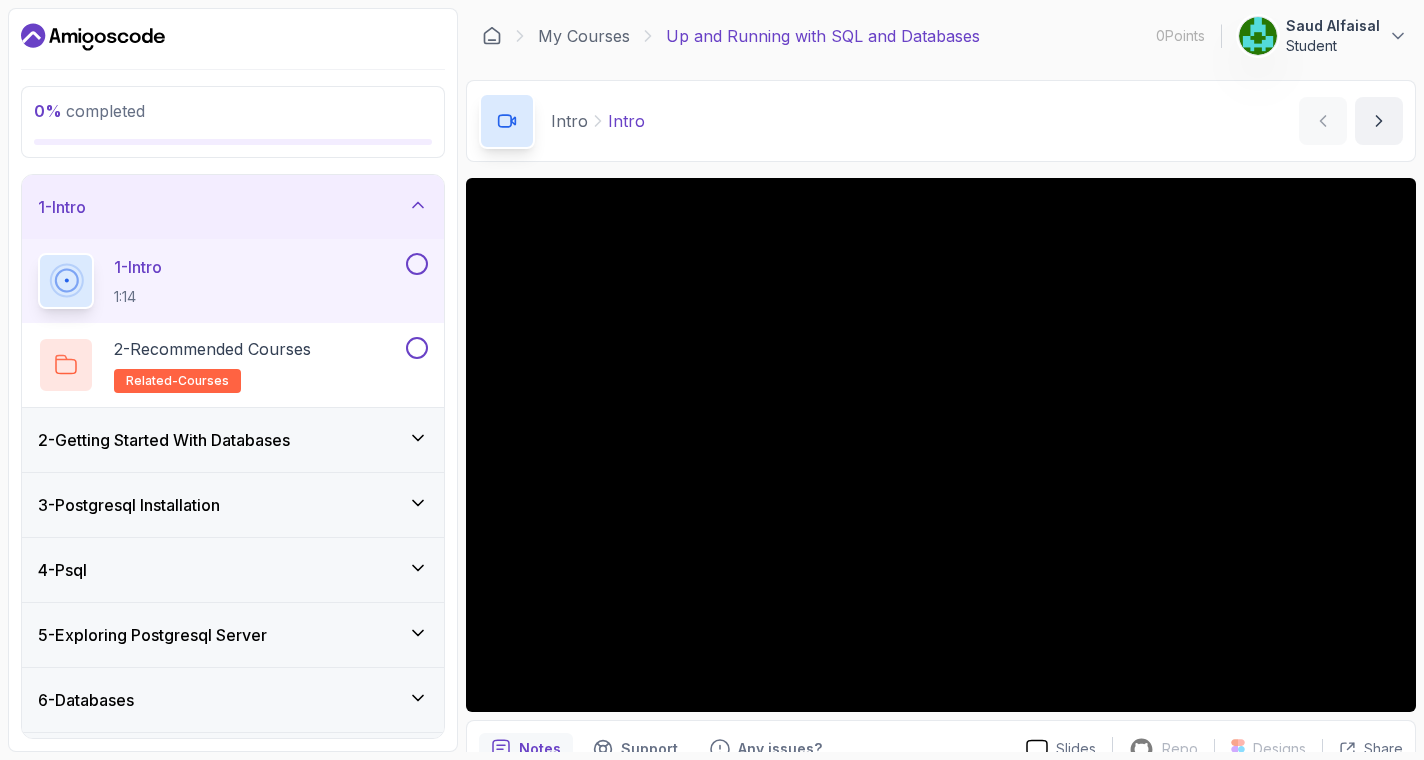 click on "Intro Intro Intro by  [PERSON_NAME]" at bounding box center (941, 121) 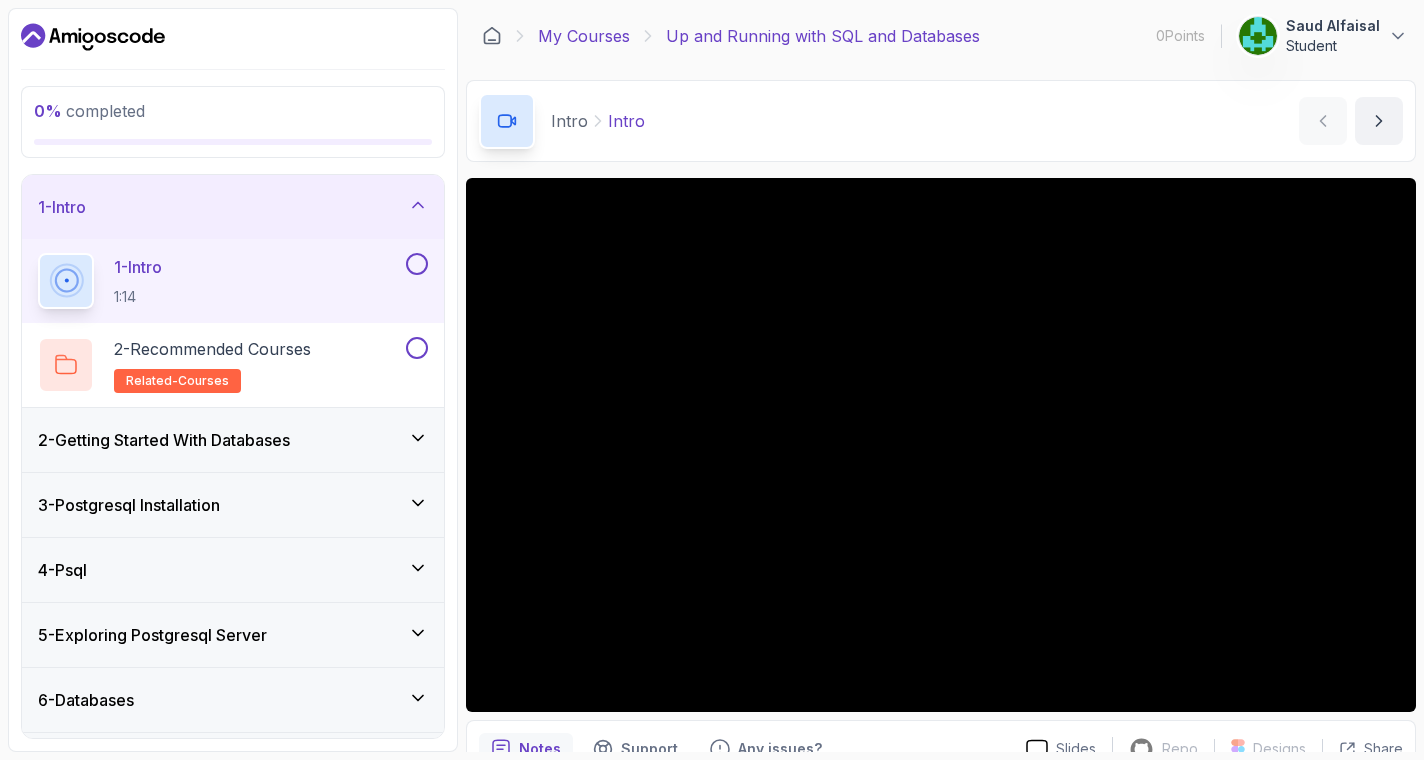 click on "My Courses" at bounding box center (584, 36) 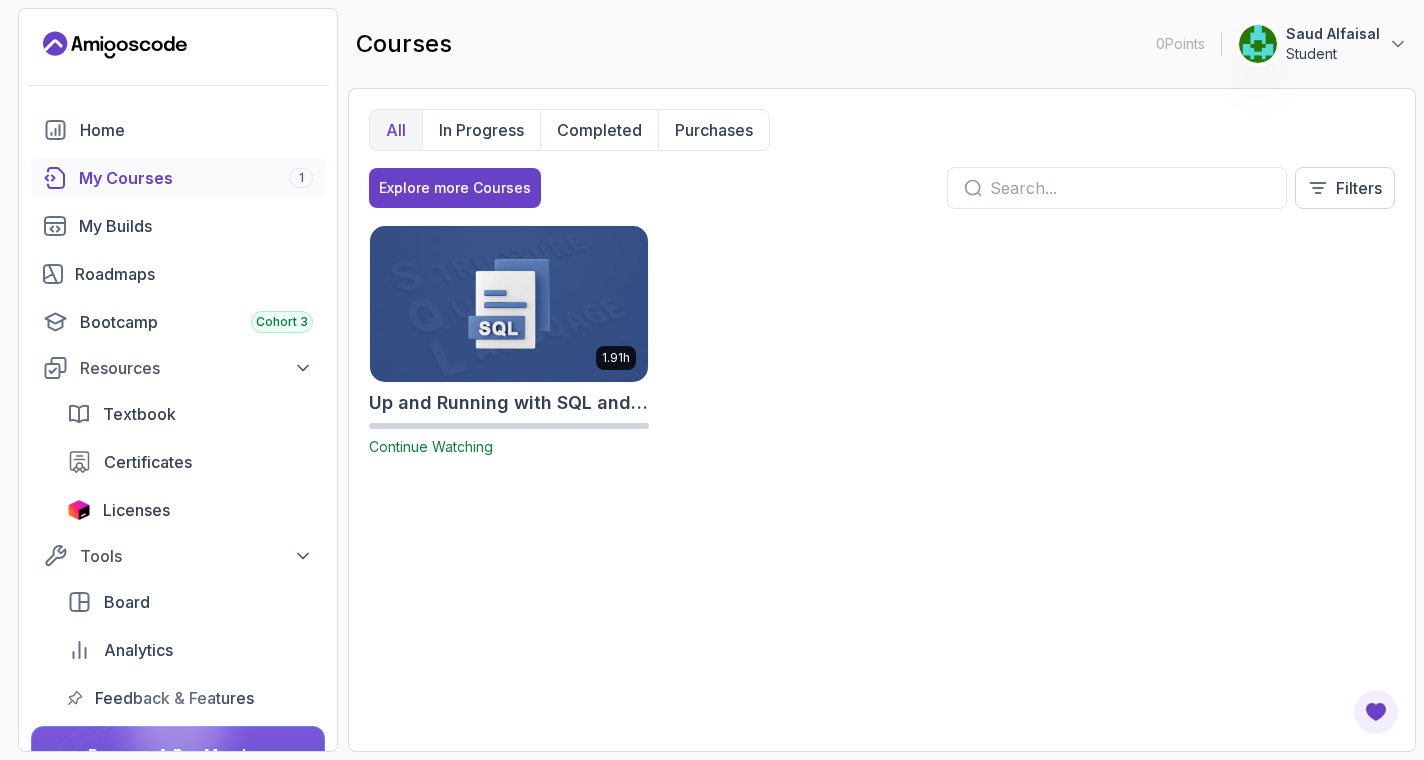 click on "Up and Running with SQL and Databases" at bounding box center [509, 403] 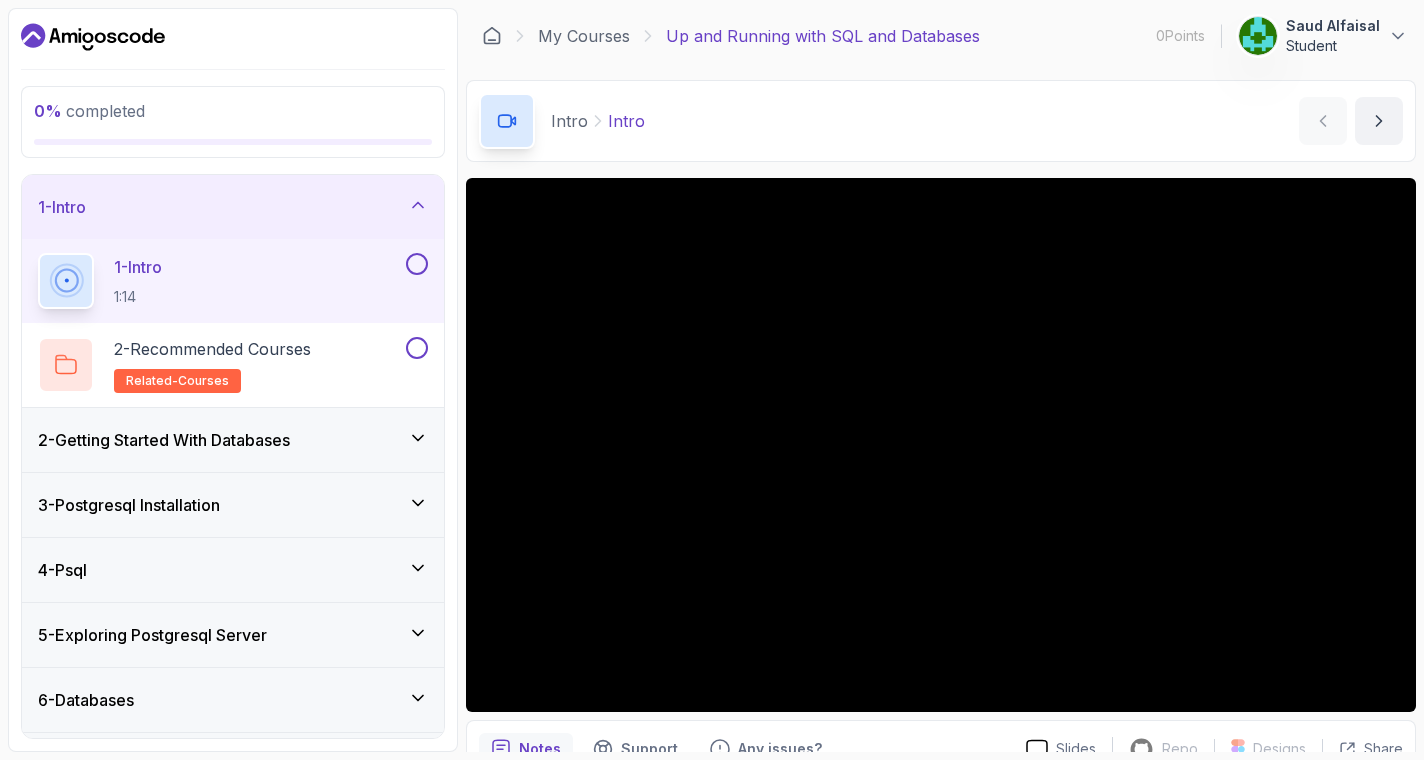 drag, startPoint x: 987, startPoint y: 47, endPoint x: 673, endPoint y: 47, distance: 314 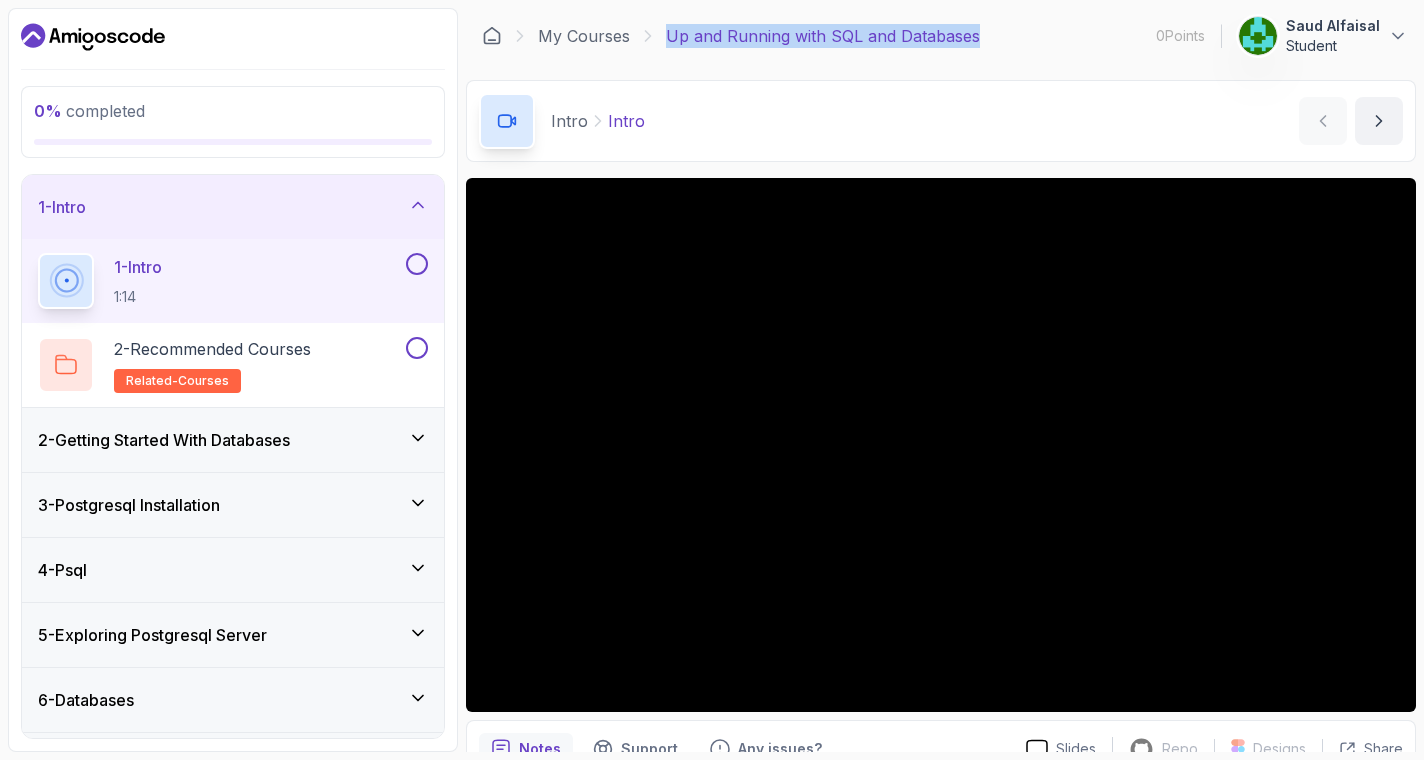 drag, startPoint x: 657, startPoint y: 52, endPoint x: 948, endPoint y: 60, distance: 291.10995 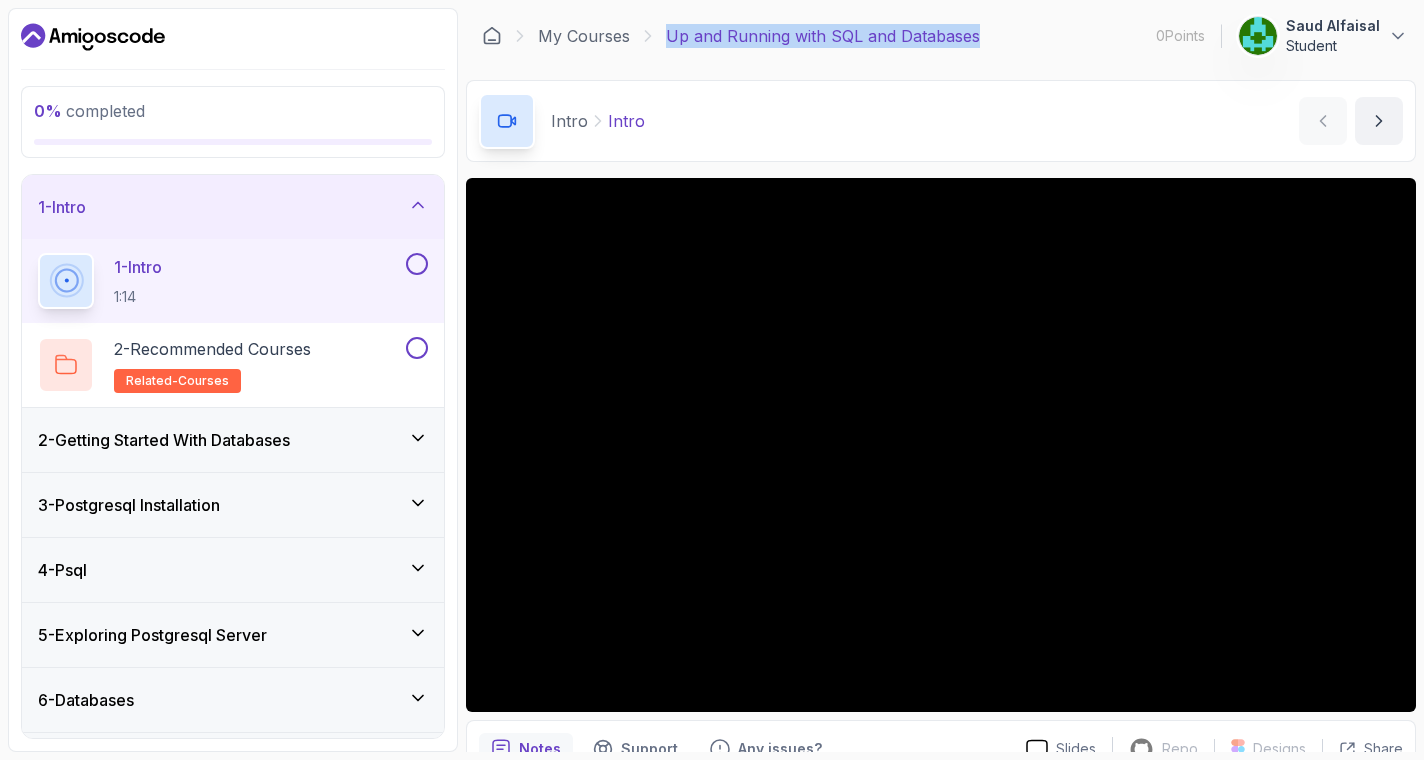 click on "My Courses Up and Running with SQL and Databases 0  Points 1 [PERSON_NAME] Student" at bounding box center [941, 36] 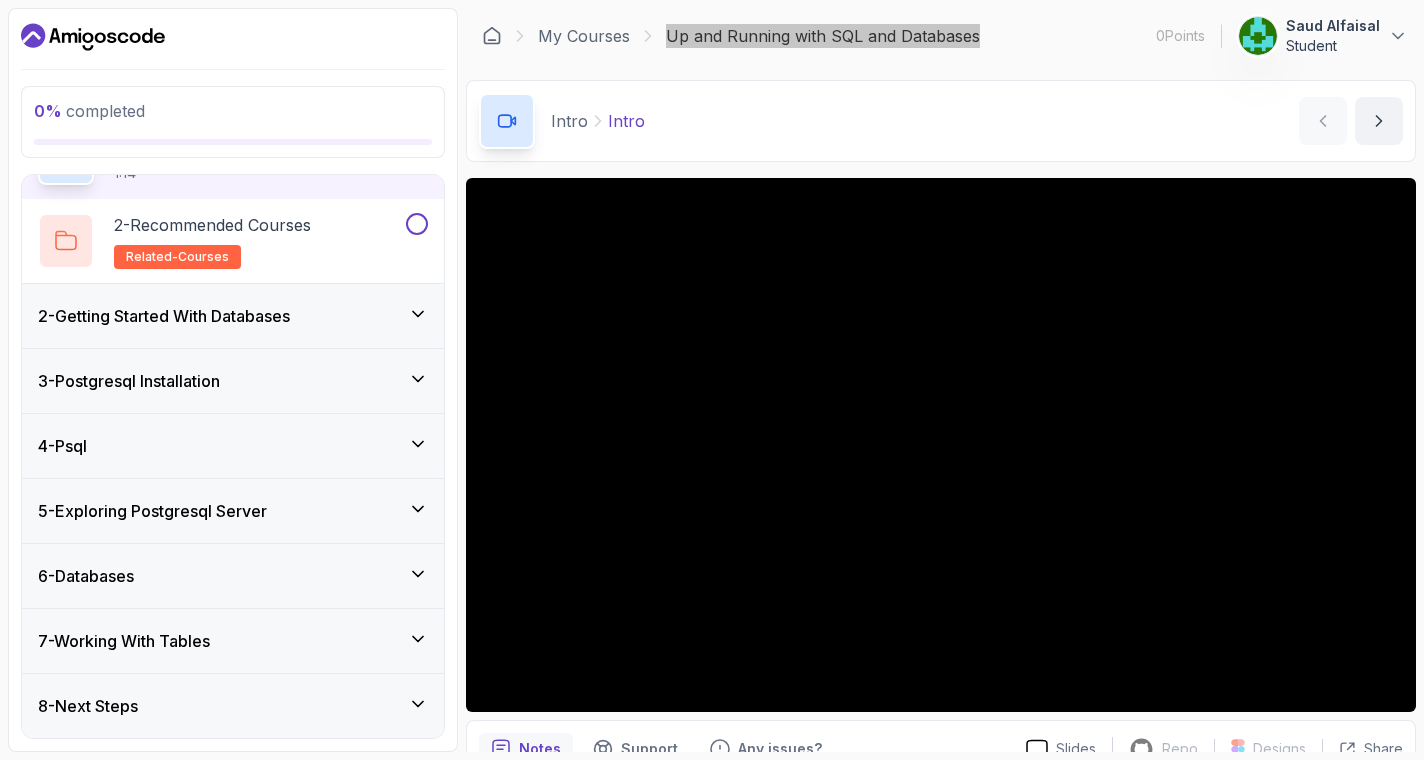 scroll, scrollTop: 124, scrollLeft: 0, axis: vertical 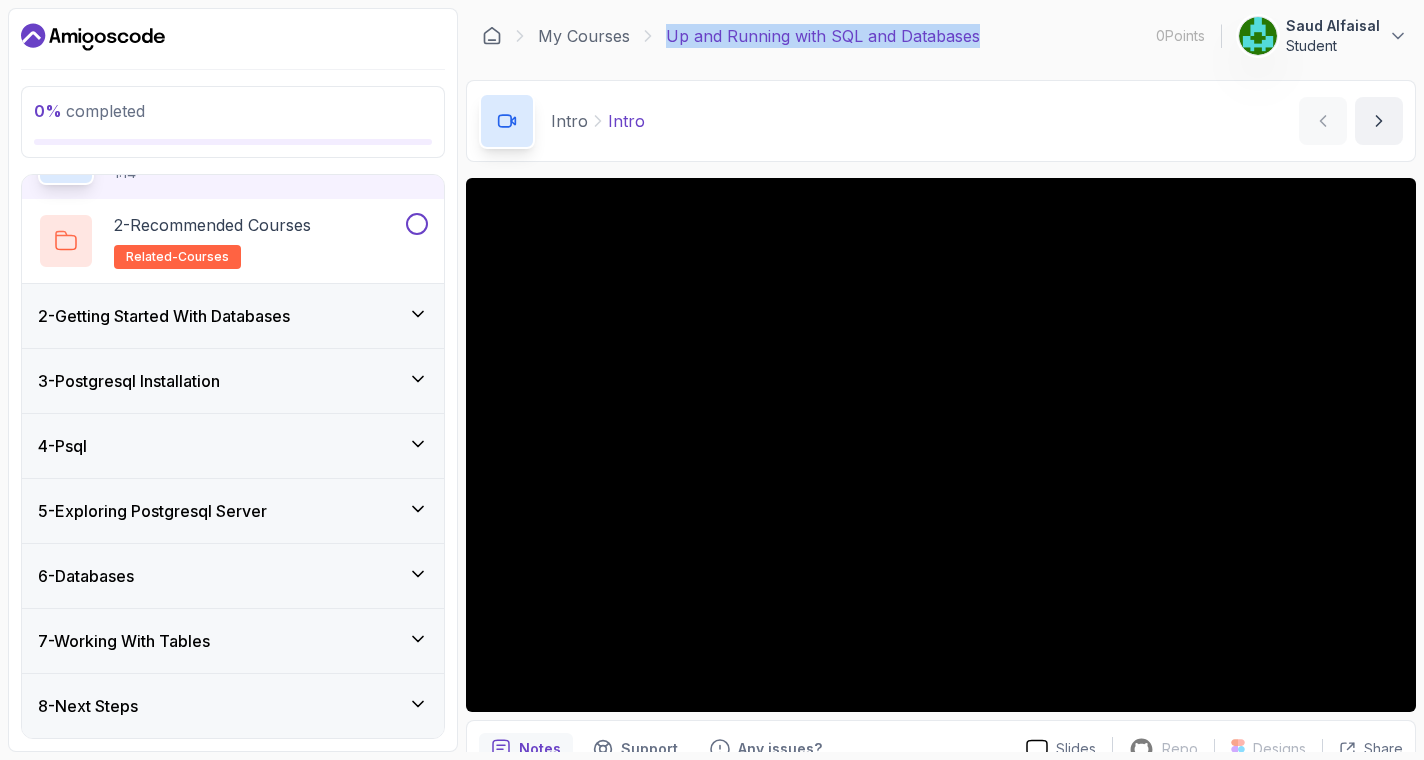 click on "8  -  Next Steps" at bounding box center (233, 706) 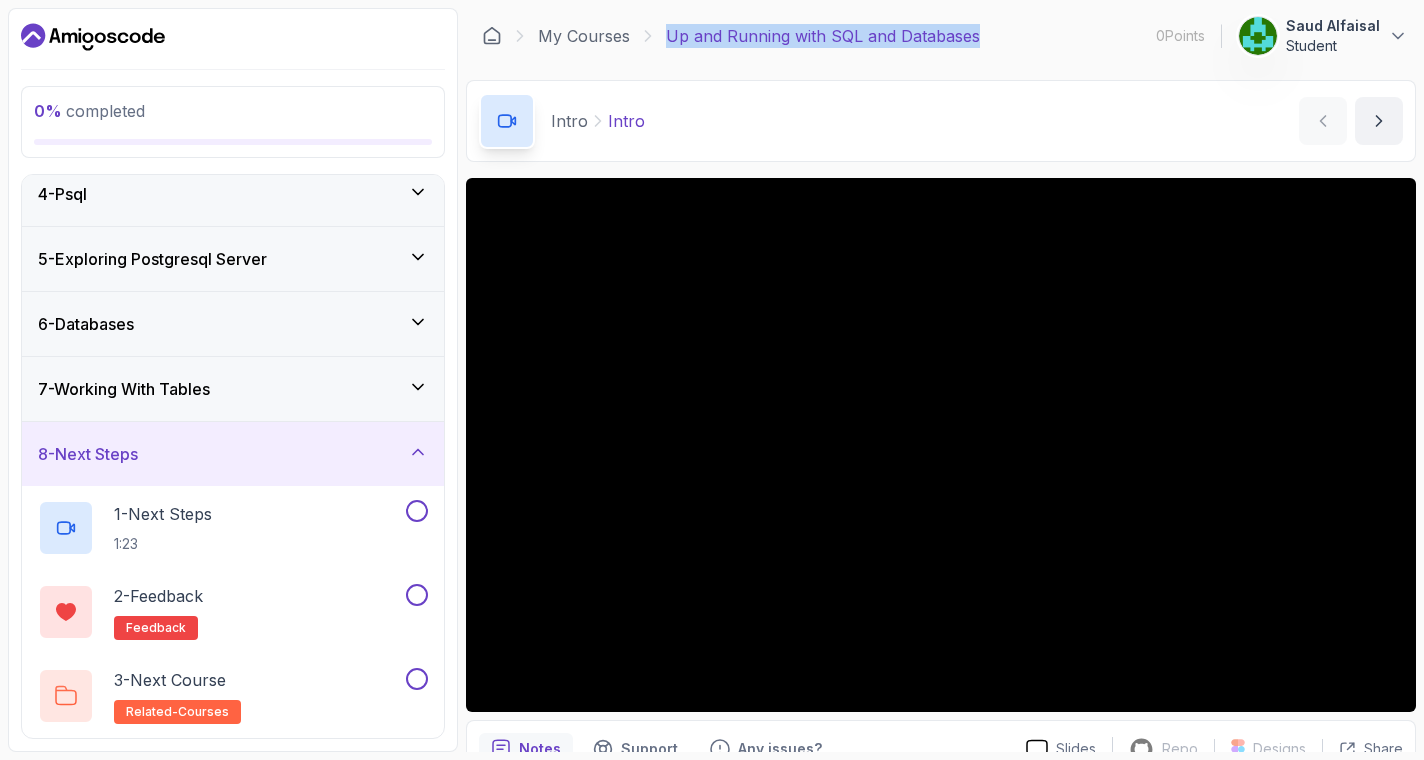 scroll, scrollTop: 208, scrollLeft: 0, axis: vertical 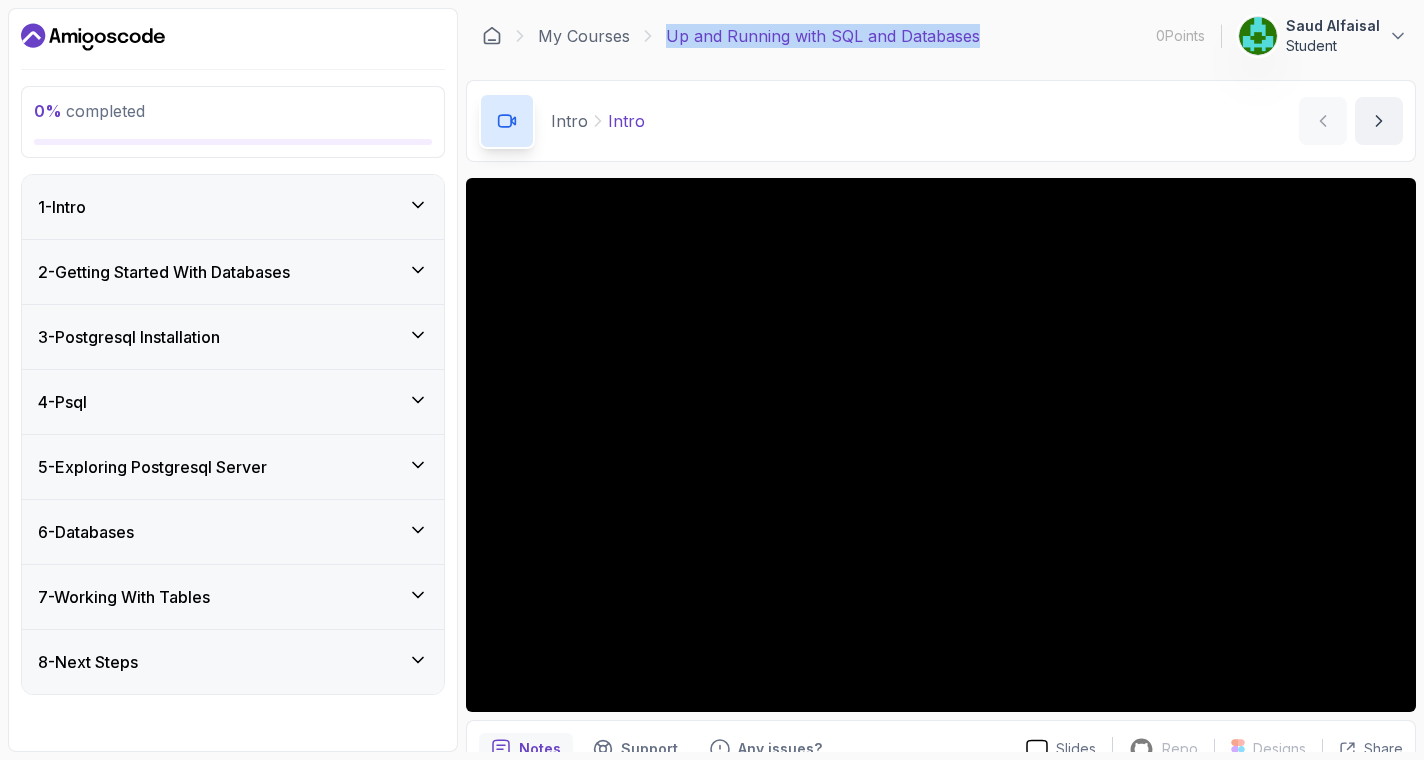 click on "7  -  Working With Tables" at bounding box center (233, 597) 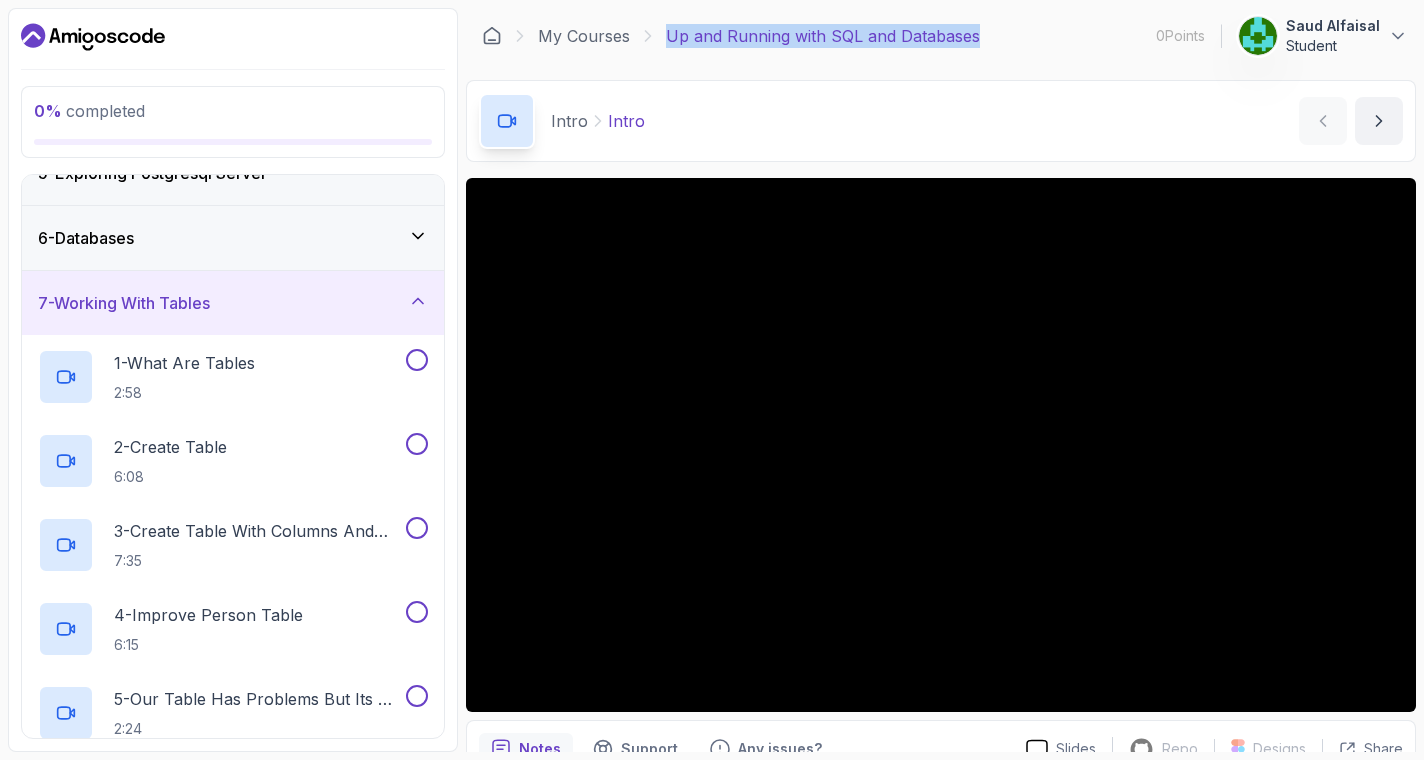 scroll, scrollTop: 277, scrollLeft: 0, axis: vertical 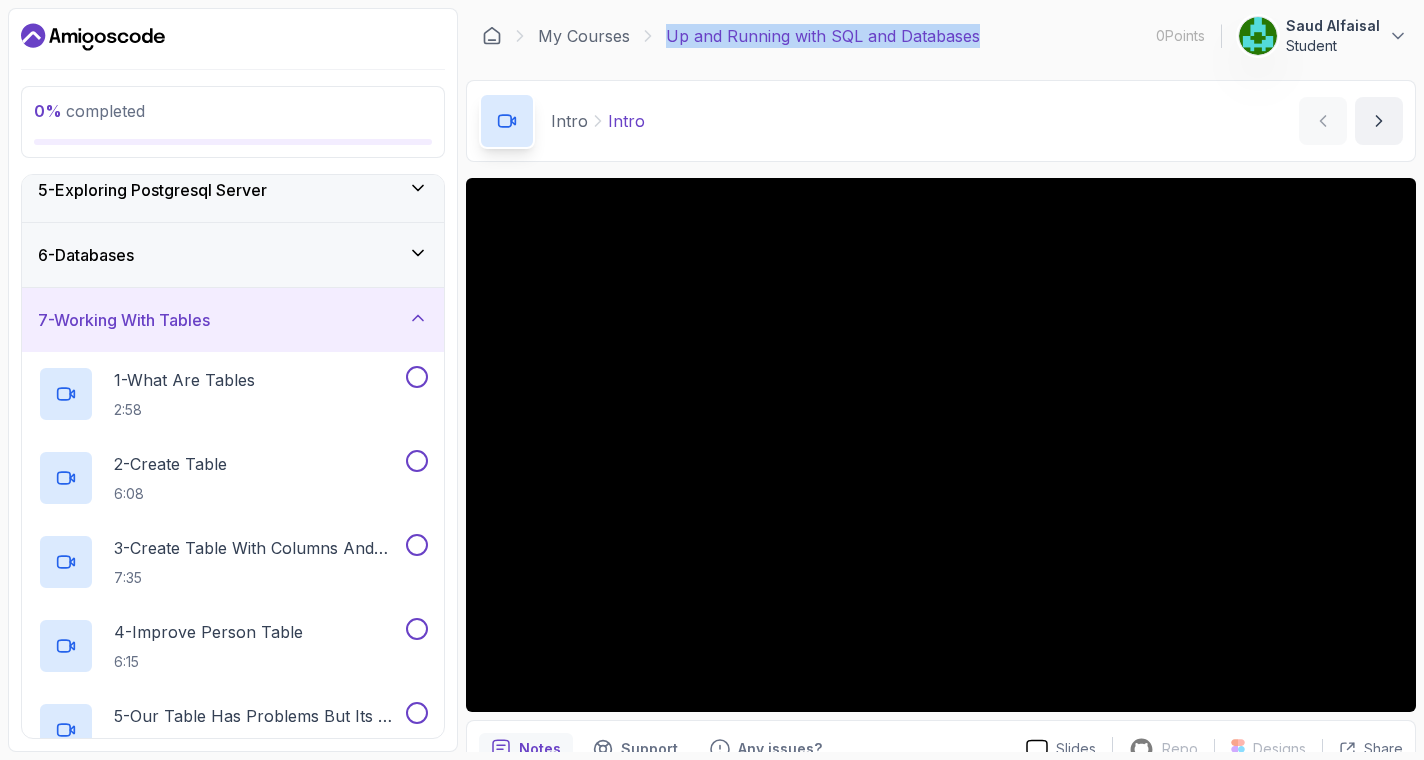 click on "7  -  Working With Tables" at bounding box center [233, 320] 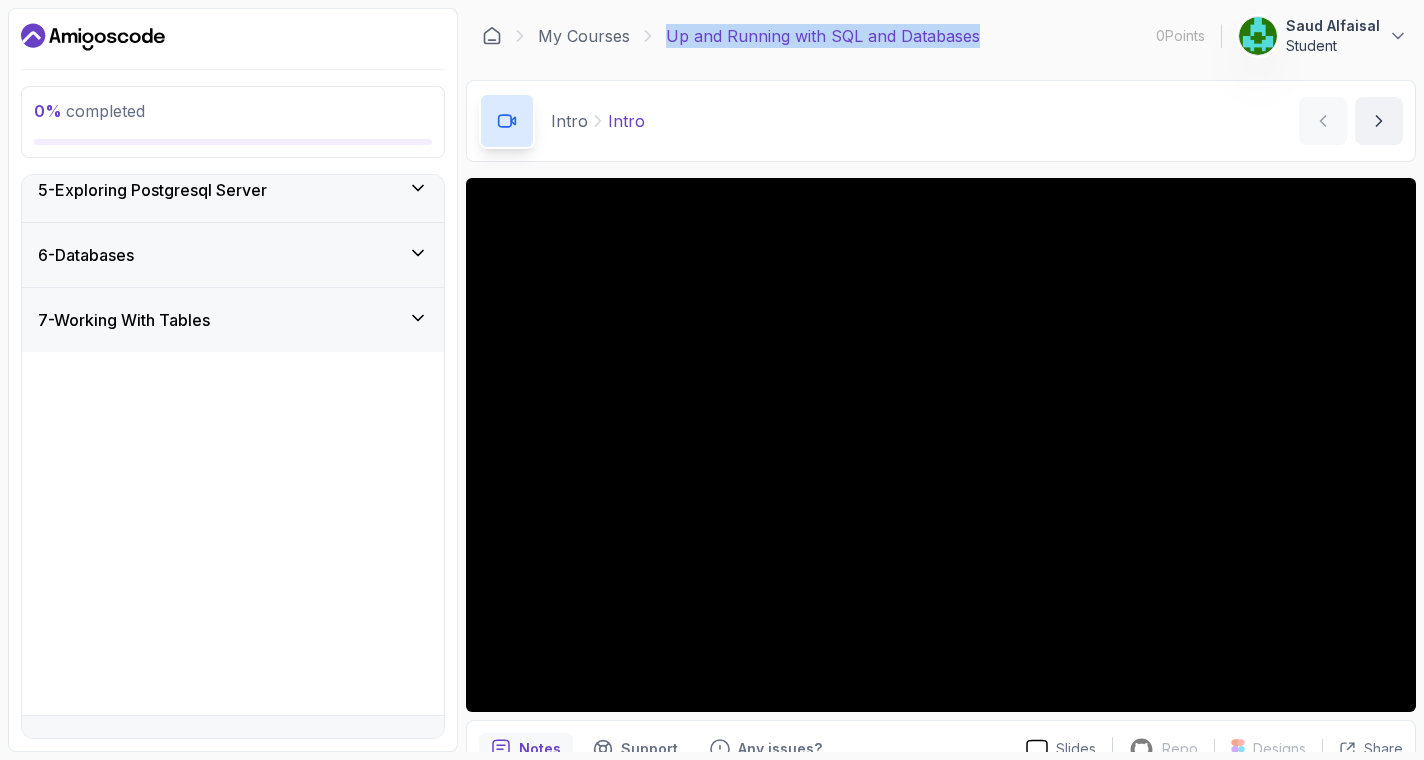 scroll, scrollTop: 0, scrollLeft: 0, axis: both 